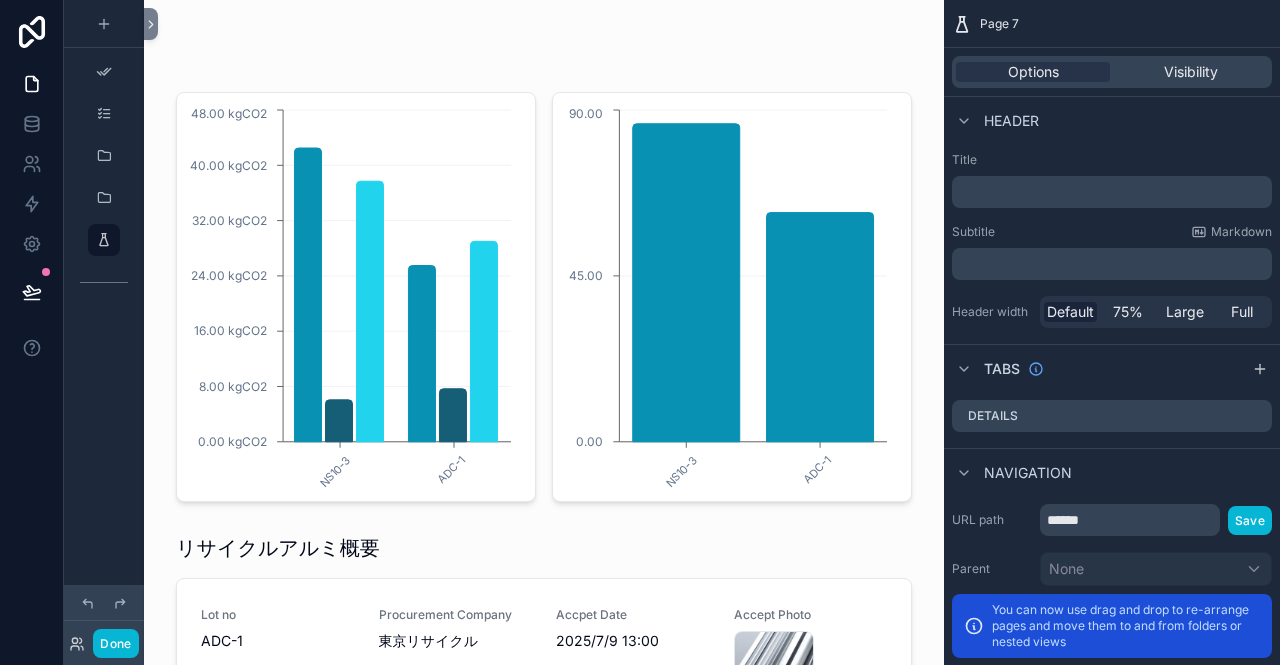 scroll, scrollTop: 0, scrollLeft: 0, axis: both 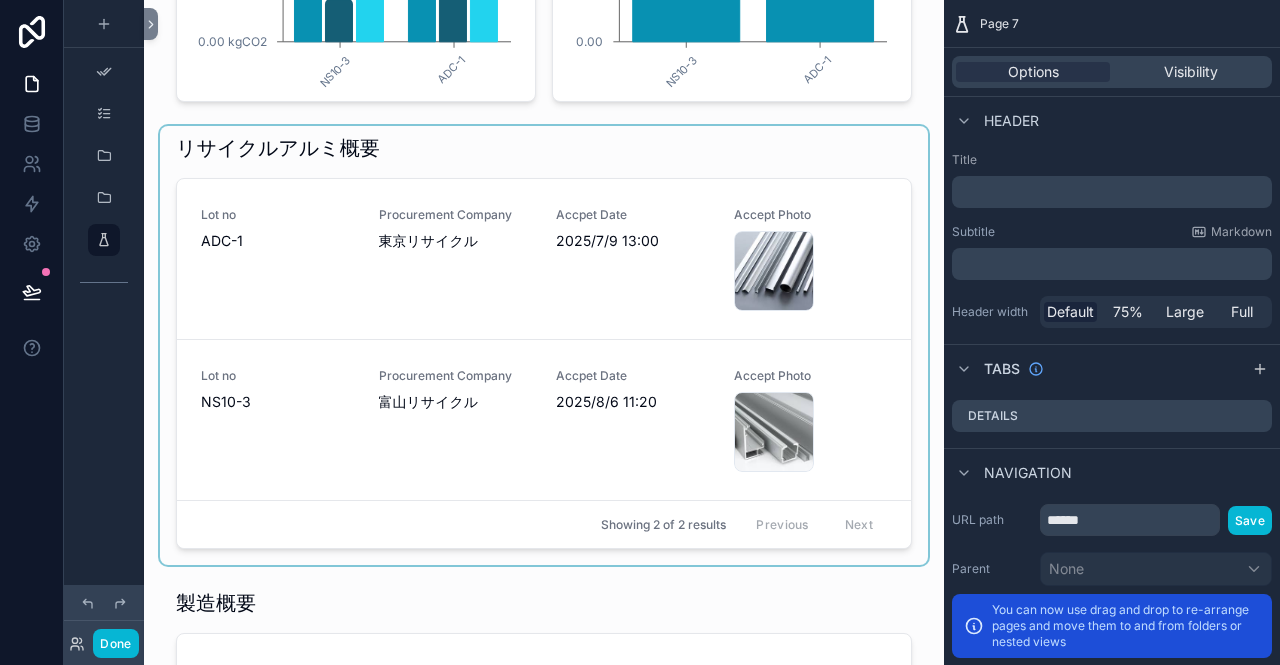 click at bounding box center (544, 345) 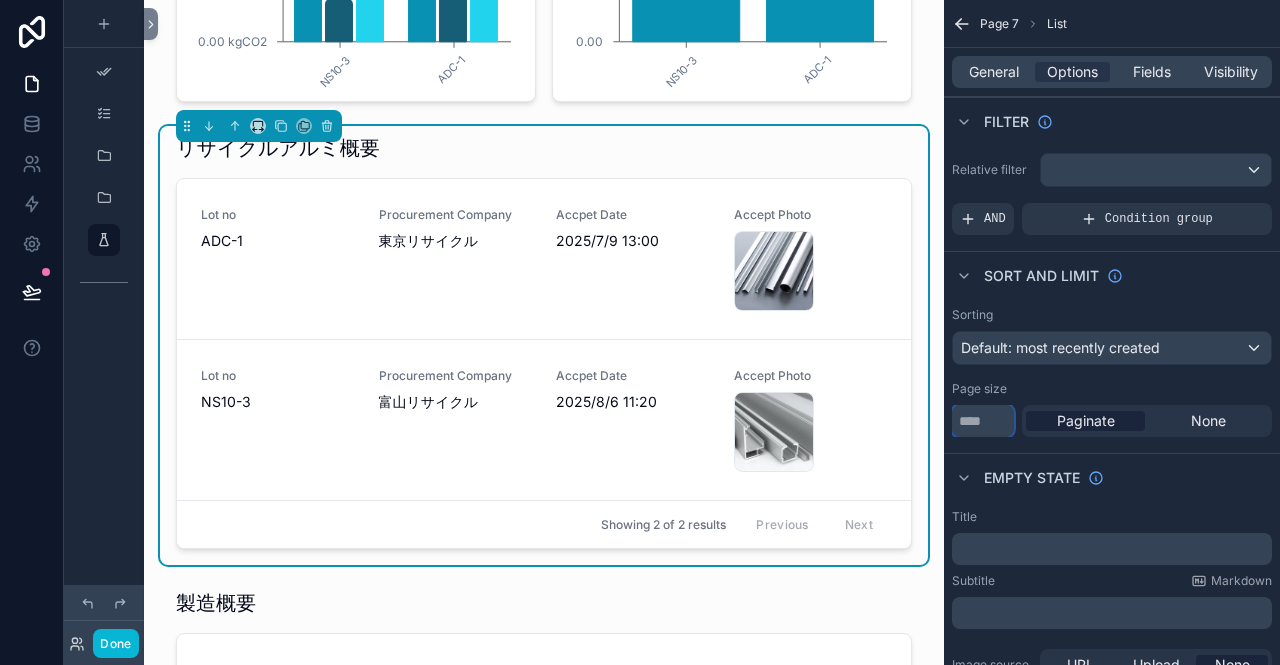 click on "**" at bounding box center [983, 421] 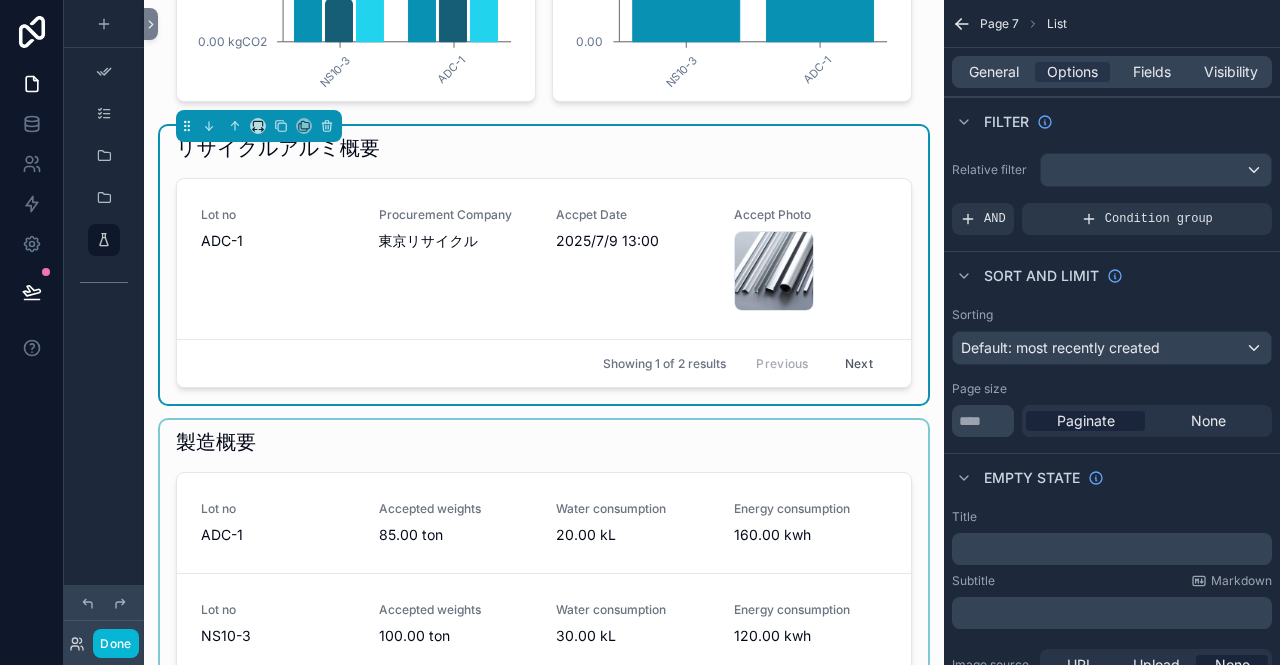click at bounding box center (544, 579) 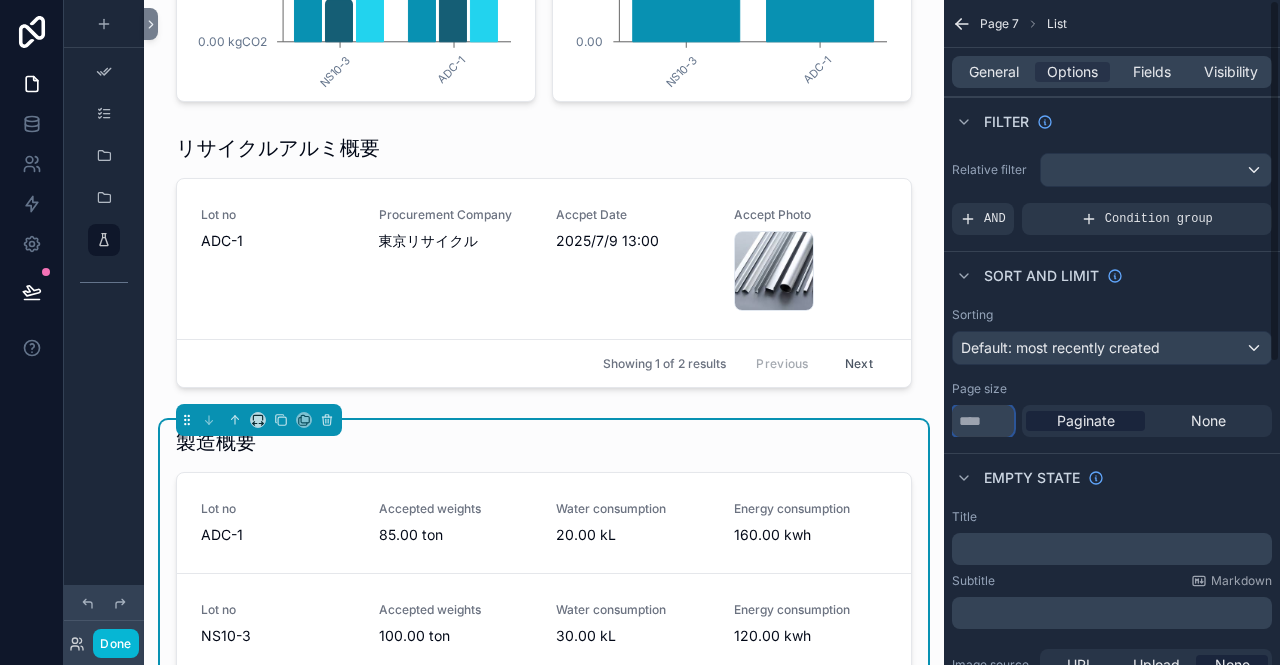 click on "**" at bounding box center [983, 421] 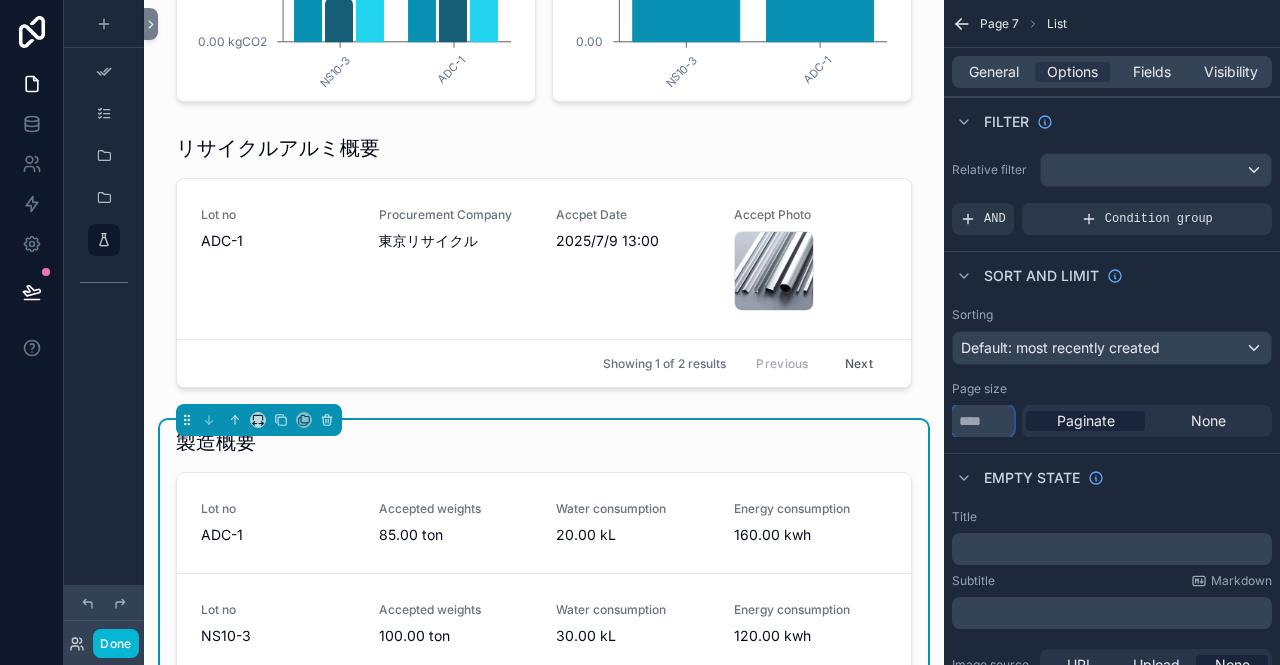 type on "*" 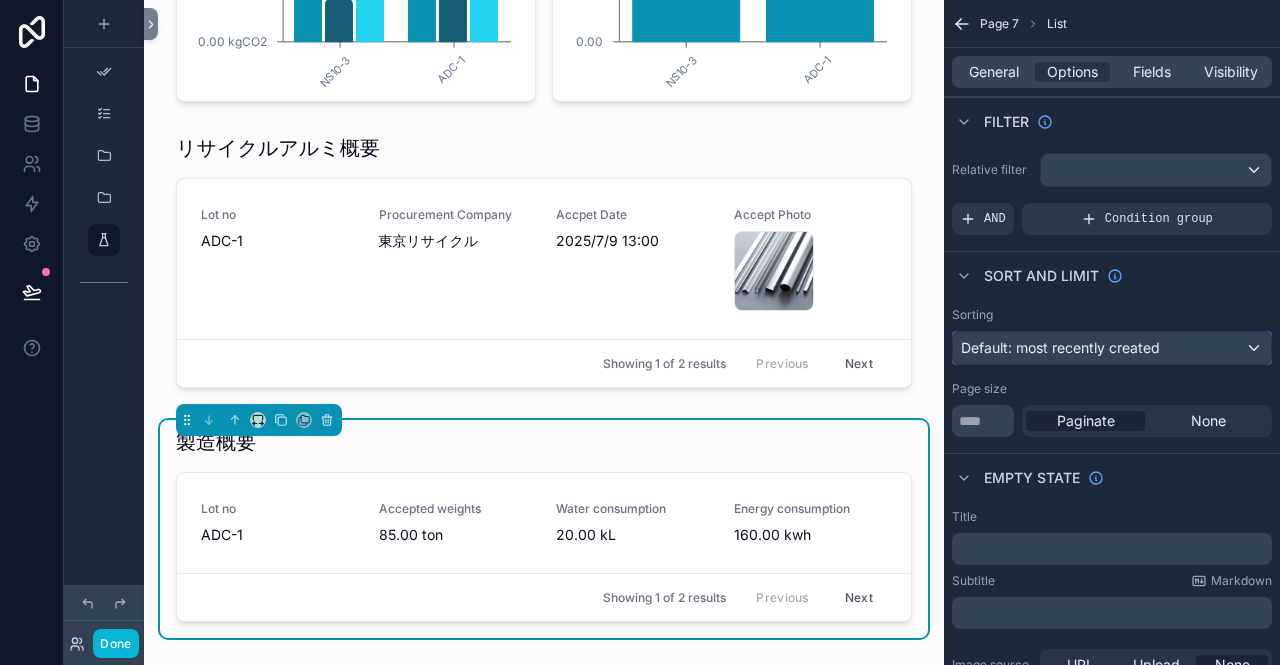 click on "Default: most recently created" at bounding box center [1112, 348] 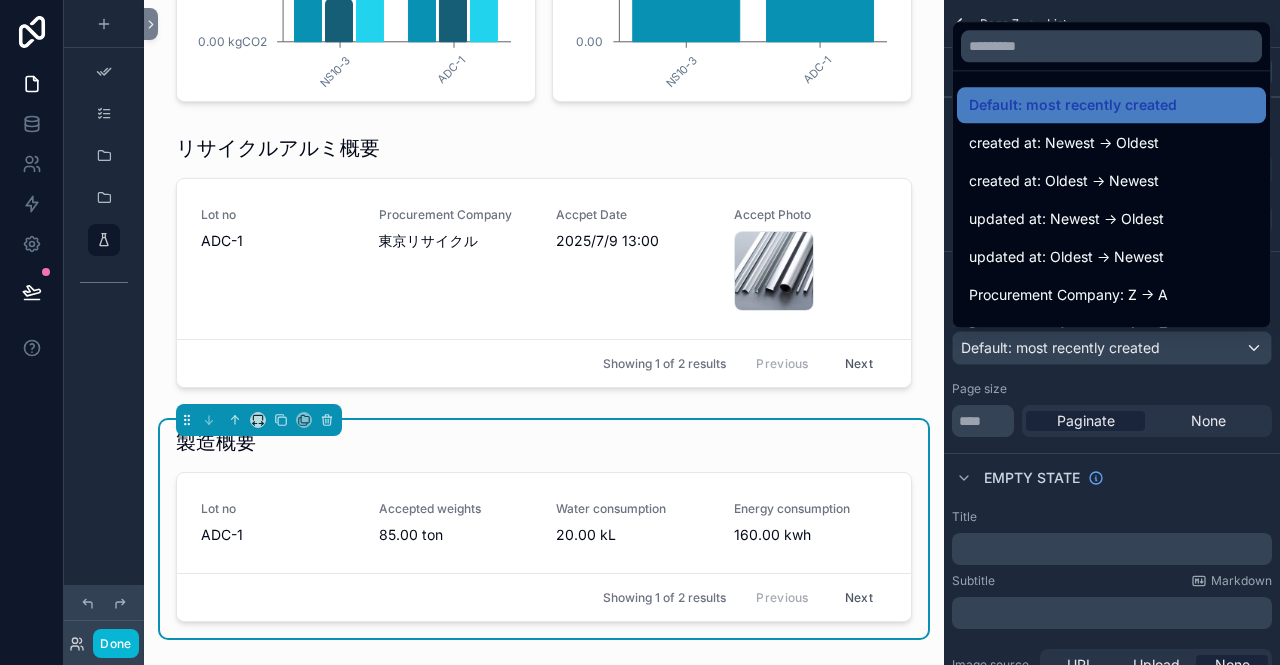 click at bounding box center [640, 332] 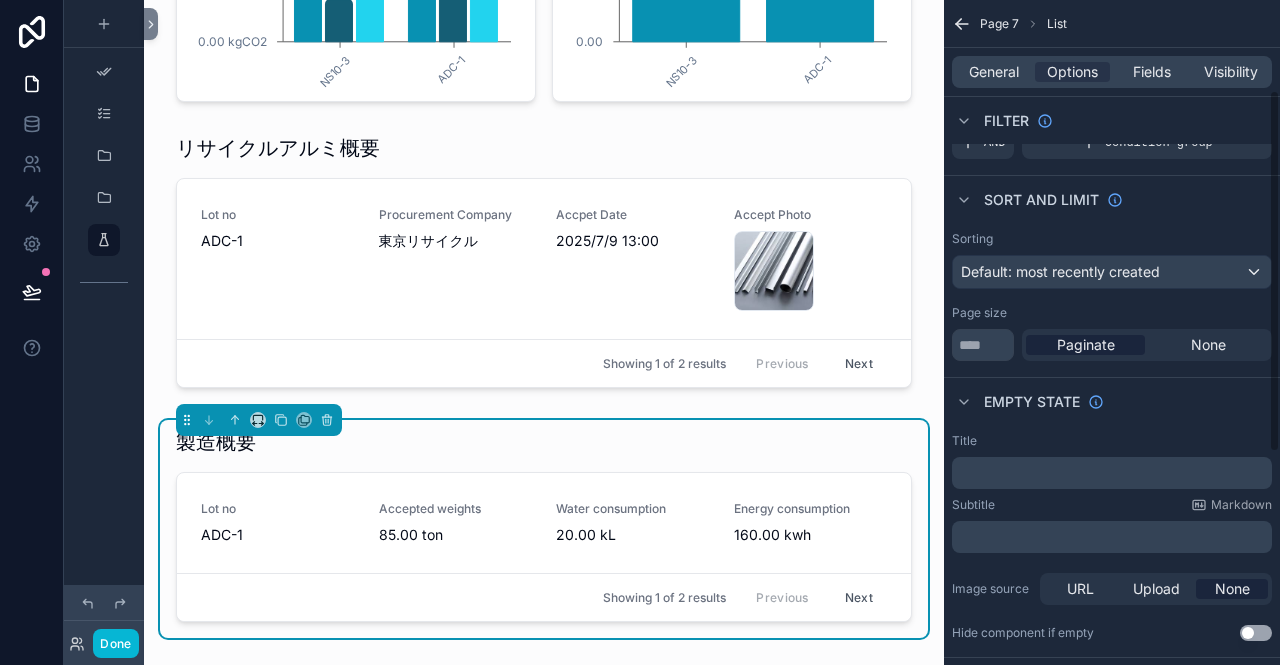scroll, scrollTop: 200, scrollLeft: 0, axis: vertical 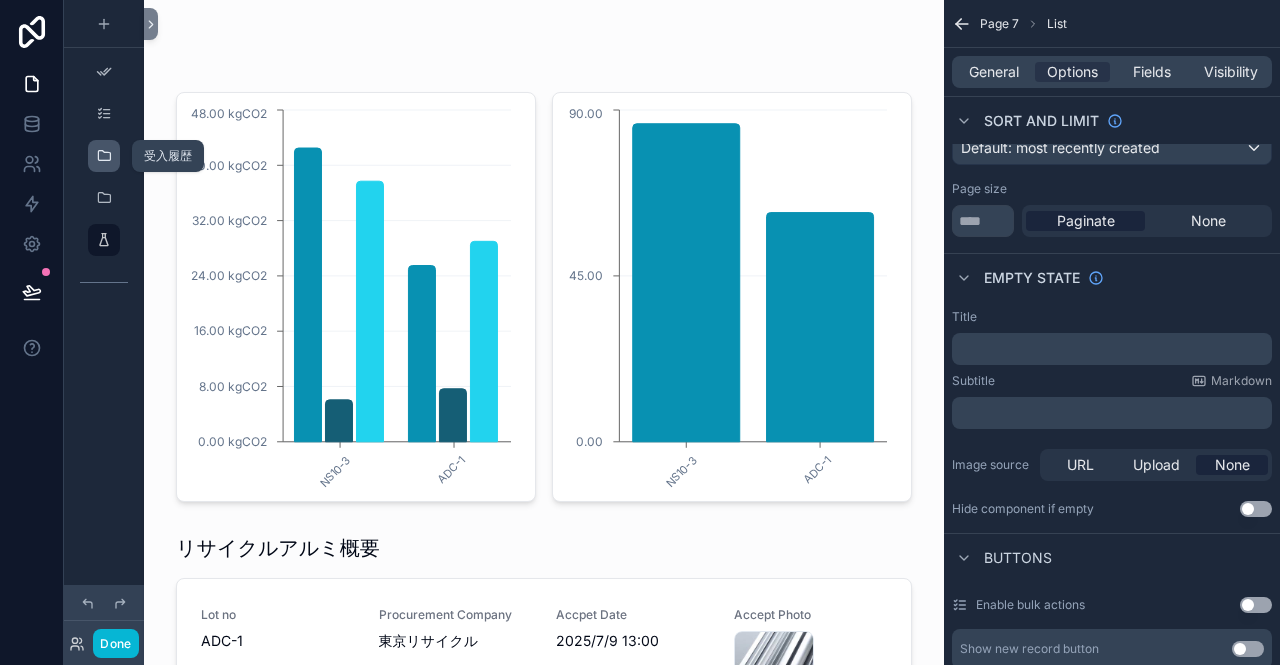 click at bounding box center [104, 156] 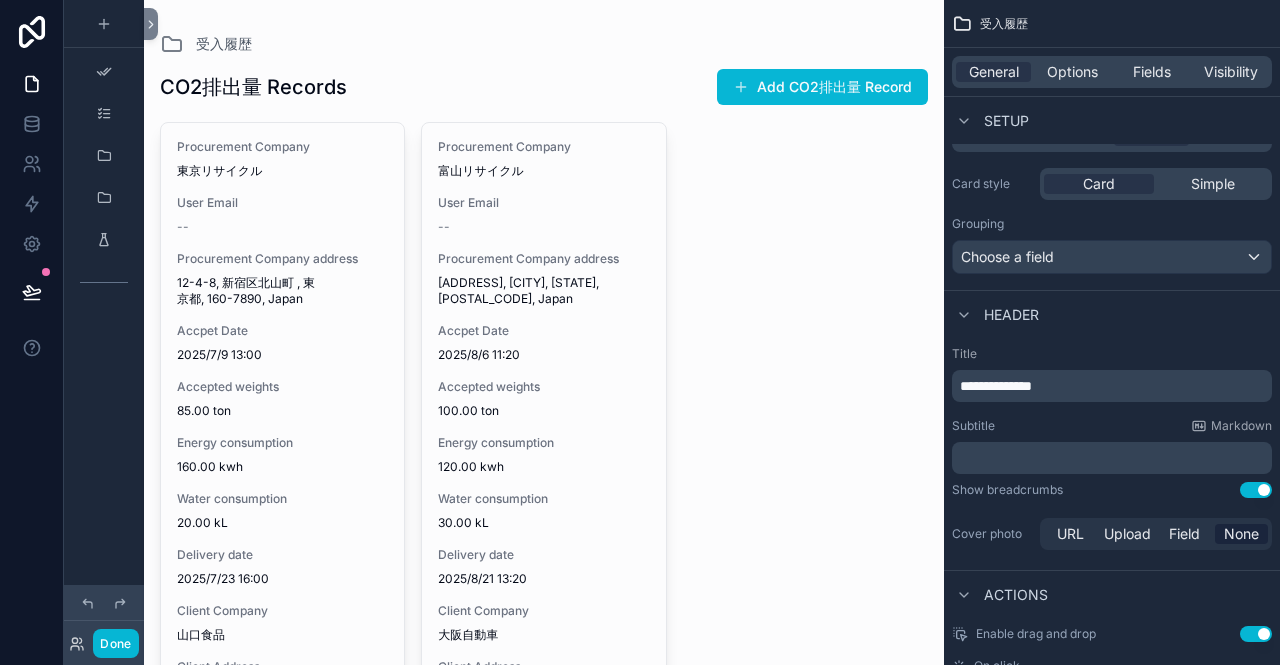 click at bounding box center (544, 429) 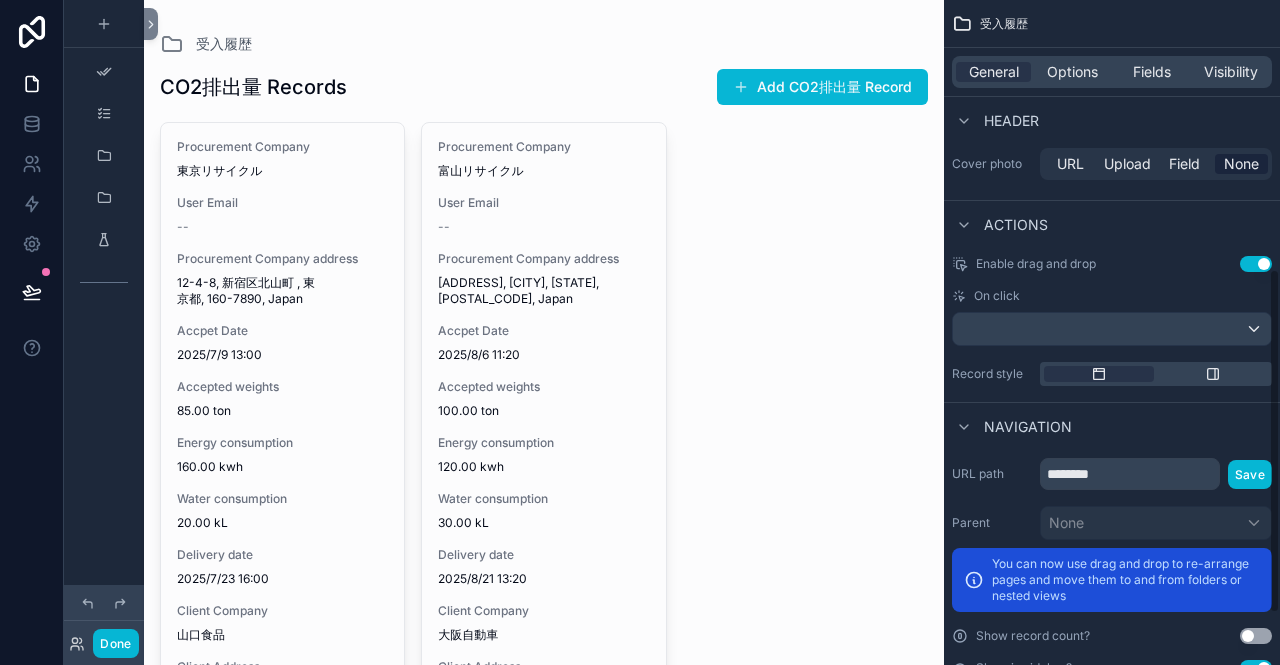 scroll, scrollTop: 618, scrollLeft: 0, axis: vertical 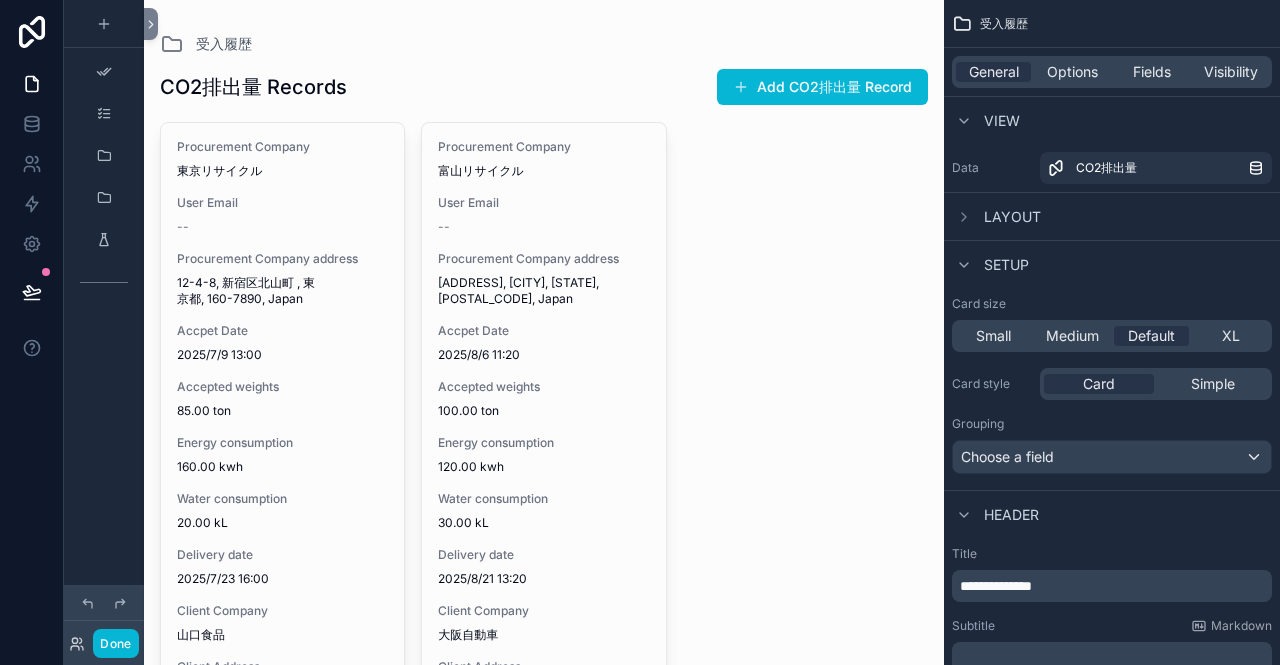 click on "Layout" at bounding box center [1012, 217] 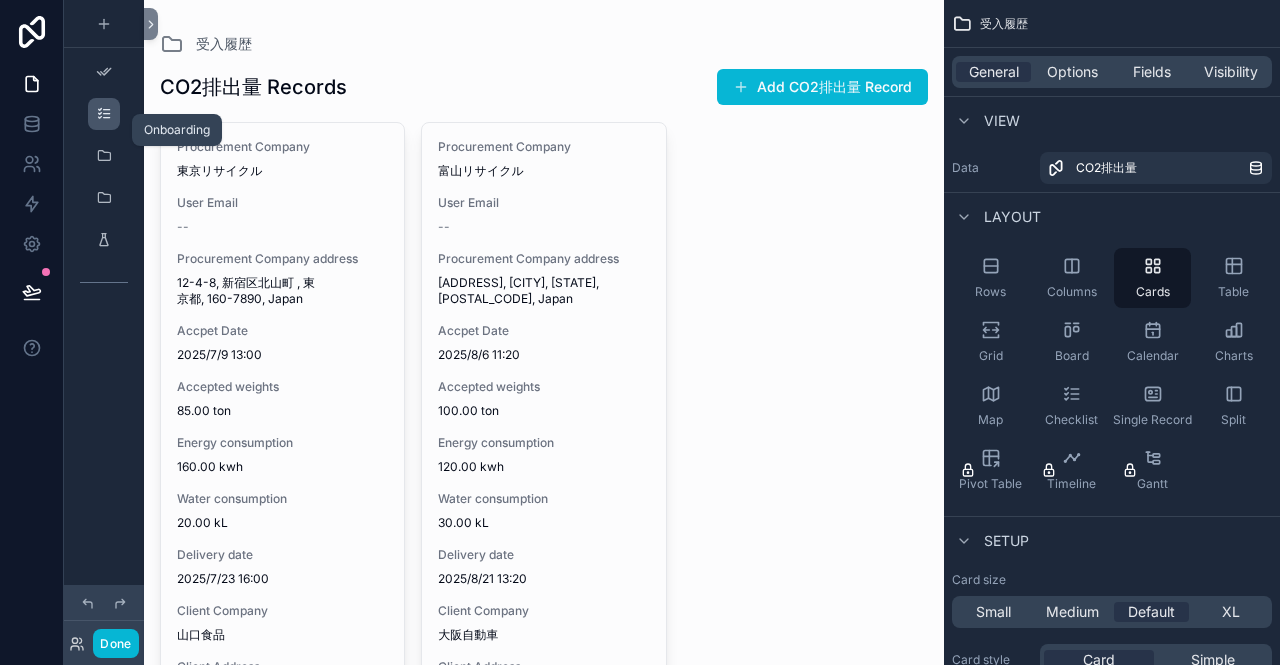 click at bounding box center [104, 114] 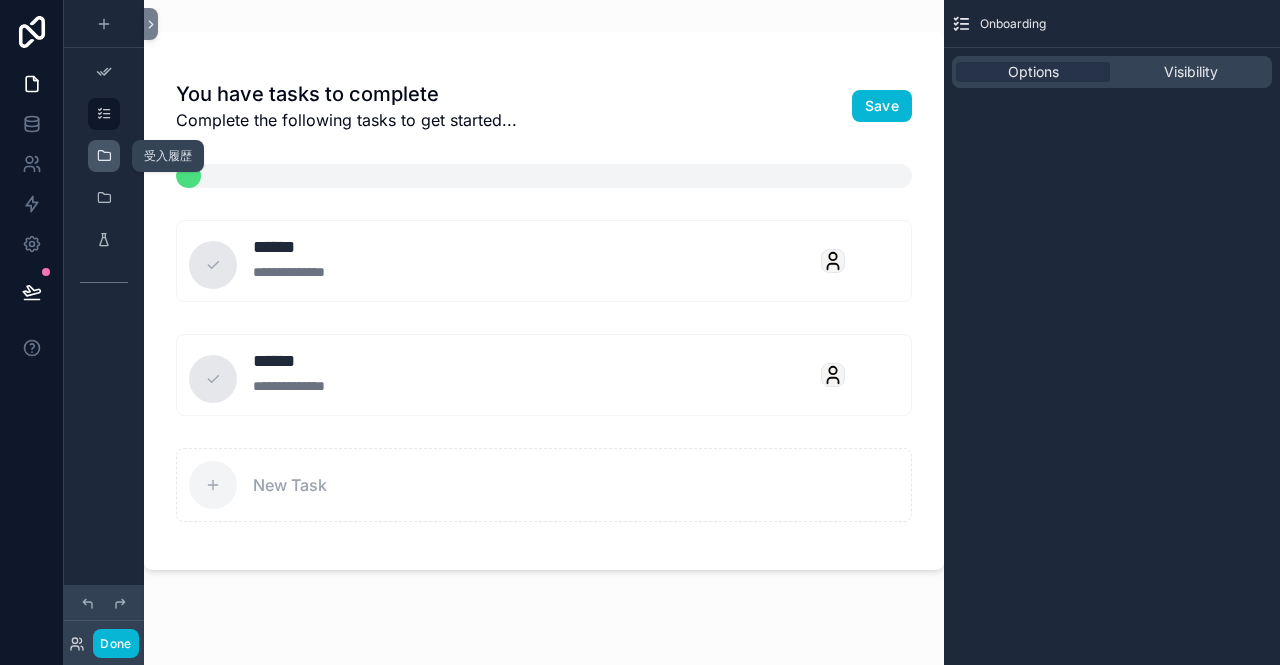 click at bounding box center [104, 156] 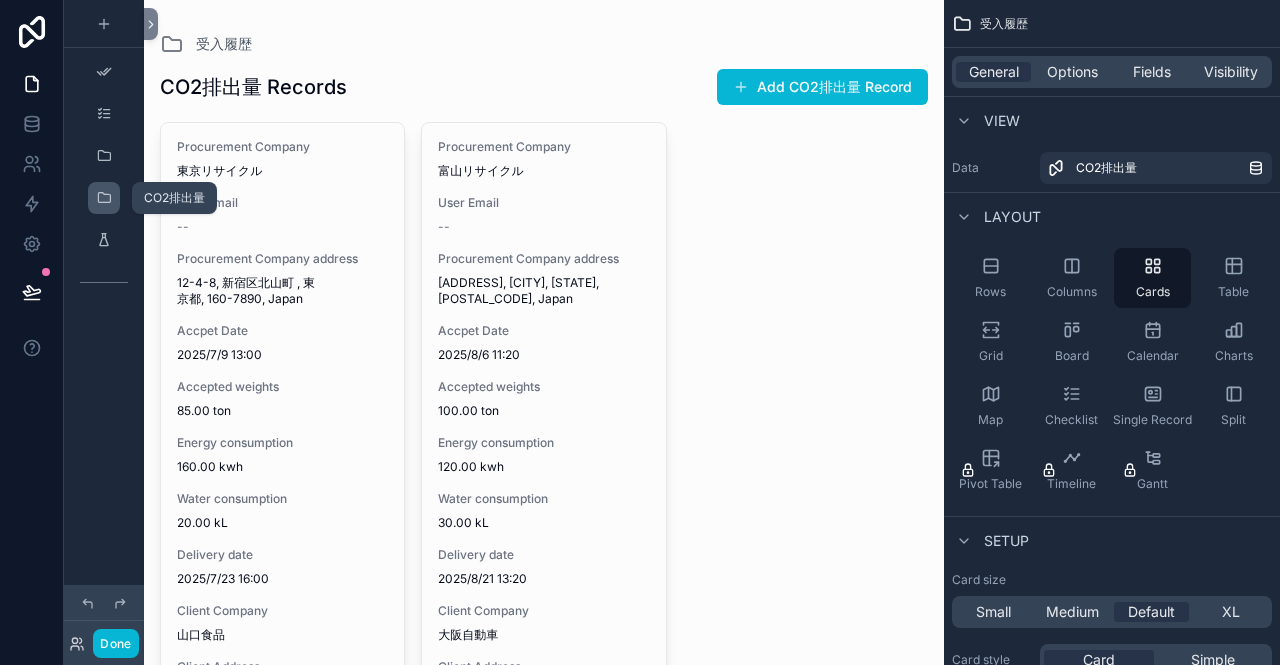 click at bounding box center [104, 198] 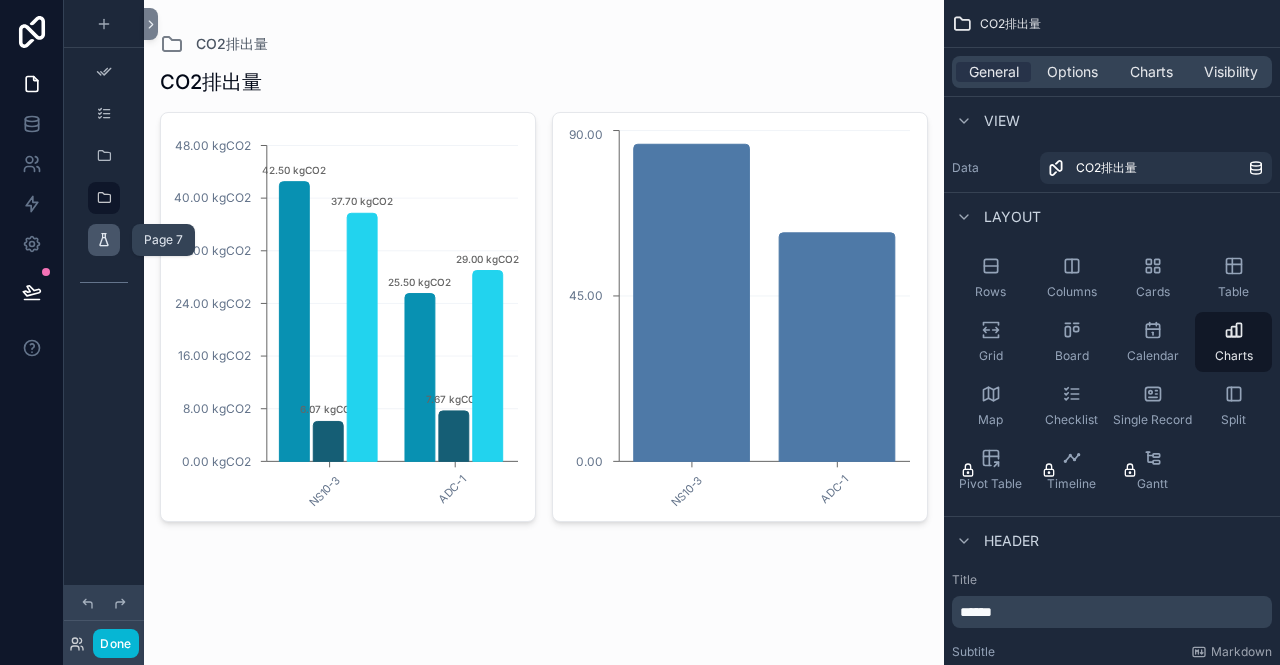 click at bounding box center (104, 240) 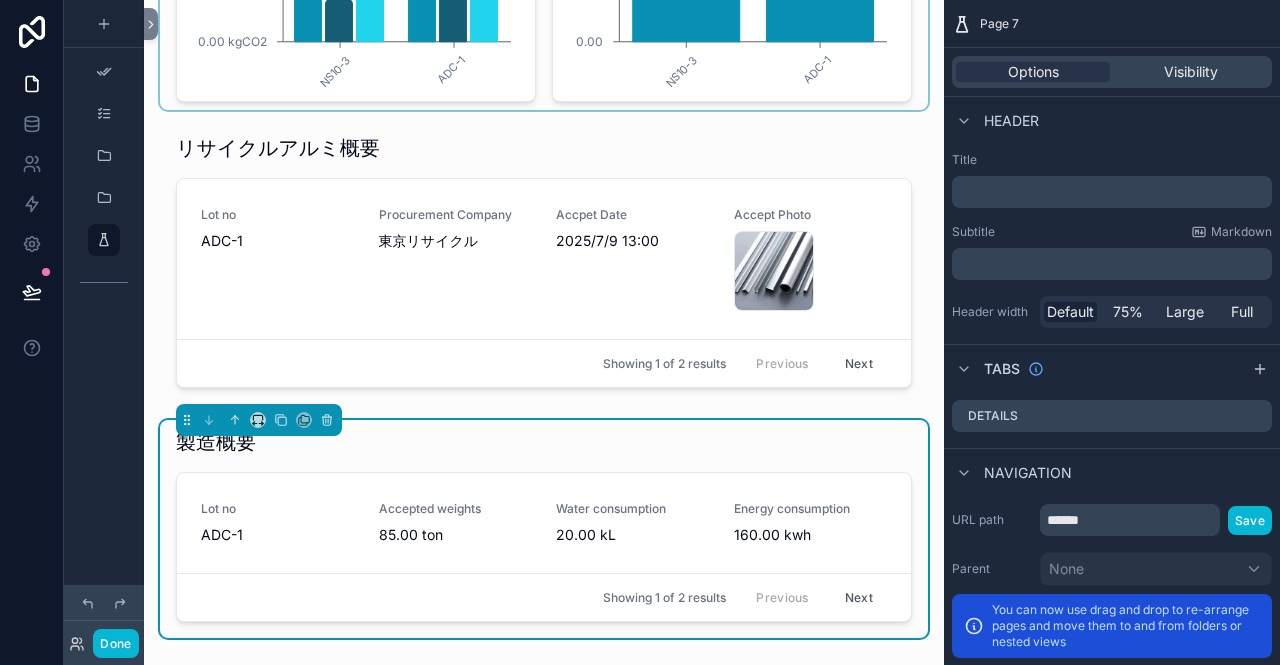 scroll, scrollTop: 800, scrollLeft: 0, axis: vertical 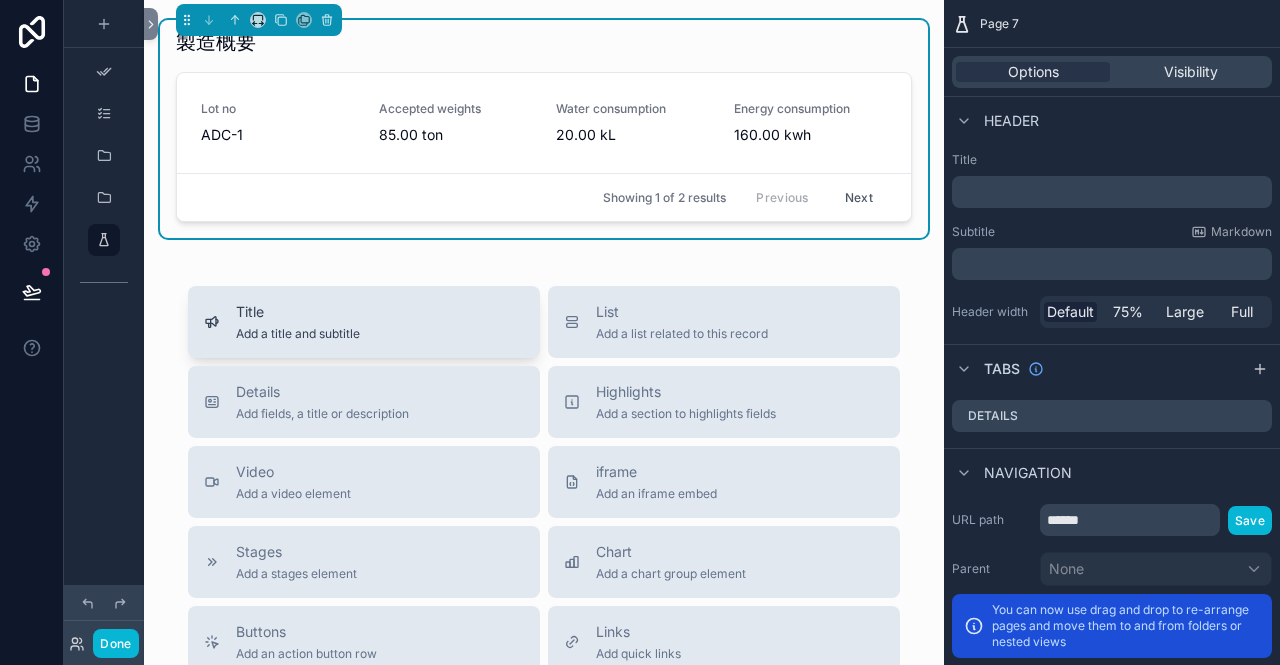 click on "Add a title and subtitle" at bounding box center [298, 334] 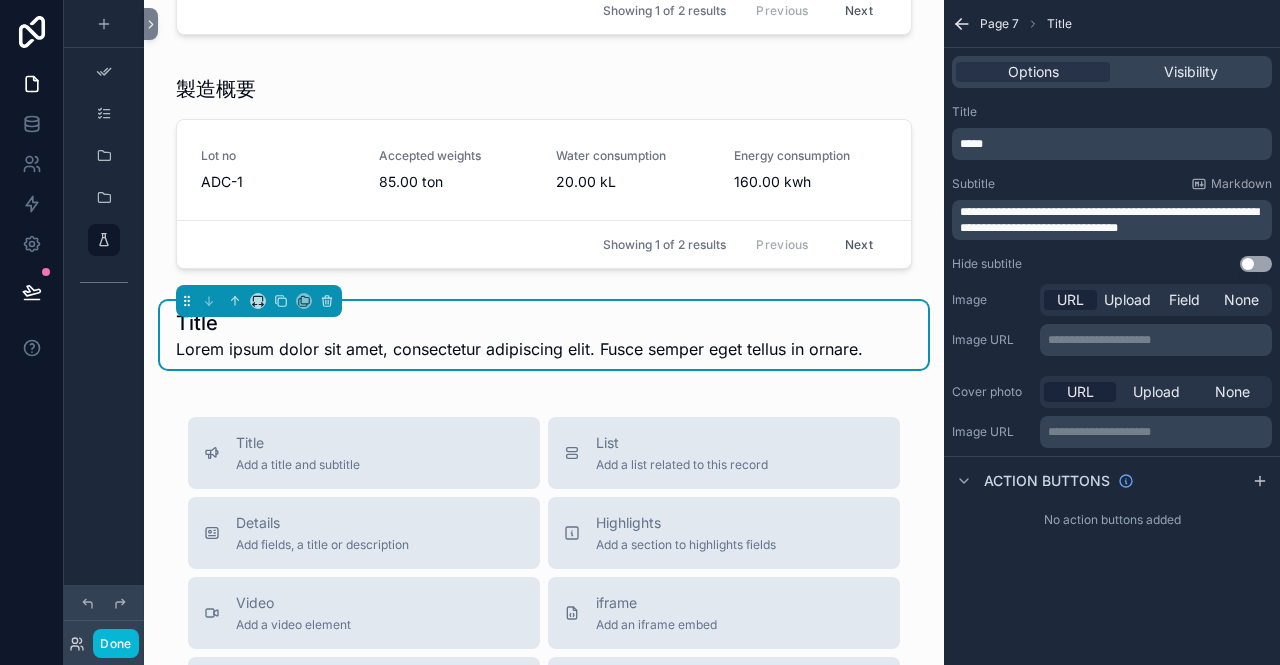scroll, scrollTop: 752, scrollLeft: 0, axis: vertical 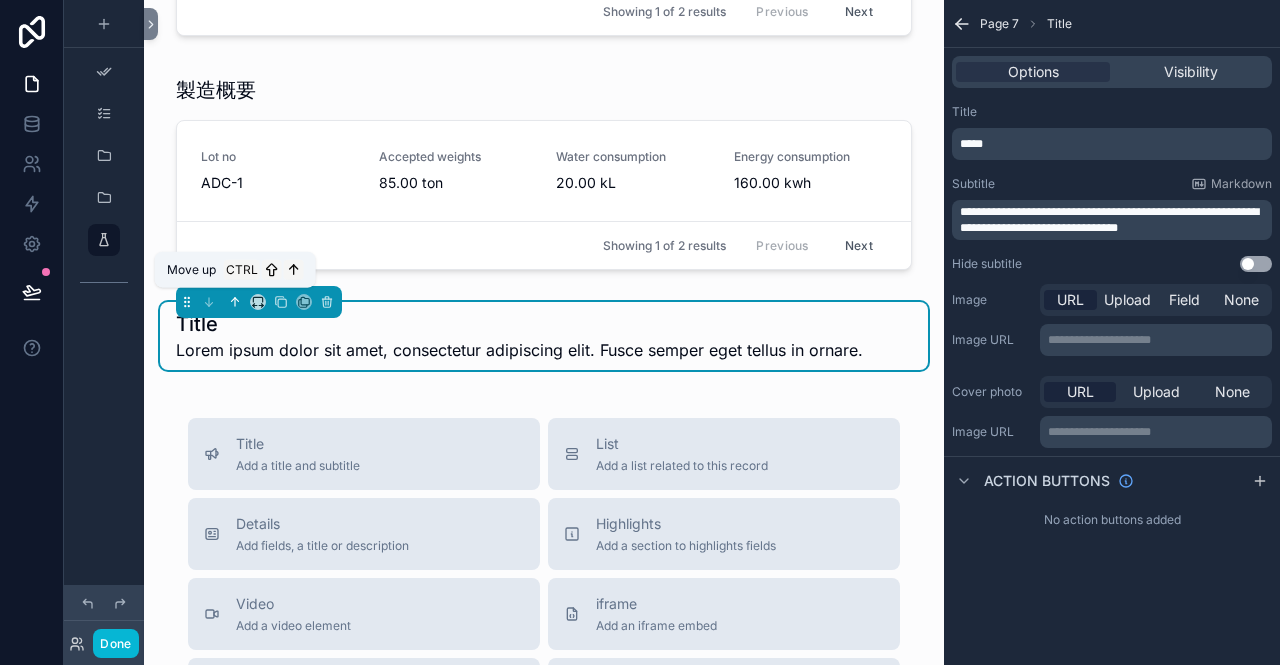 click 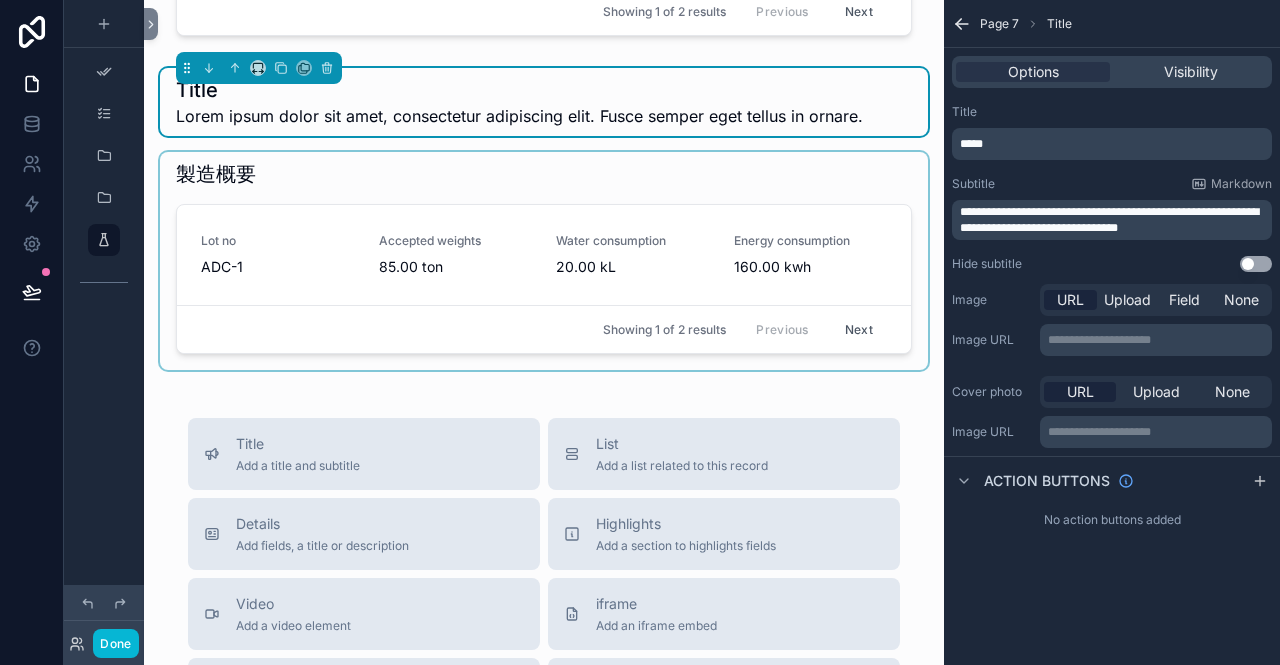 scroll, scrollTop: 352, scrollLeft: 0, axis: vertical 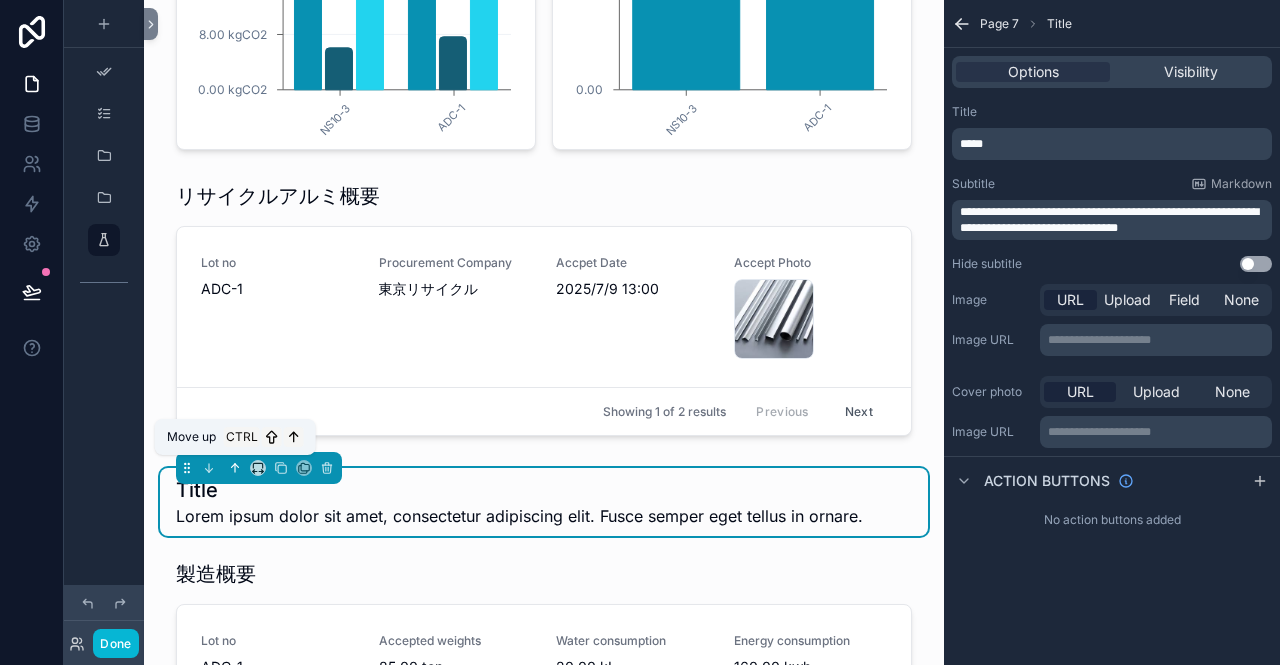 click 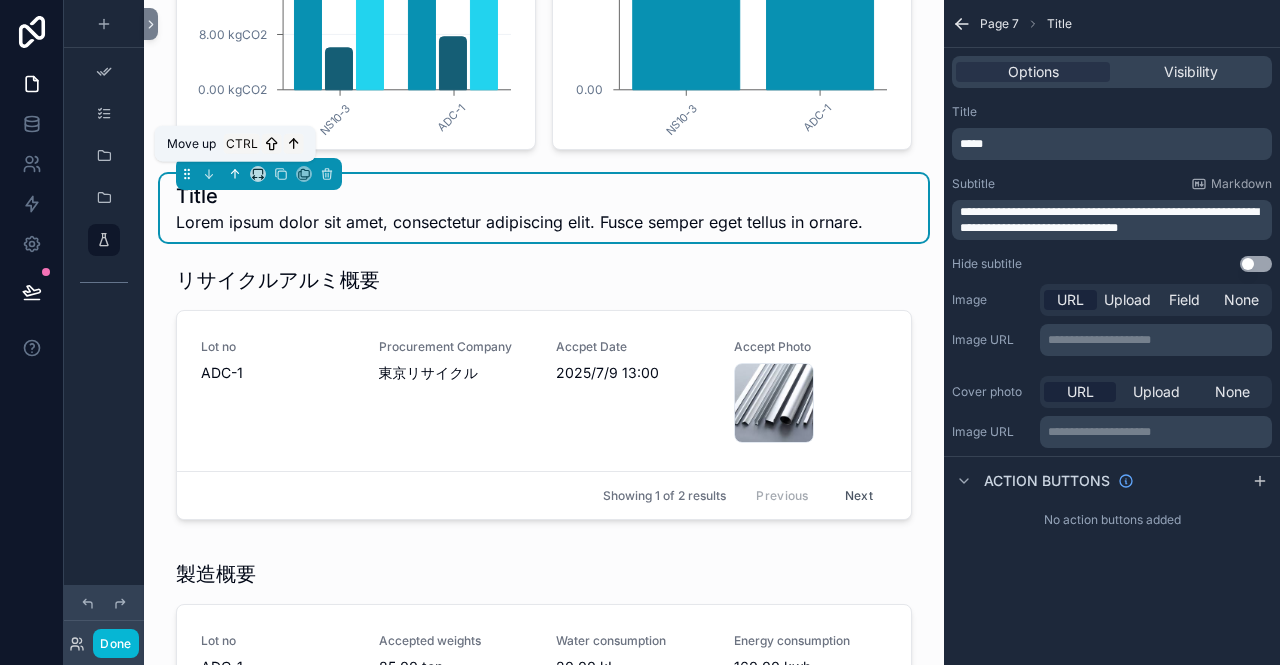 click 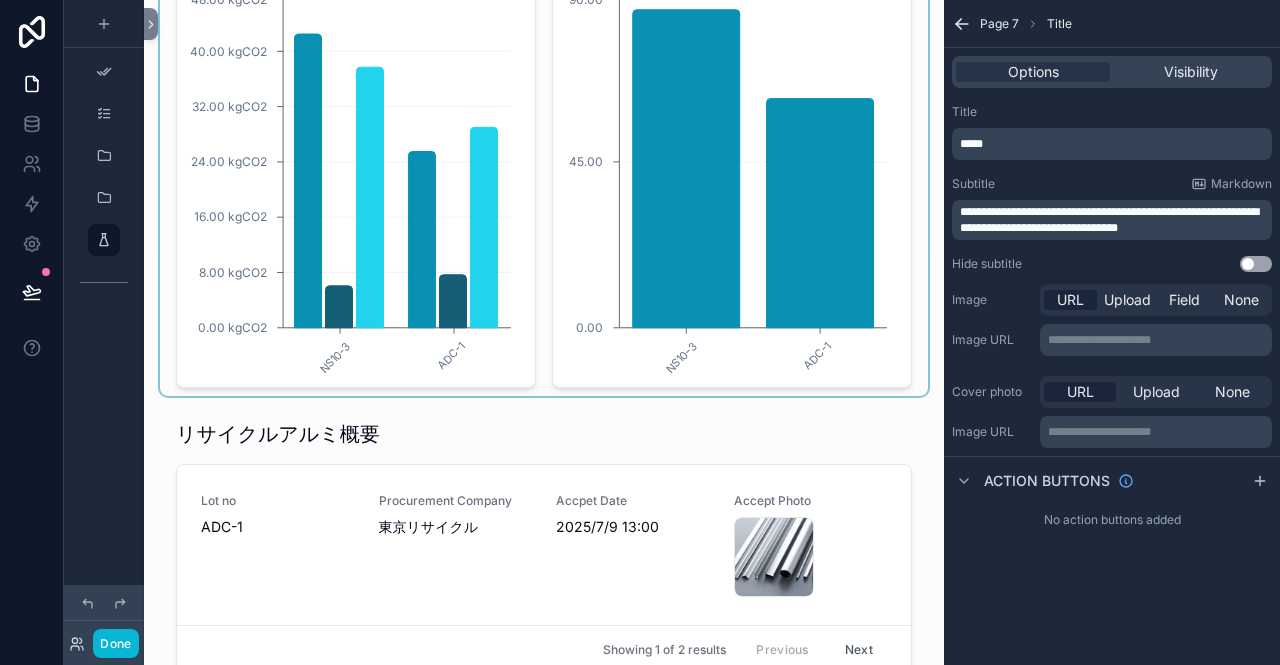 scroll, scrollTop: 0, scrollLeft: 0, axis: both 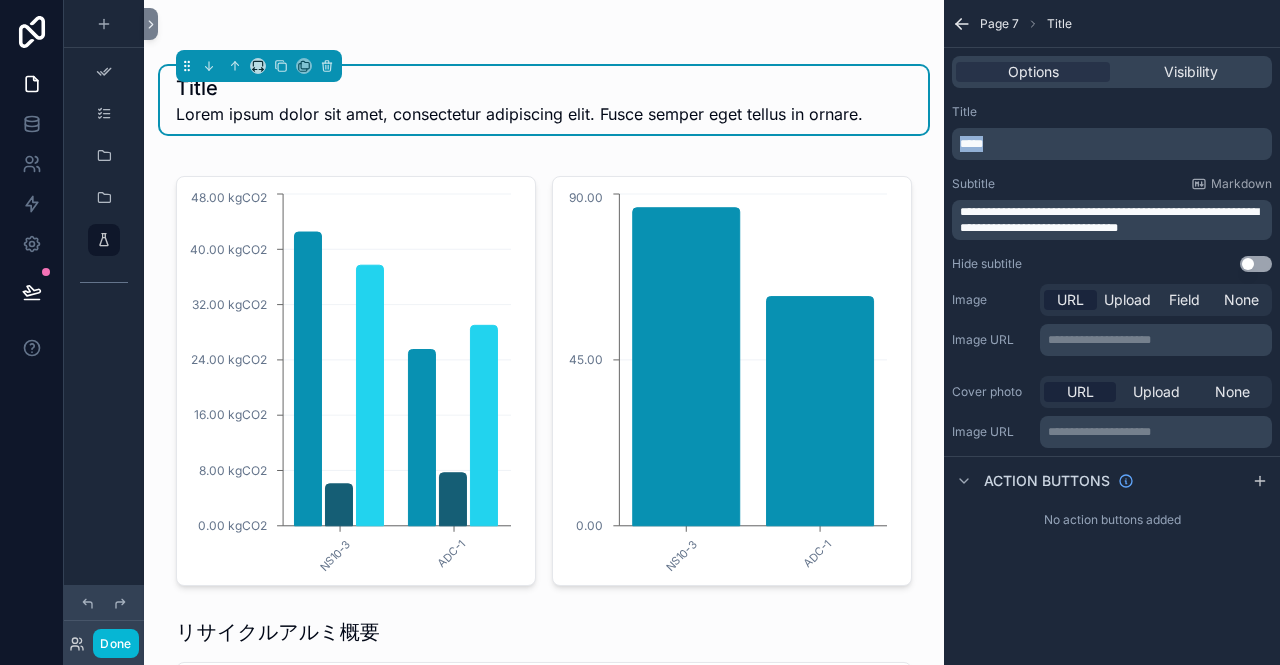 drag, startPoint x: 1008, startPoint y: 147, endPoint x: 931, endPoint y: 144, distance: 77.05842 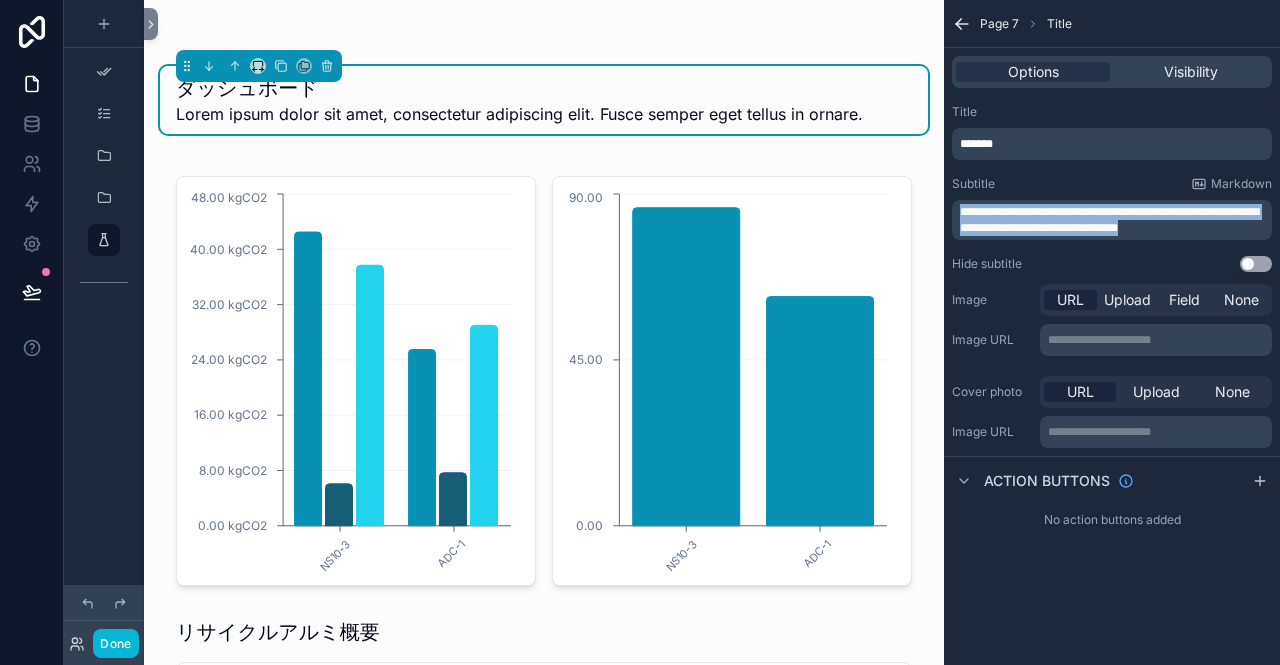 drag, startPoint x: 1194, startPoint y: 224, endPoint x: 955, endPoint y: 217, distance: 239.1025 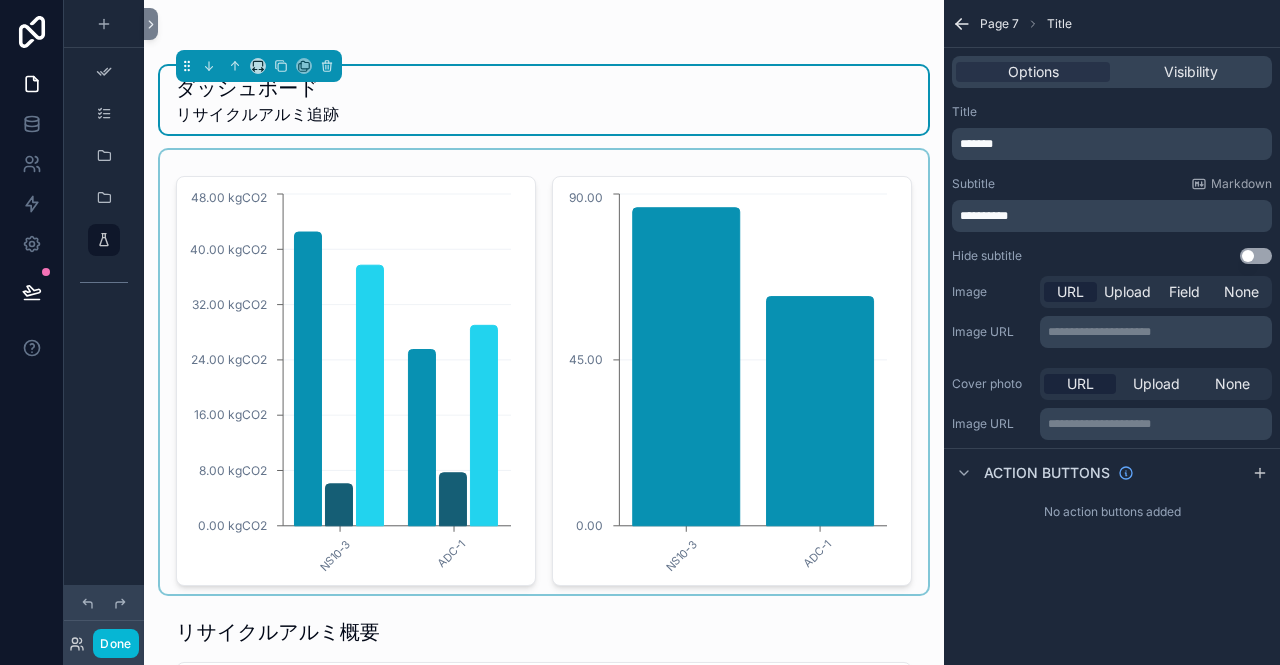 click at bounding box center (544, 372) 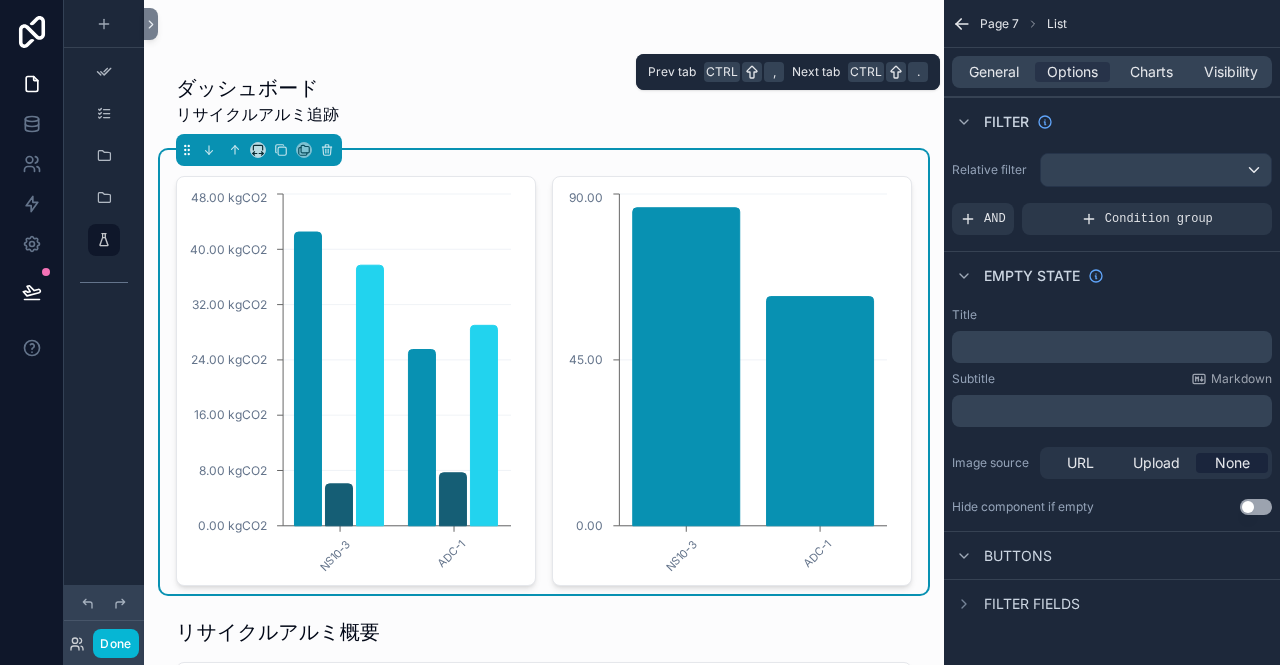click on "General Options Charts Visibility" at bounding box center [1112, 72] 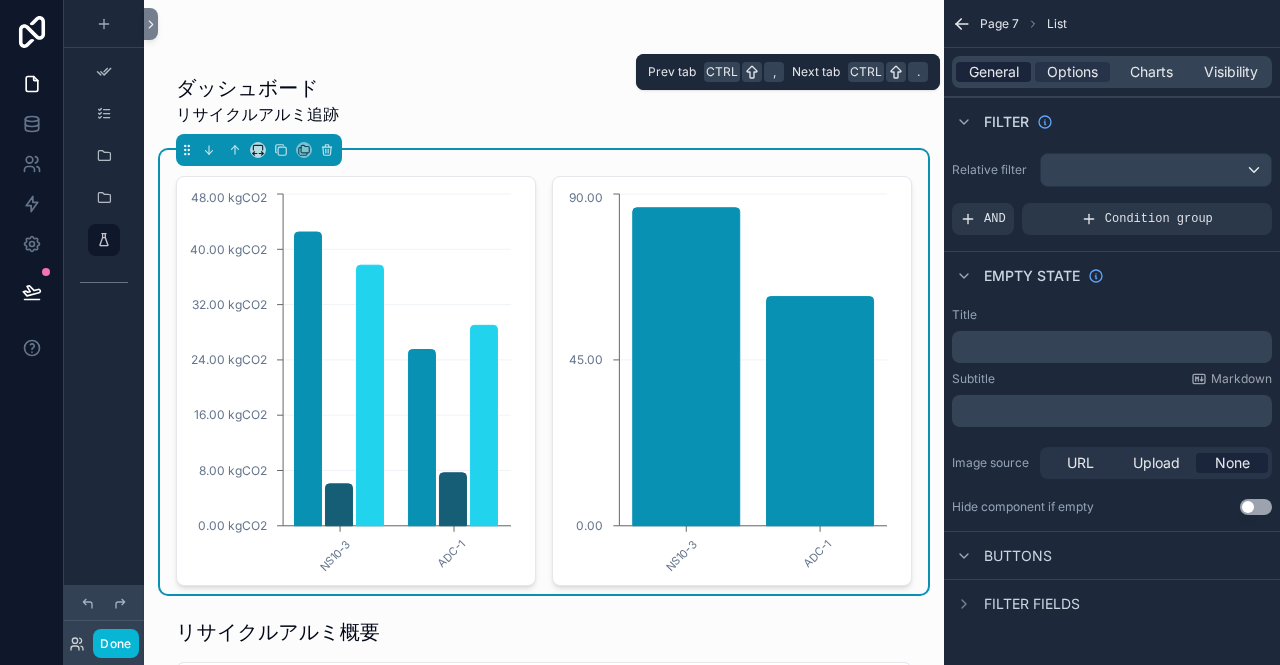 click on "General" at bounding box center (994, 72) 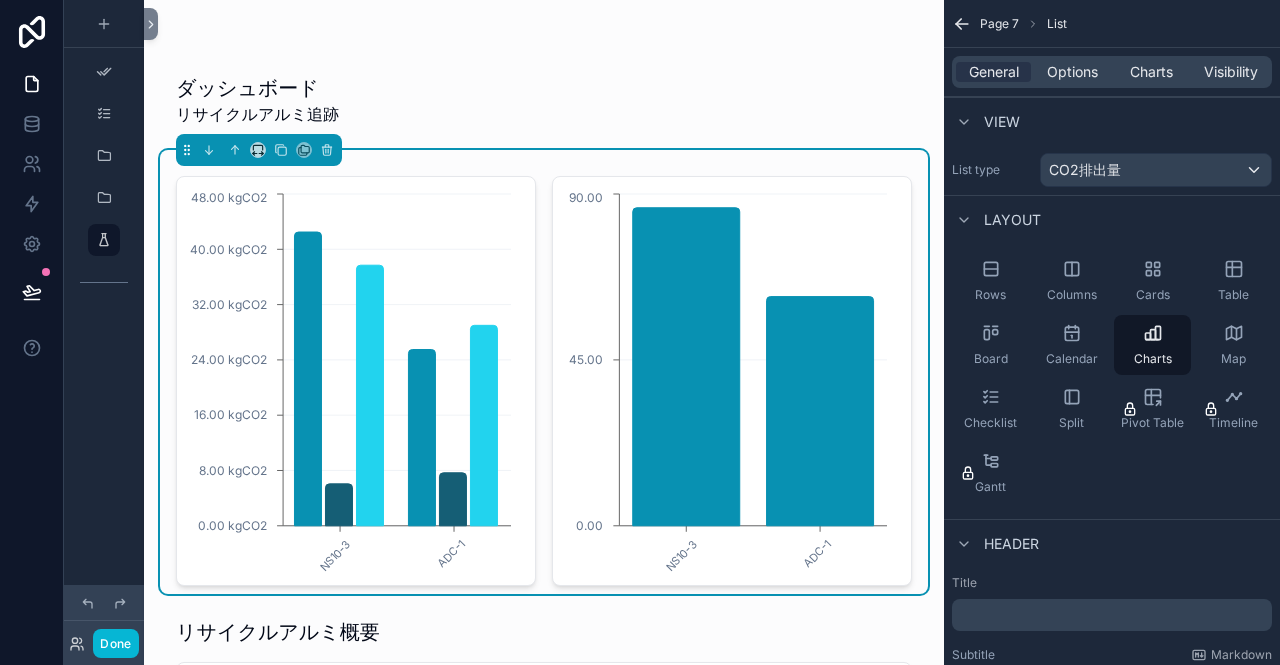 click on "Layout" at bounding box center [1012, 220] 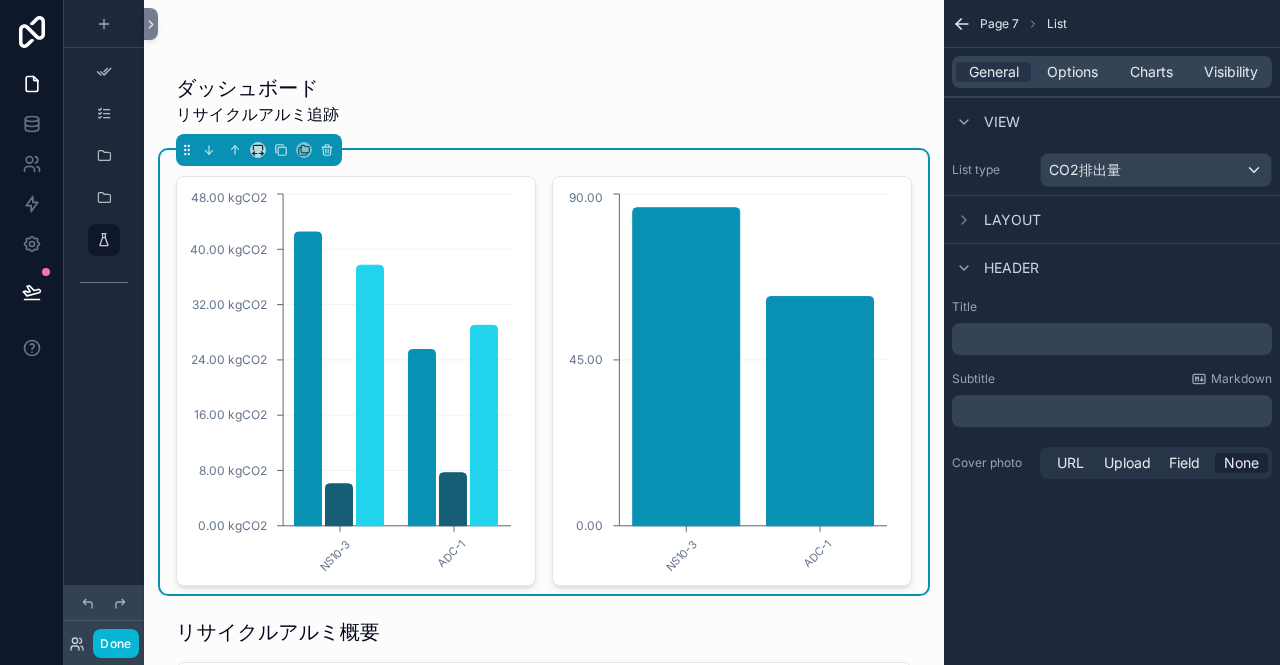 click on "﻿" at bounding box center (1114, 339) 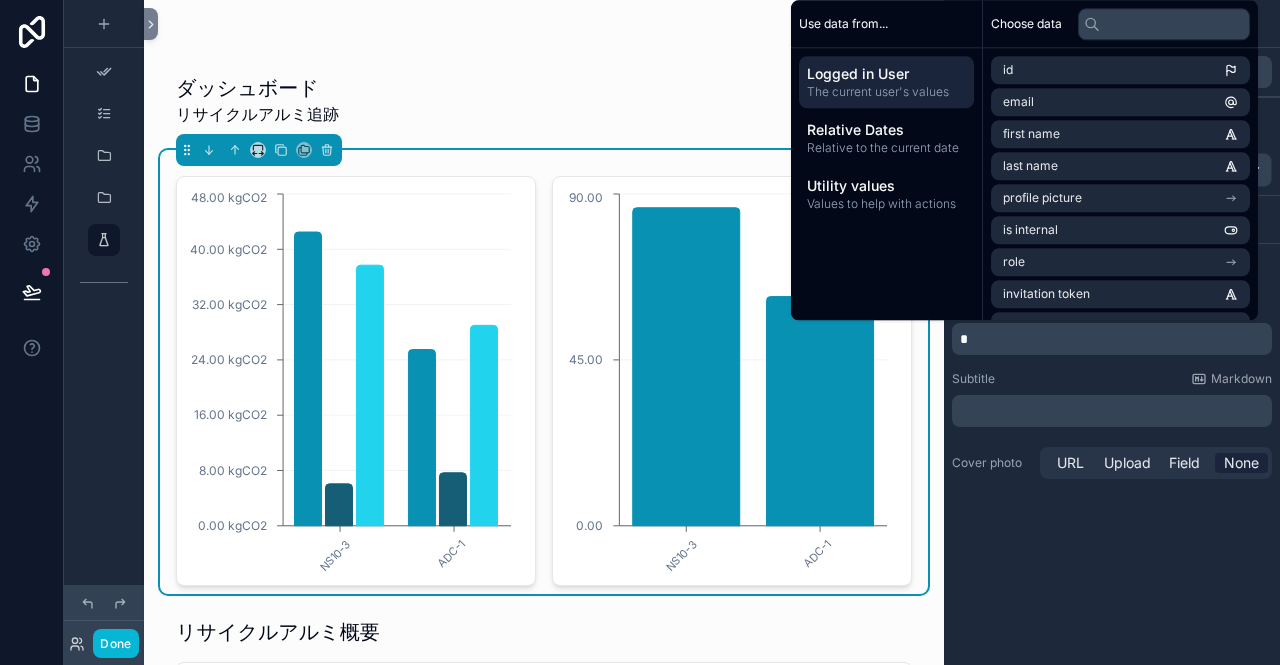 type 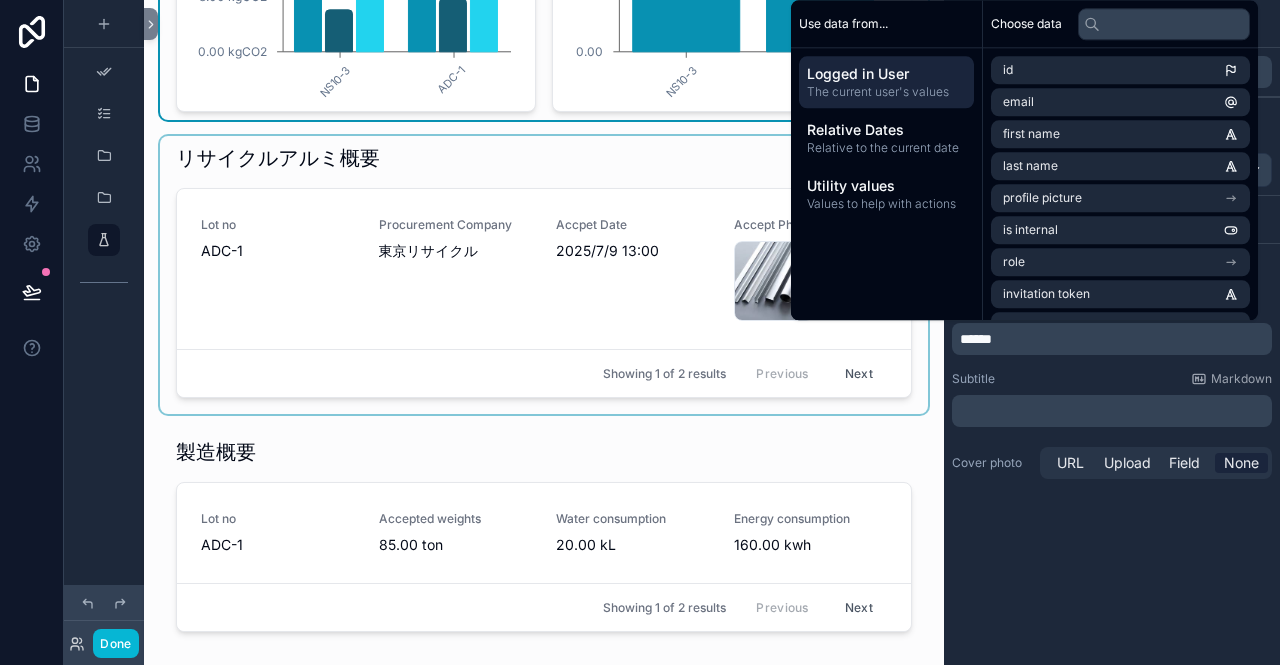 scroll, scrollTop: 900, scrollLeft: 0, axis: vertical 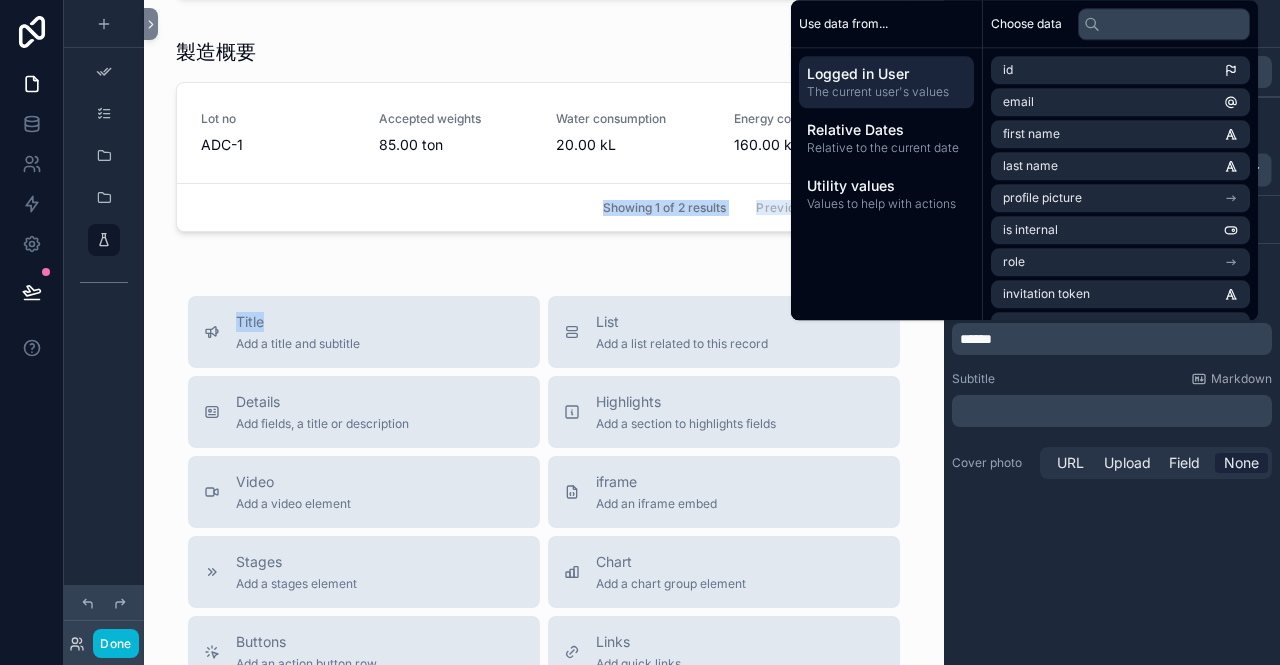click on "ダッシュボード リサイクルアルミ追跡 CO2排出量 NS10-3 ADC-1 0.00 kgCO2 8.00 kgCO2 16.00 kgCO2 24.00 kgCO2 32.00 kgCO2 40.00 kgCO2 48.00 kgCO2 NS10-3 ADC-1 0.00 45.00 90.00 リサイクルアルミ概要 Lot no ADC-1 Procurement Company [COMPANY_NAME] Accpet Date [DATE] [TIME] Accept Photo company-1 .jpg Showing 1 of 2 results Previous Next 製造概要 Lot no ADC-1 Accepted weights 85.00 ton Water consumption 20.00 kL Energy consumption 160.00 kwh Showing 1 of 2 results Previous Next Title Add a title and subtitle List Add a list related to this record Details Add fields, a title or description Highlights Add a section to highlights fields Video Add a video element iframe Add an iframe embed Stages Add a stages element Chart Add a chart group element Buttons Add an action button row Links Add quick links Text Add a text block that supports markdown Gallery Add a preview for files Notice Add a notice element Divider Add a divider Comments Record comments section Image Container" at bounding box center [544, 134] 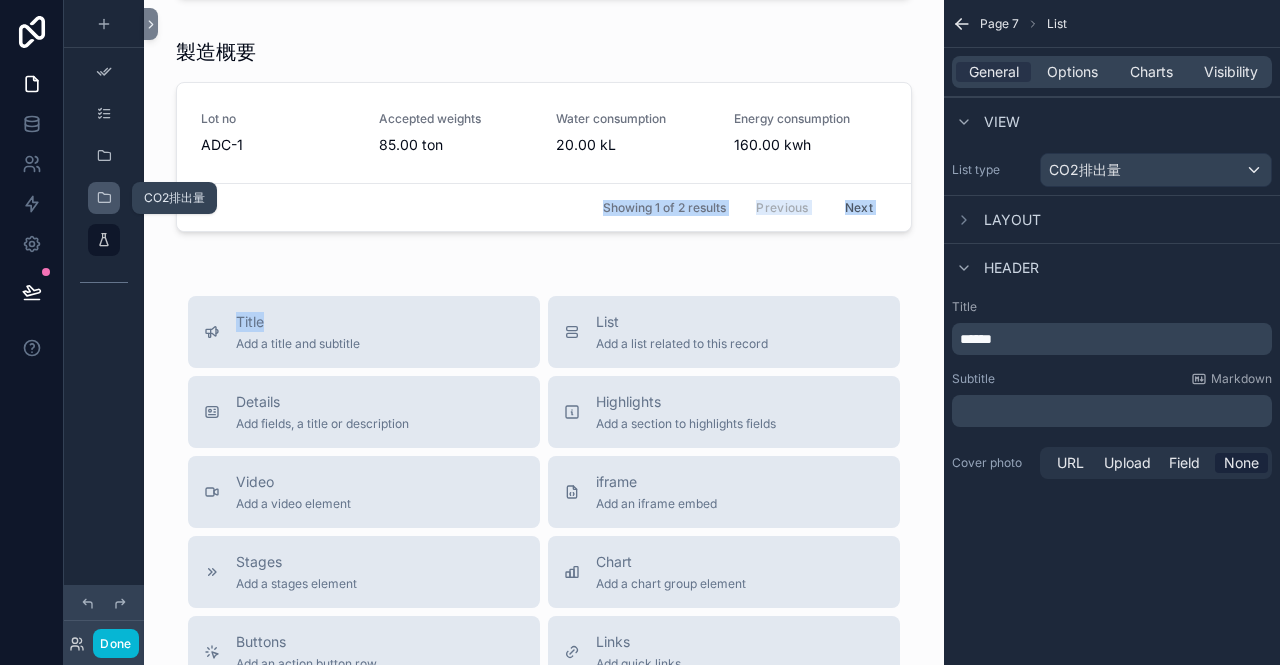 click at bounding box center (104, 198) 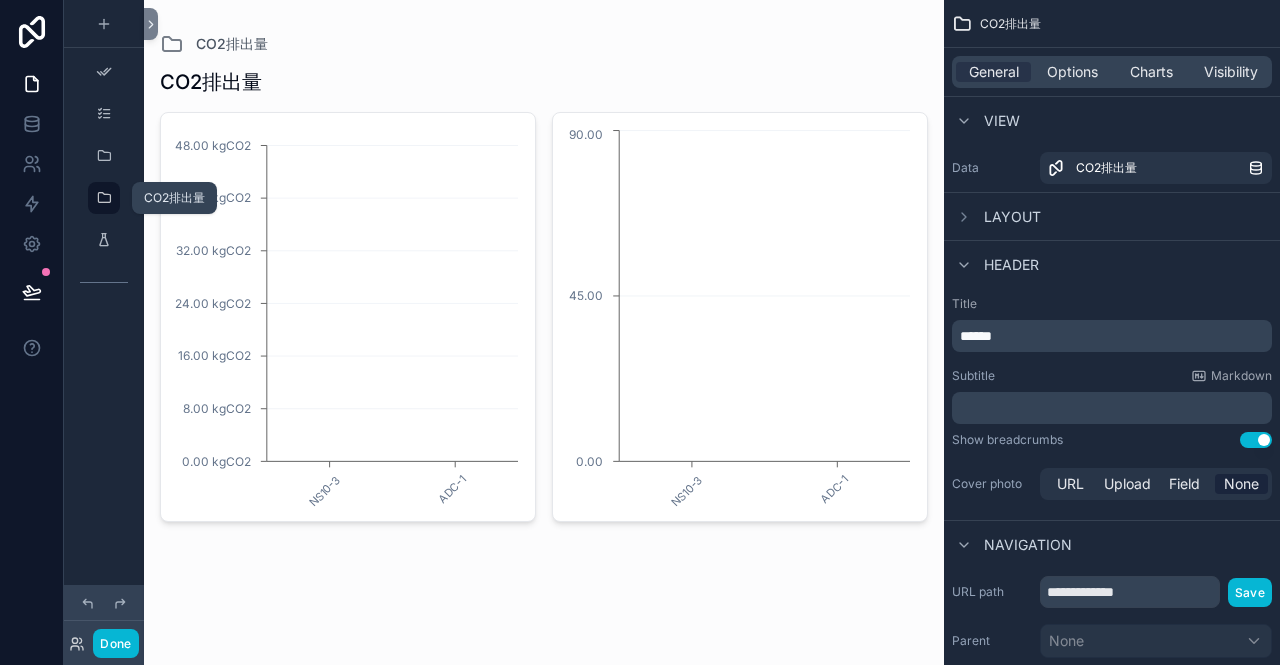 scroll, scrollTop: 0, scrollLeft: 0, axis: both 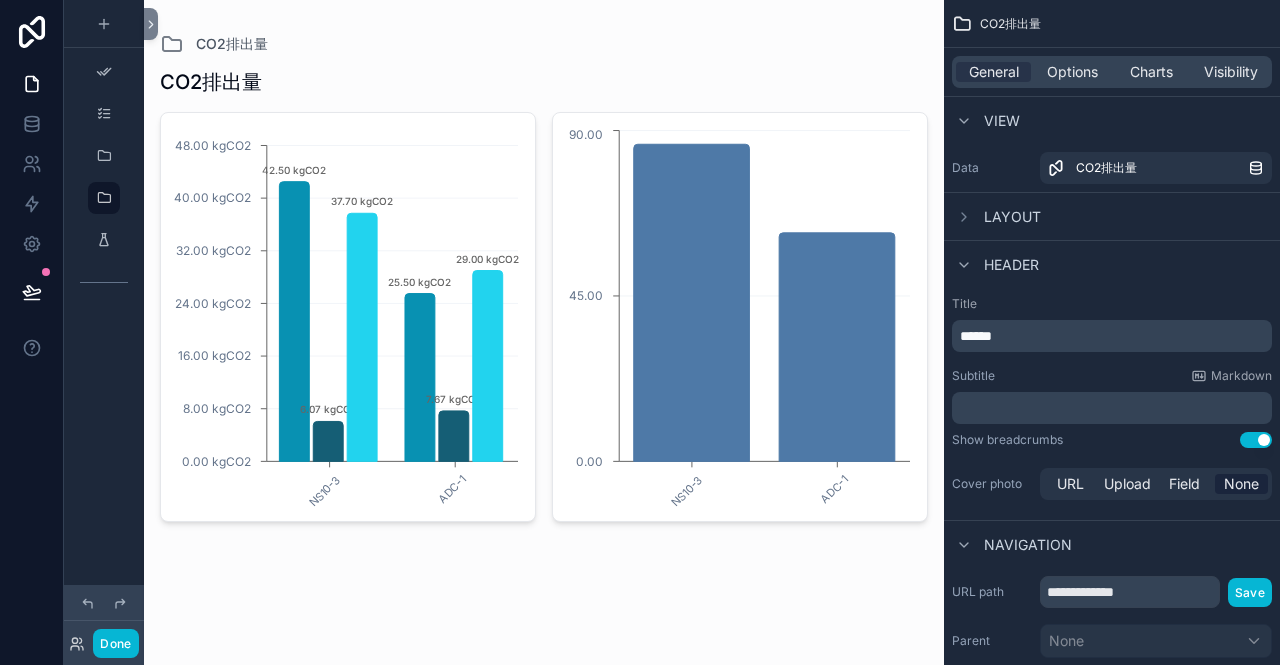 click on "Layout" at bounding box center (1012, 217) 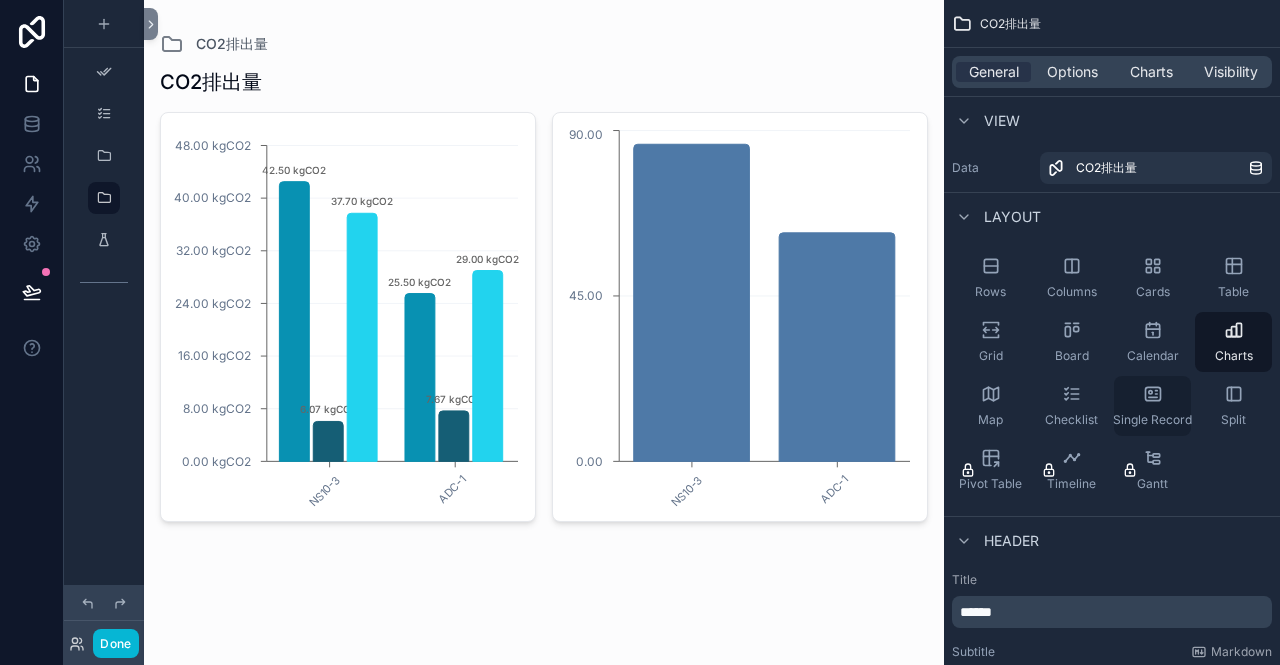 click 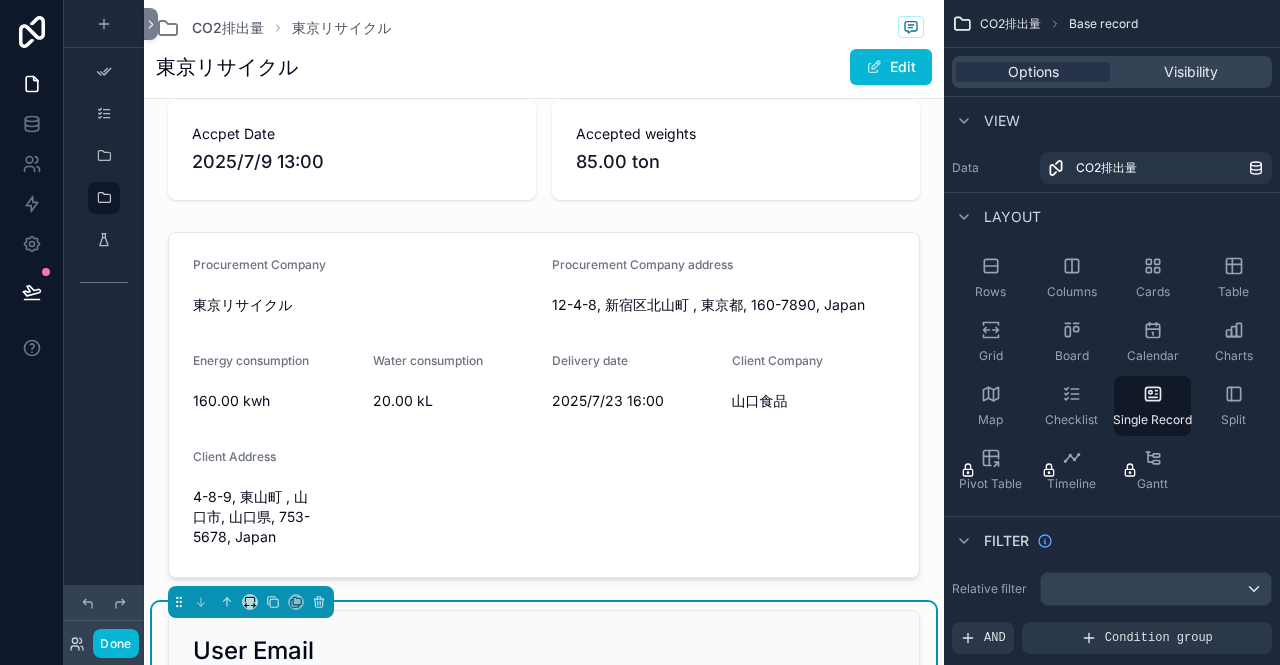 scroll, scrollTop: 0, scrollLeft: 0, axis: both 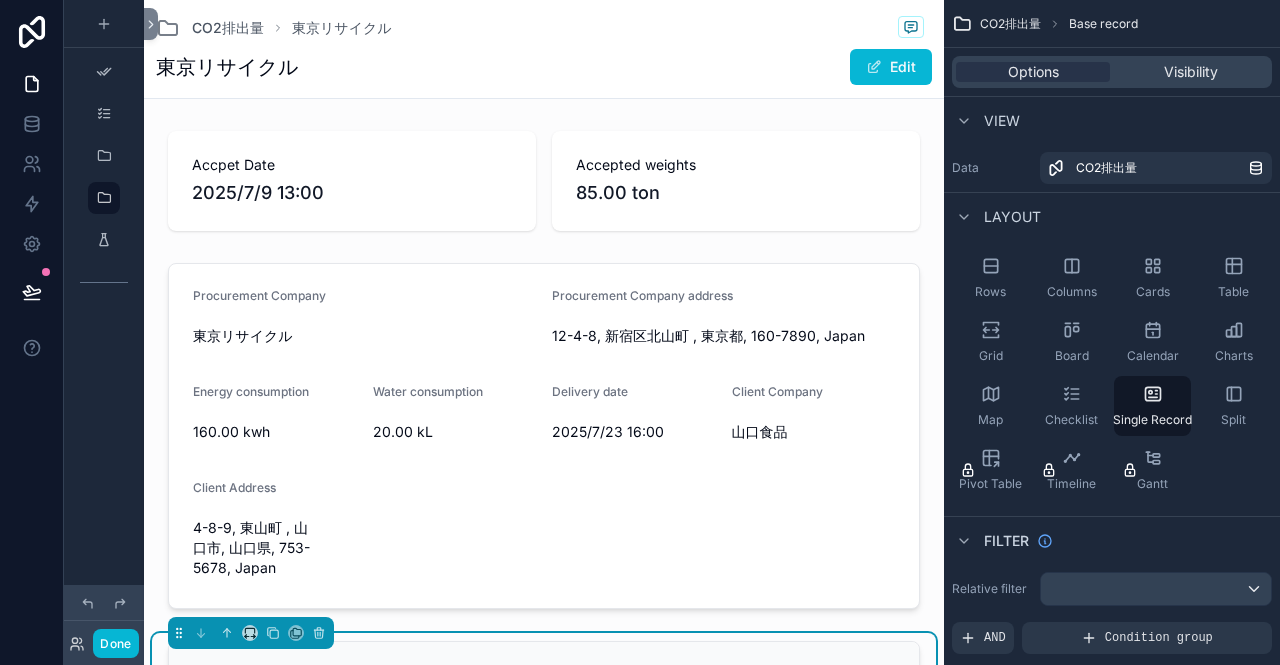 click at bounding box center [544, 922] 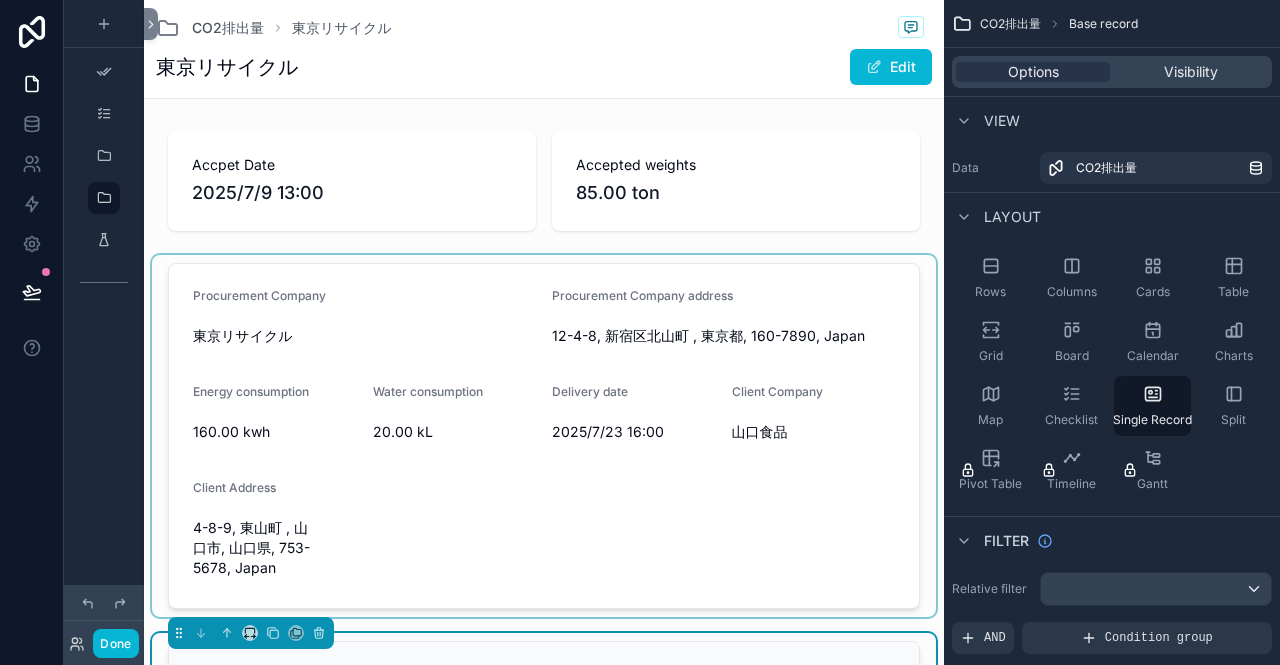 click at bounding box center (544, 436) 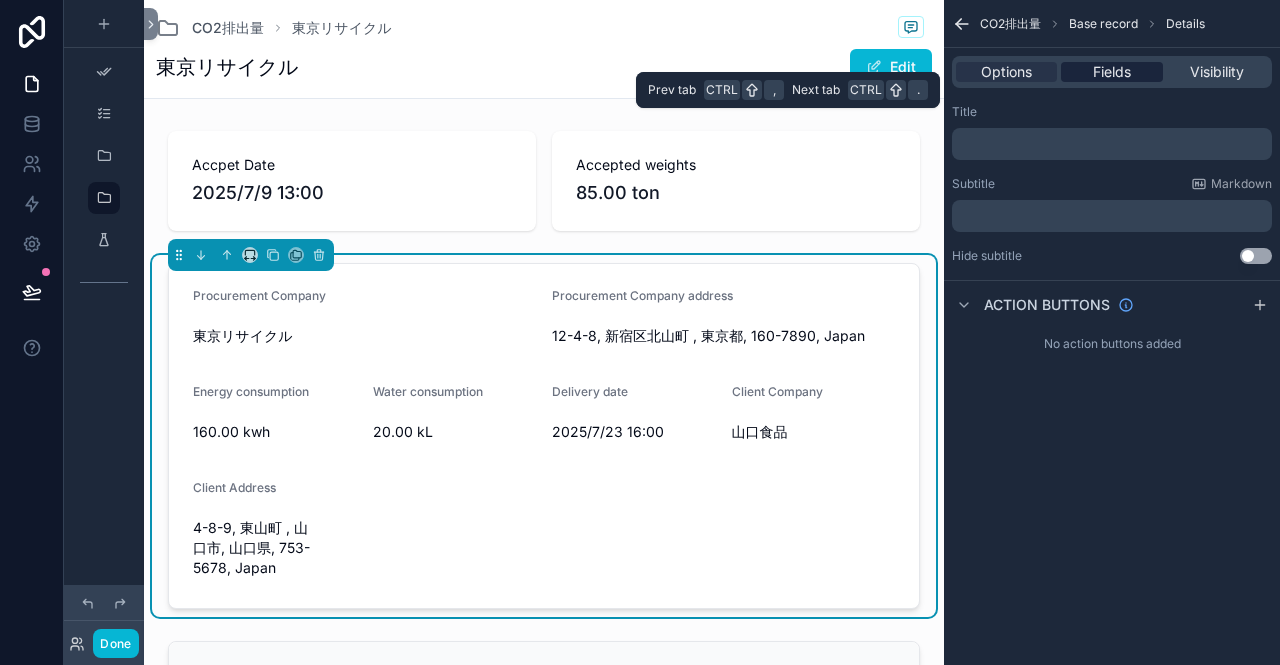 click on "Fields" at bounding box center [1112, 72] 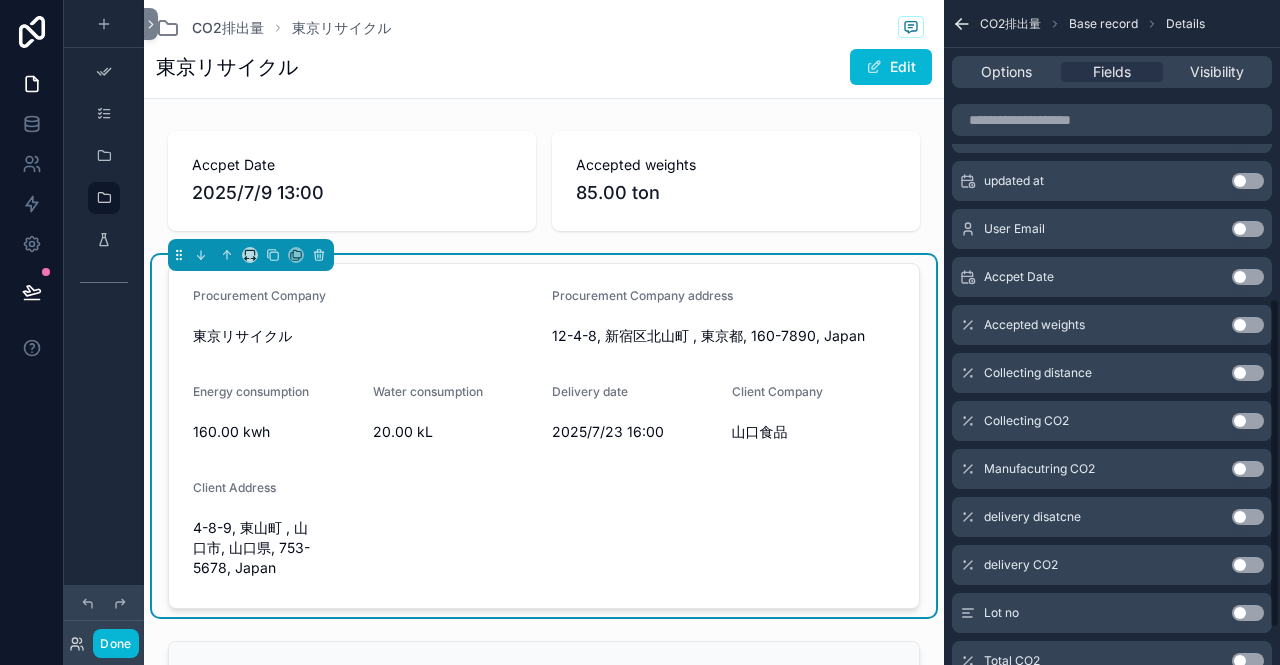 scroll, scrollTop: 600, scrollLeft: 0, axis: vertical 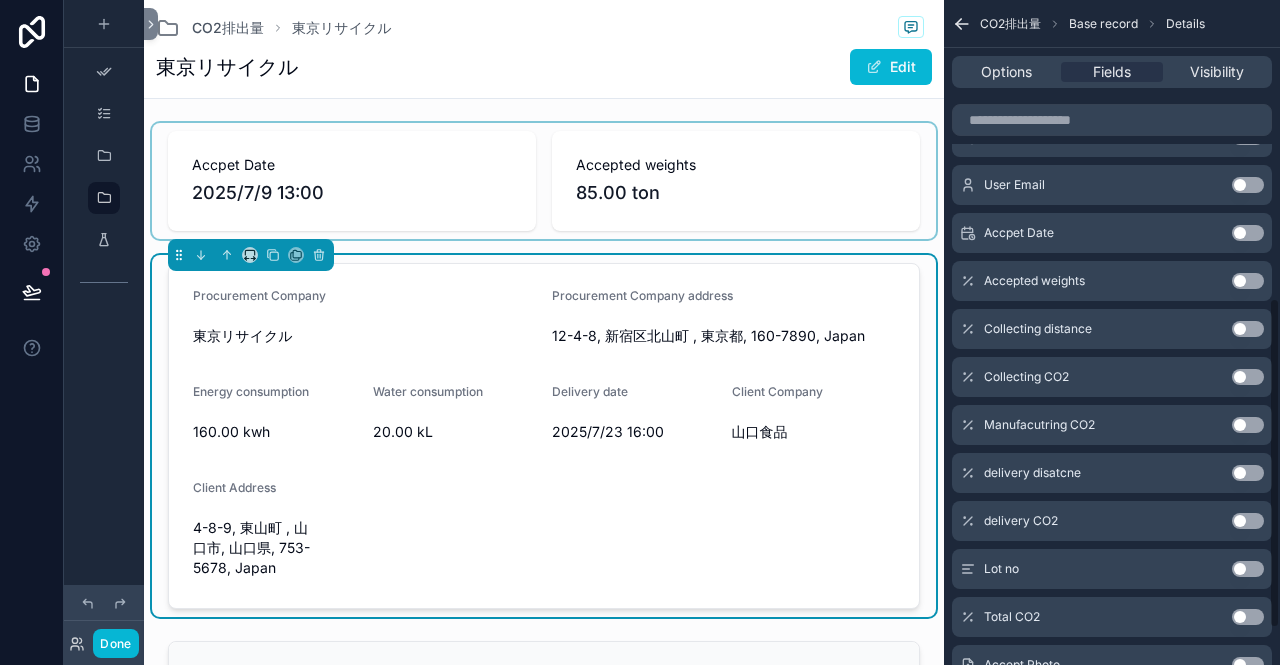 click at bounding box center (544, 181) 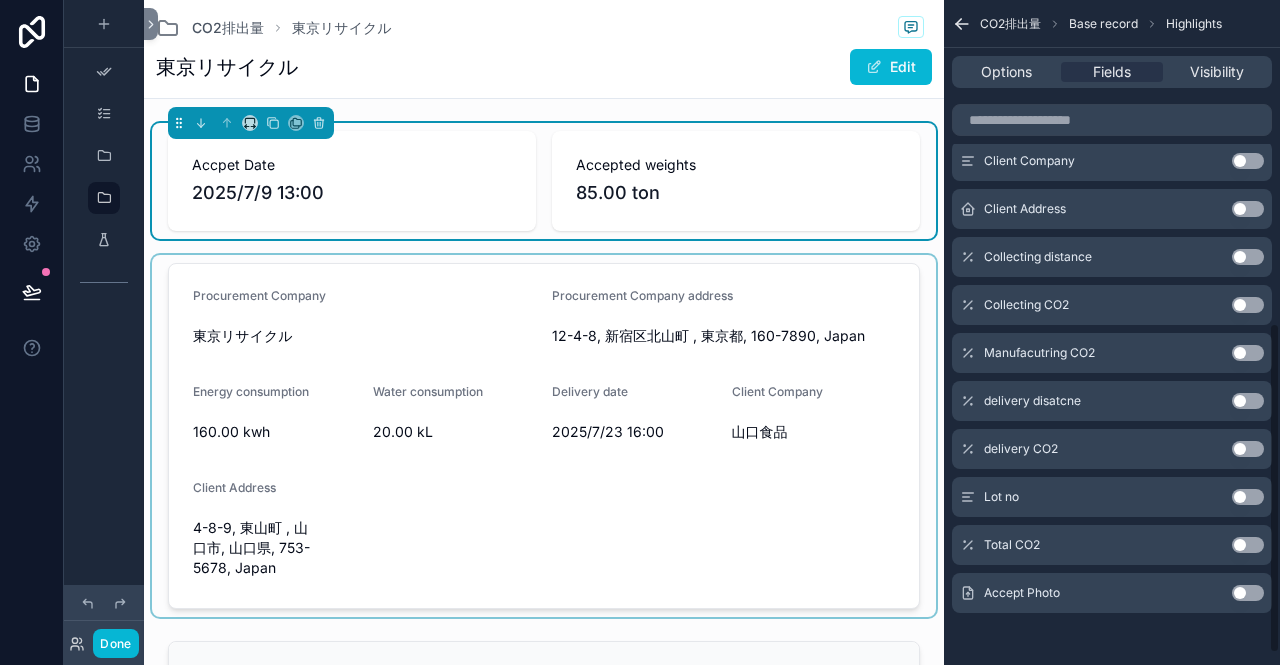 scroll, scrollTop: 674, scrollLeft: 0, axis: vertical 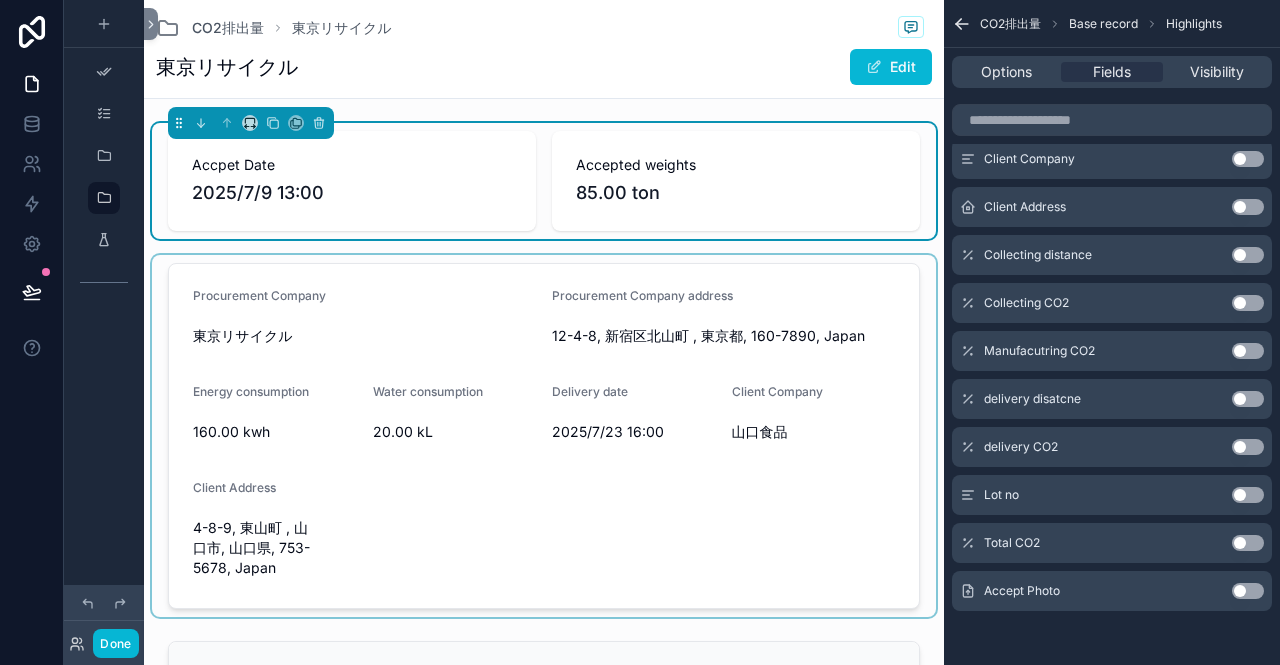 click on "Use setting" at bounding box center [1248, 591] 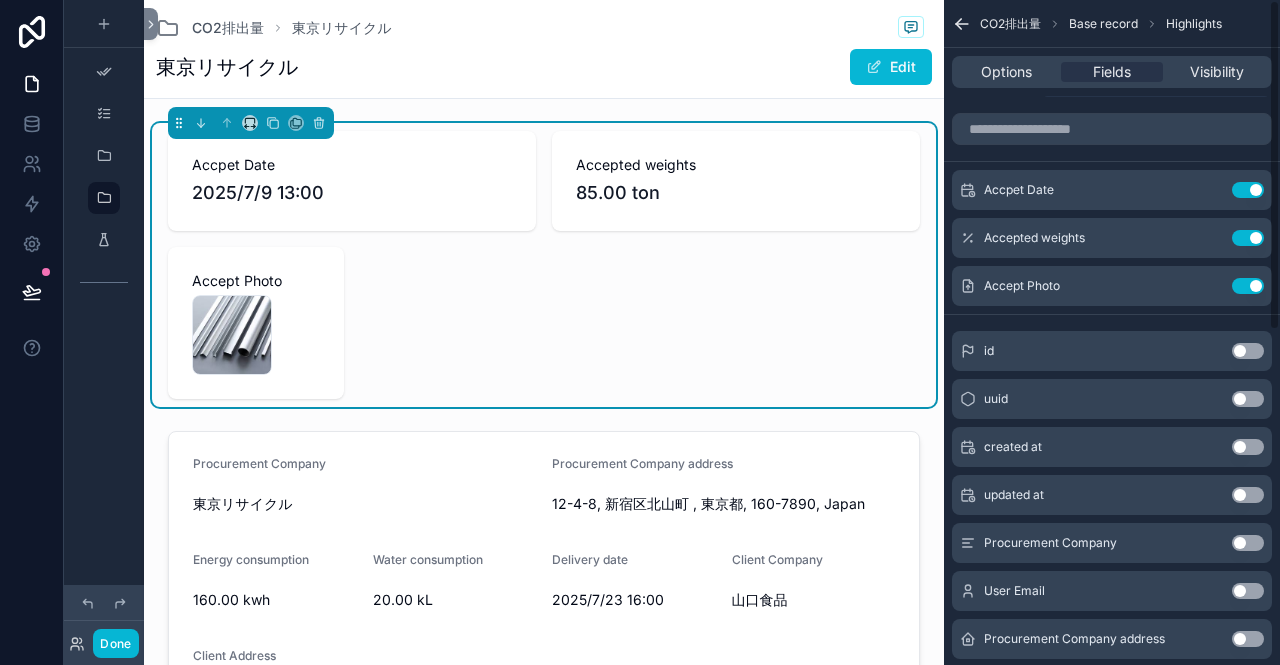 scroll, scrollTop: 0, scrollLeft: 0, axis: both 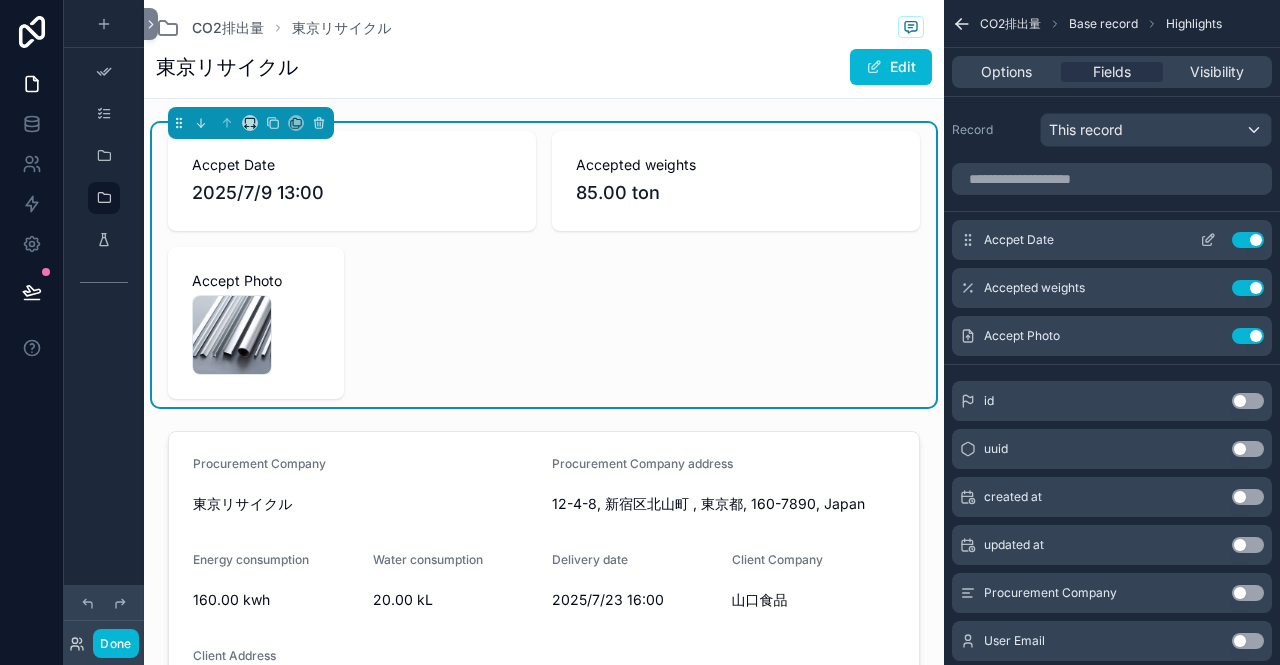 click on "Use setting" at bounding box center (1248, 240) 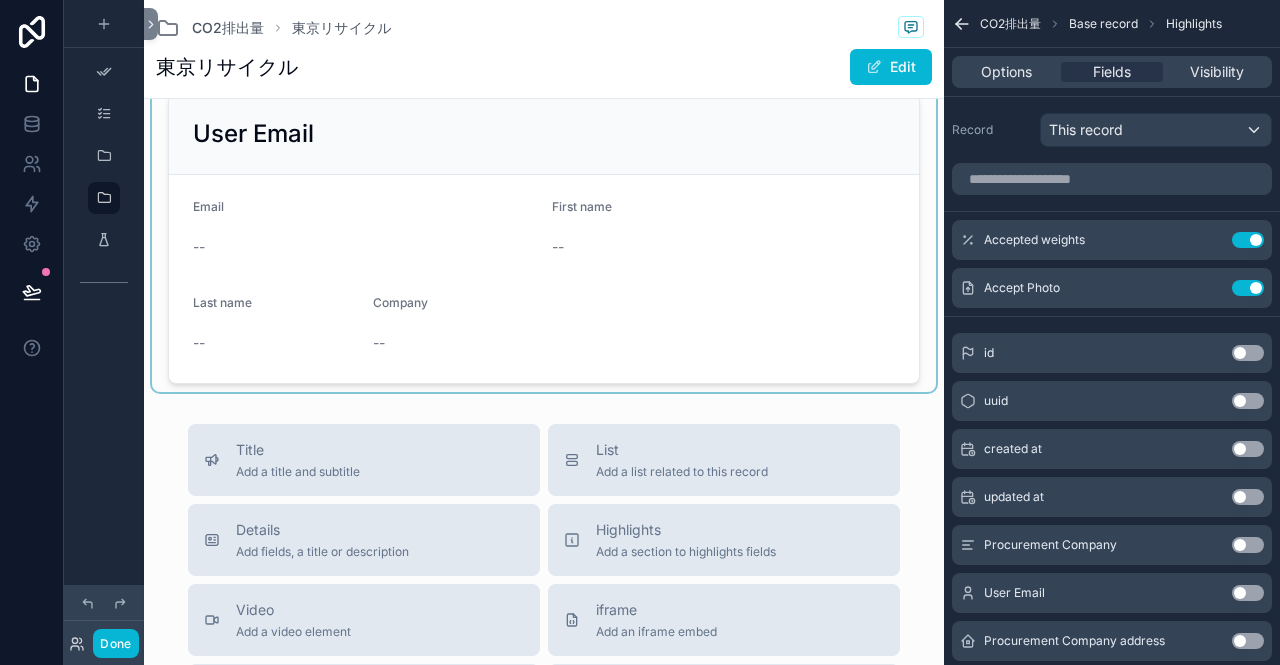 scroll, scrollTop: 400, scrollLeft: 0, axis: vertical 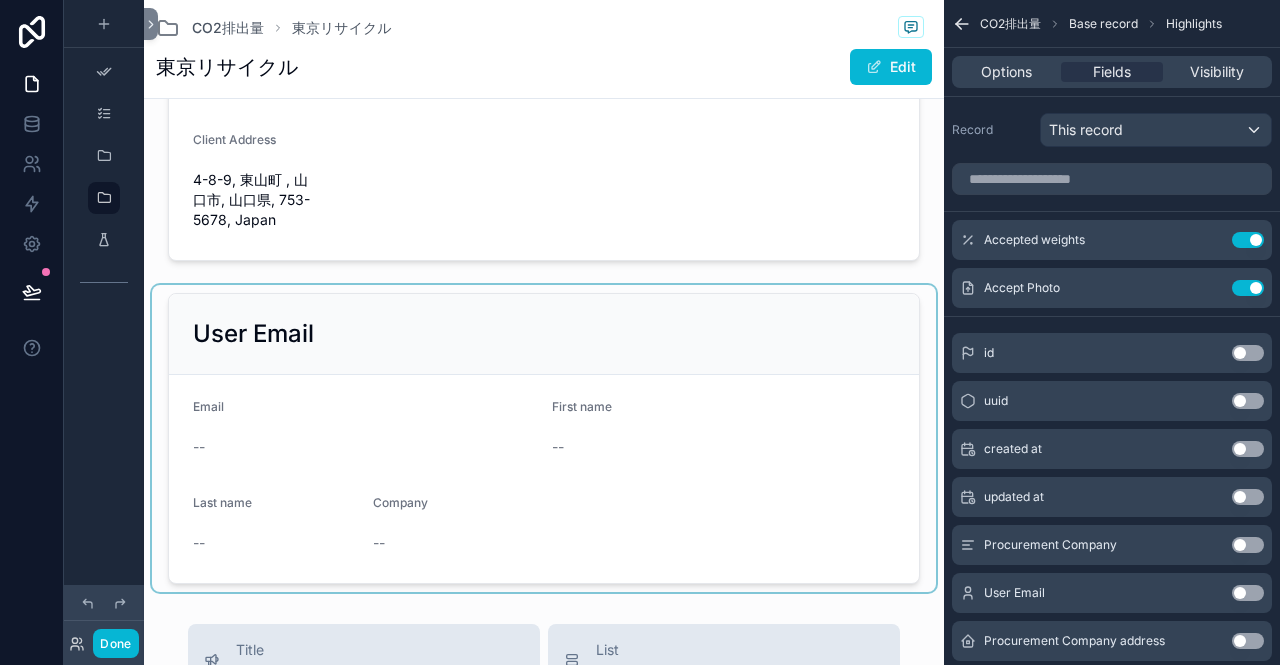 click at bounding box center [544, 438] 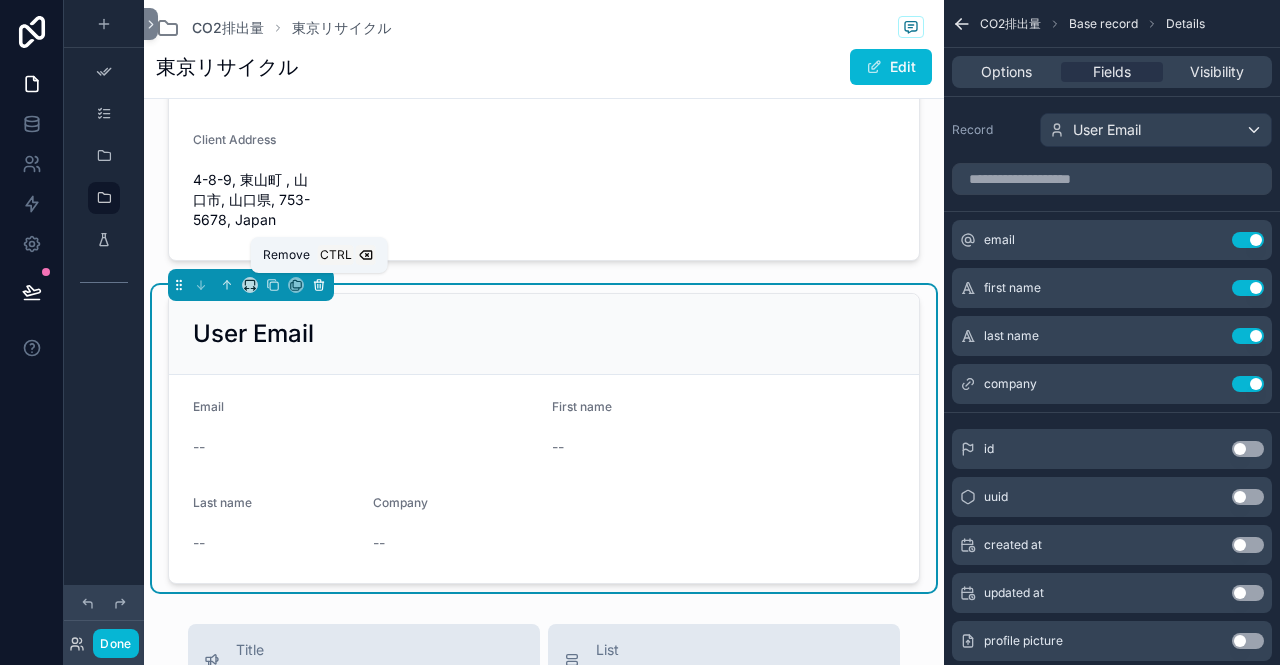 click 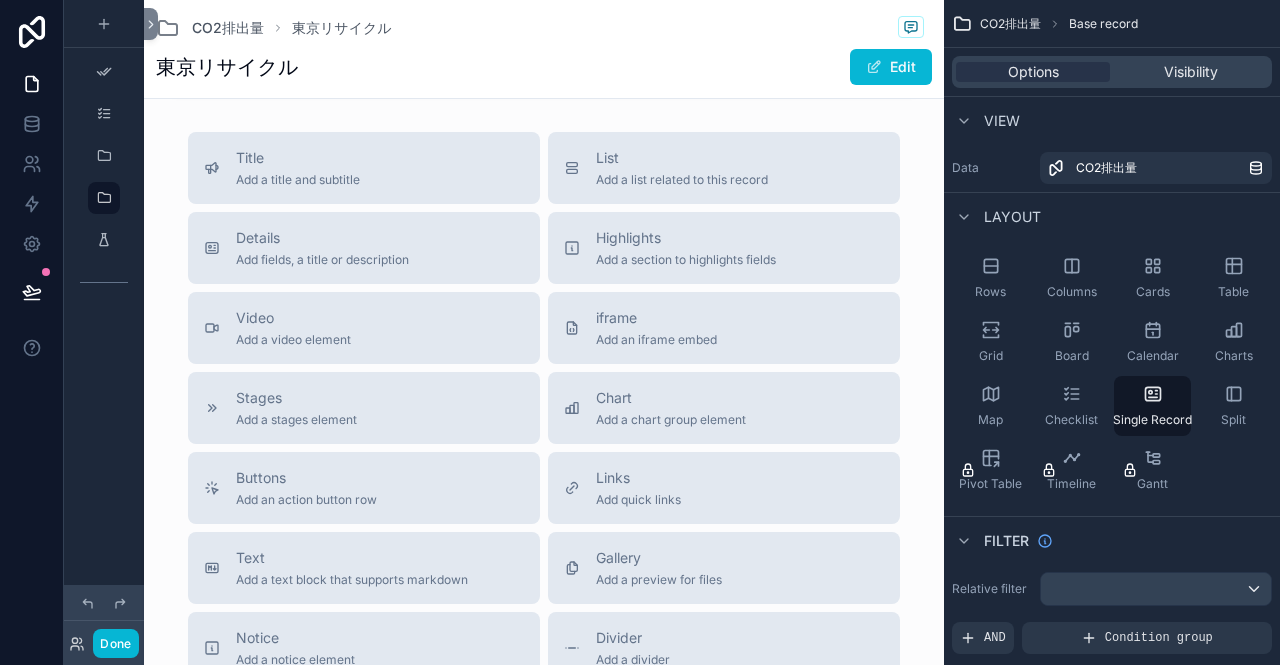 scroll, scrollTop: 600, scrollLeft: 0, axis: vertical 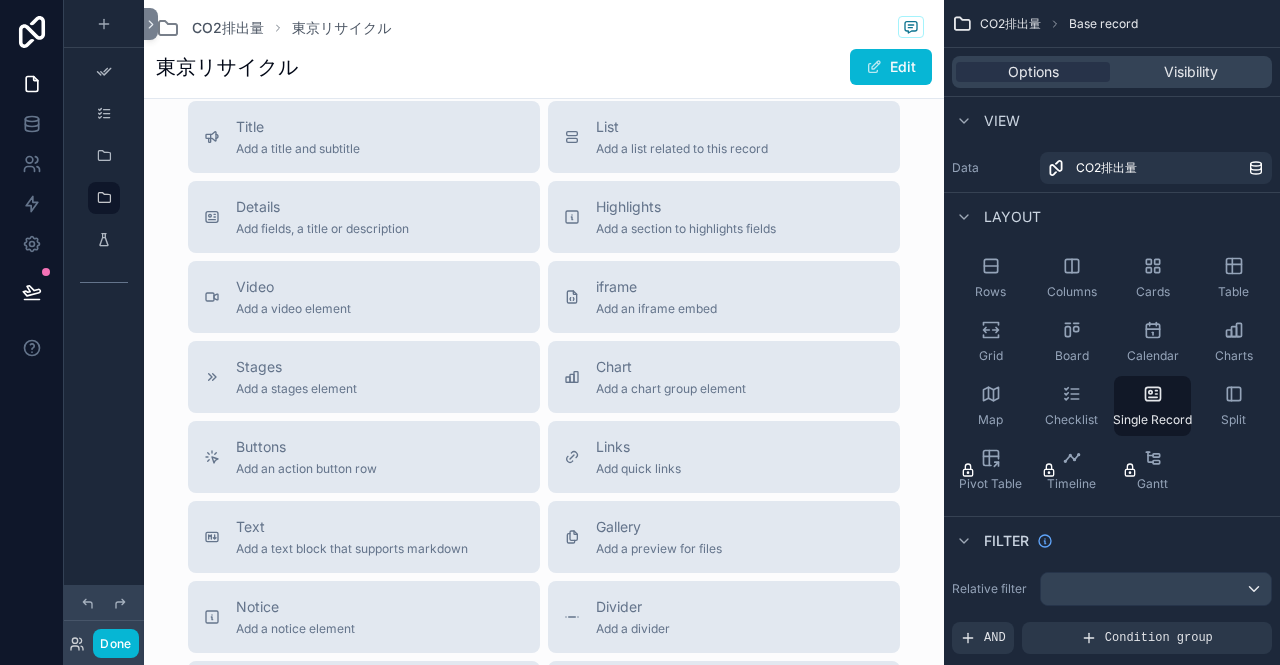 click at bounding box center (544, 186) 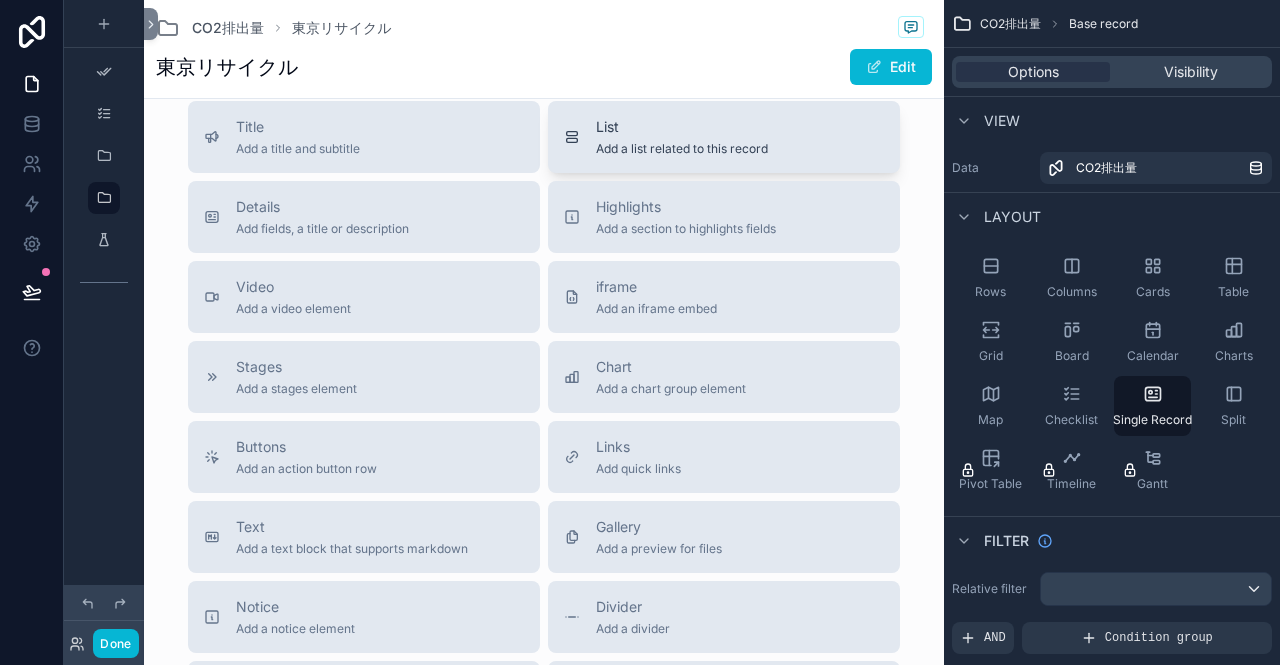 click on "Add a list related to this record" at bounding box center [682, 149] 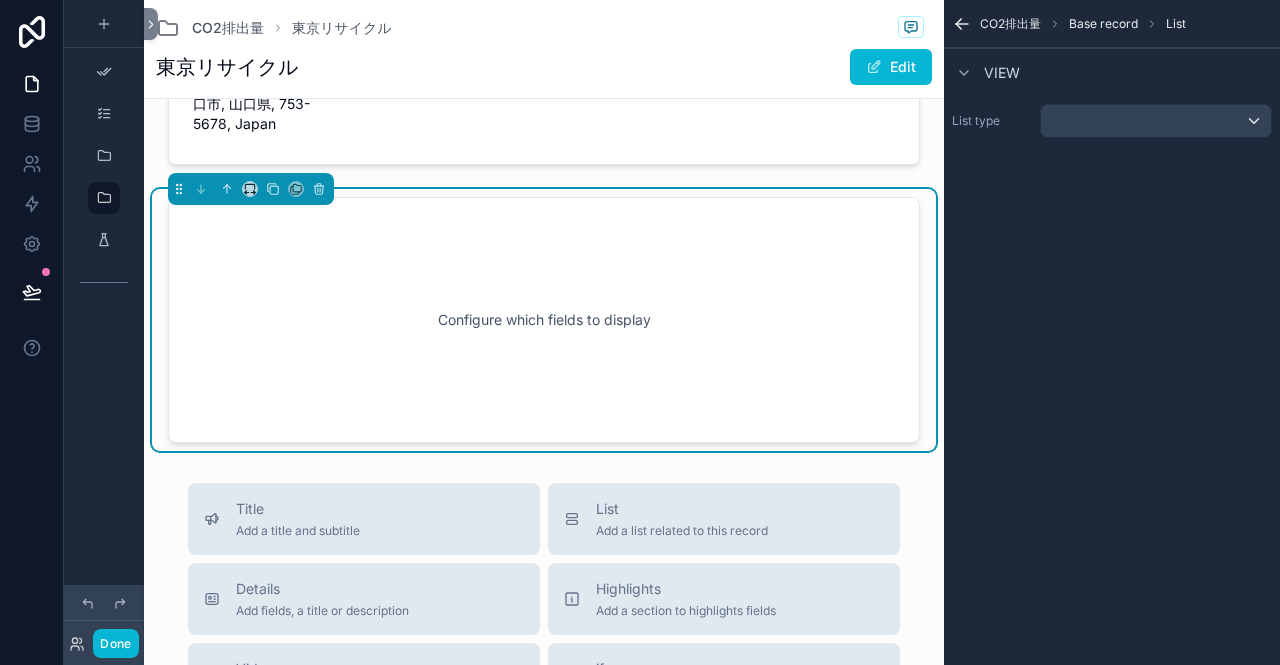 scroll, scrollTop: 482, scrollLeft: 0, axis: vertical 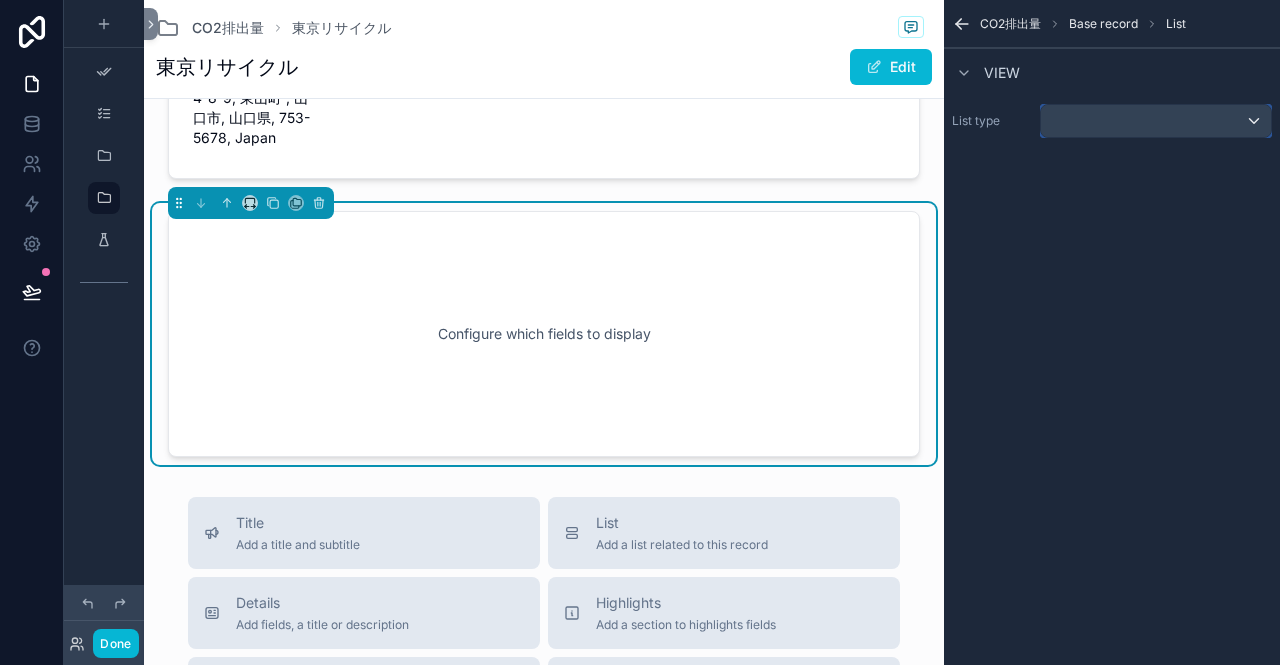 click at bounding box center (1156, 121) 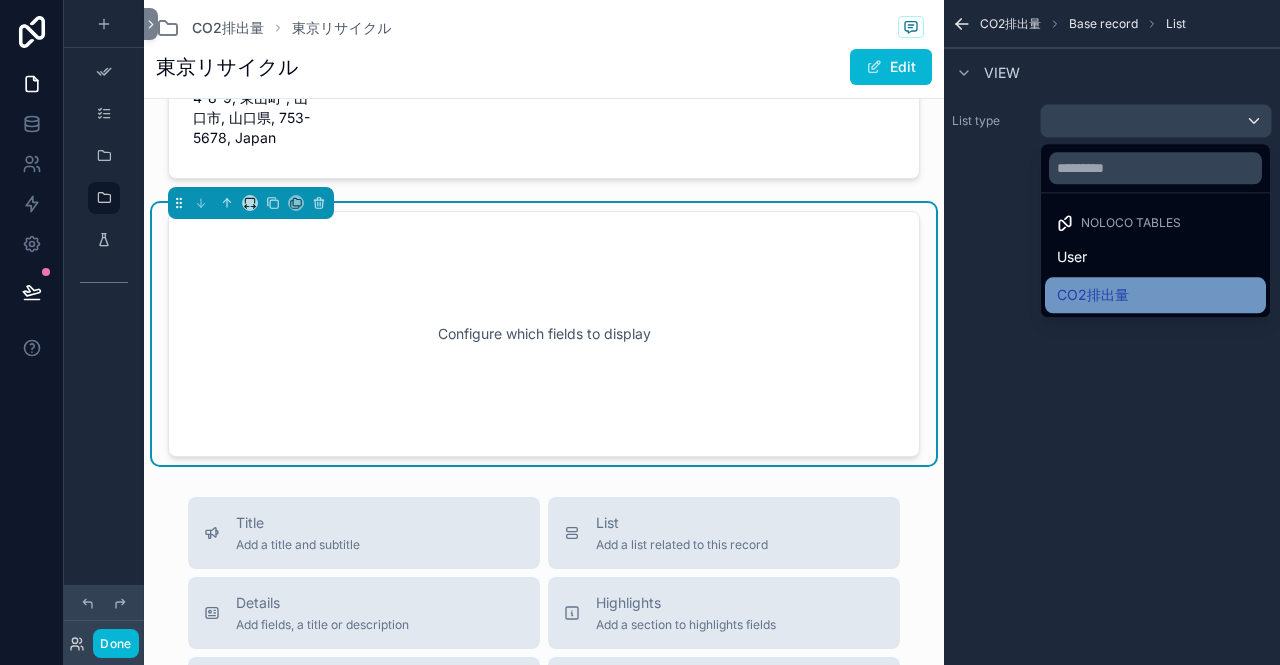 click on "CO2排出量" at bounding box center [1155, 295] 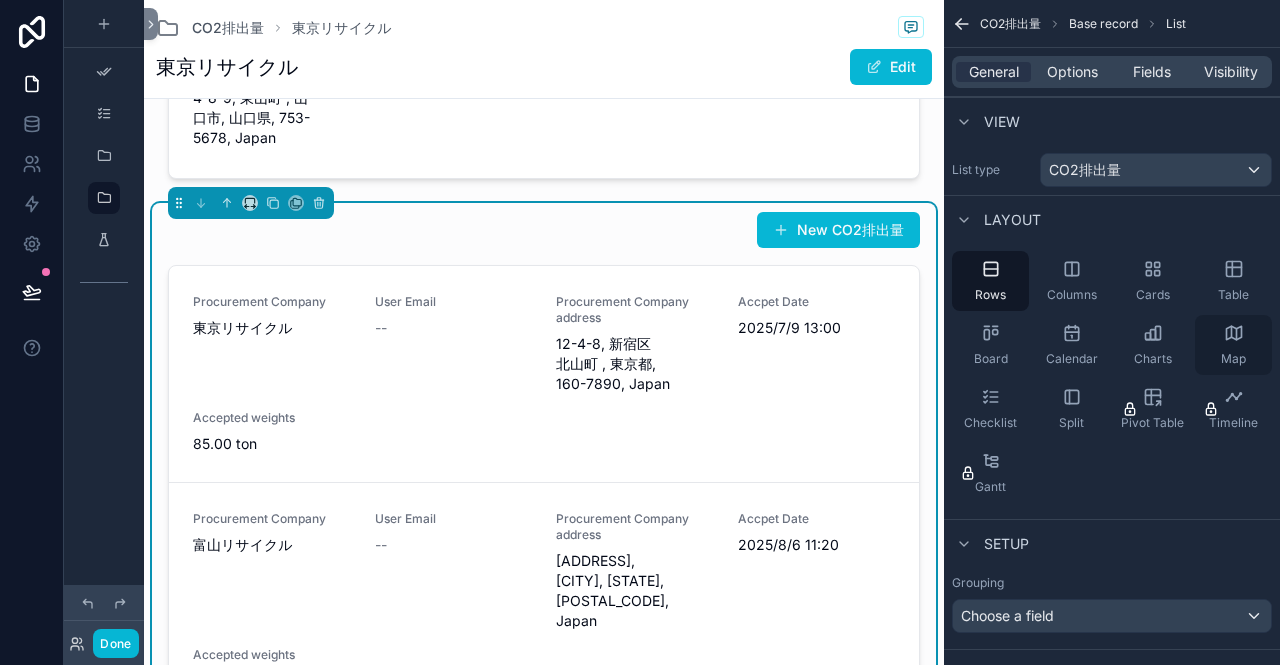click on "Map" at bounding box center (1233, 345) 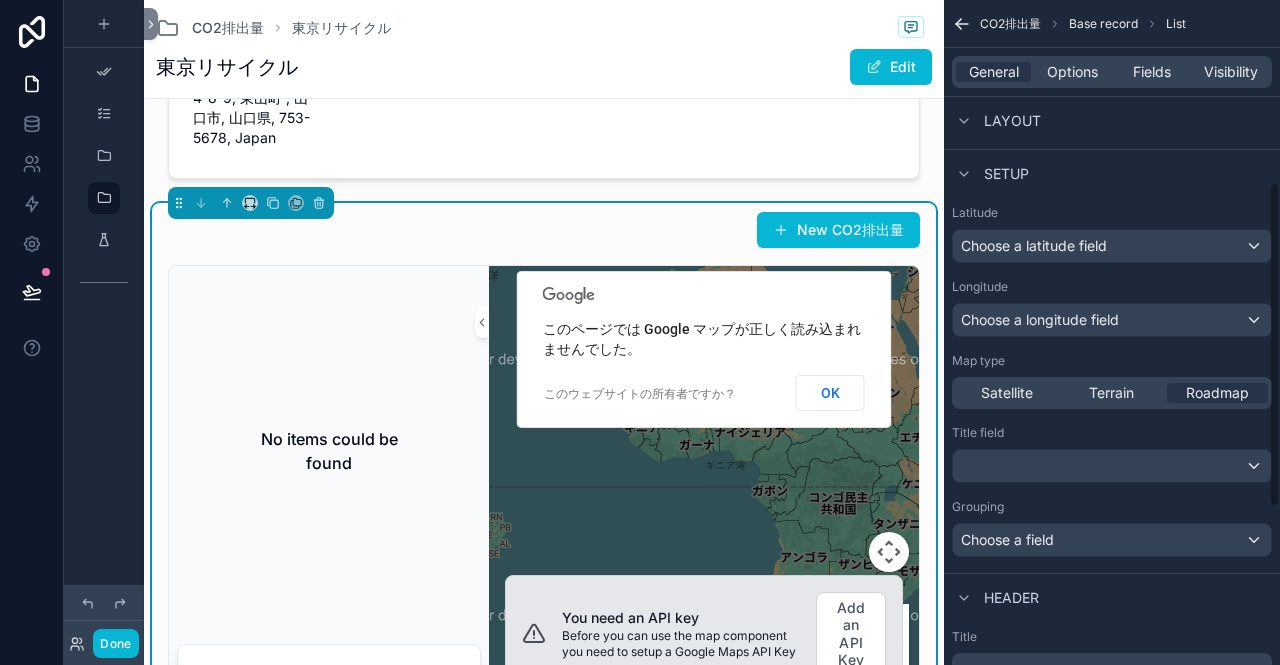 scroll, scrollTop: 400, scrollLeft: 0, axis: vertical 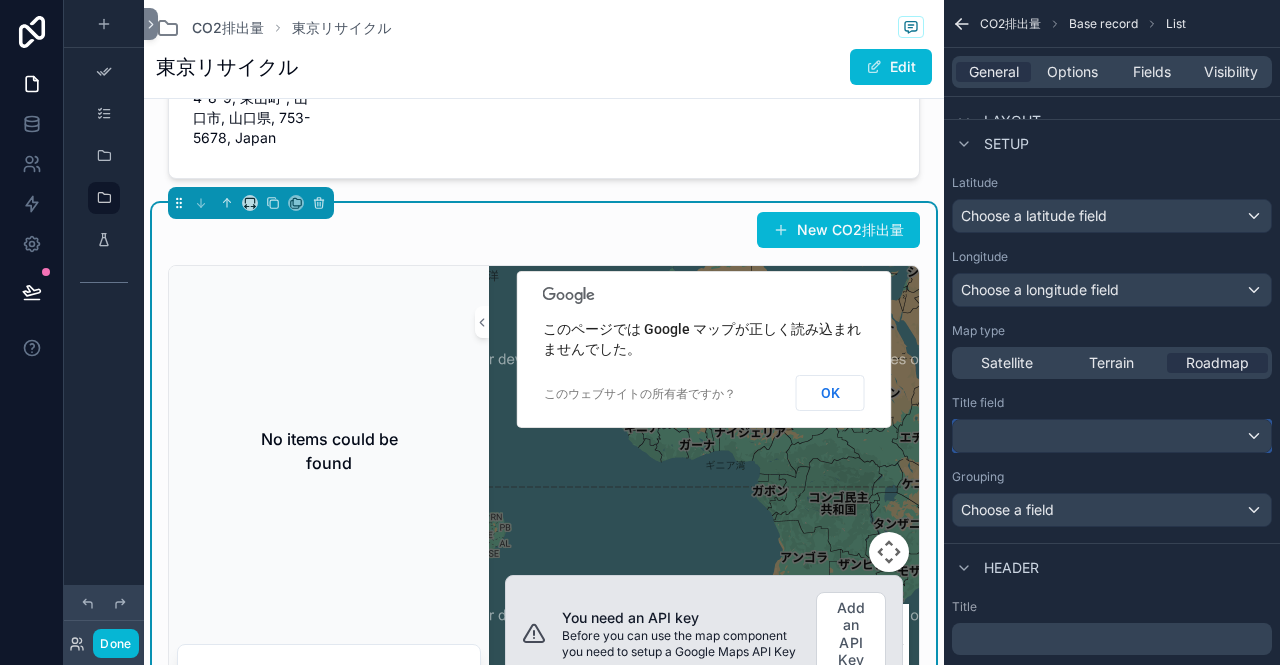 click at bounding box center [1112, 436] 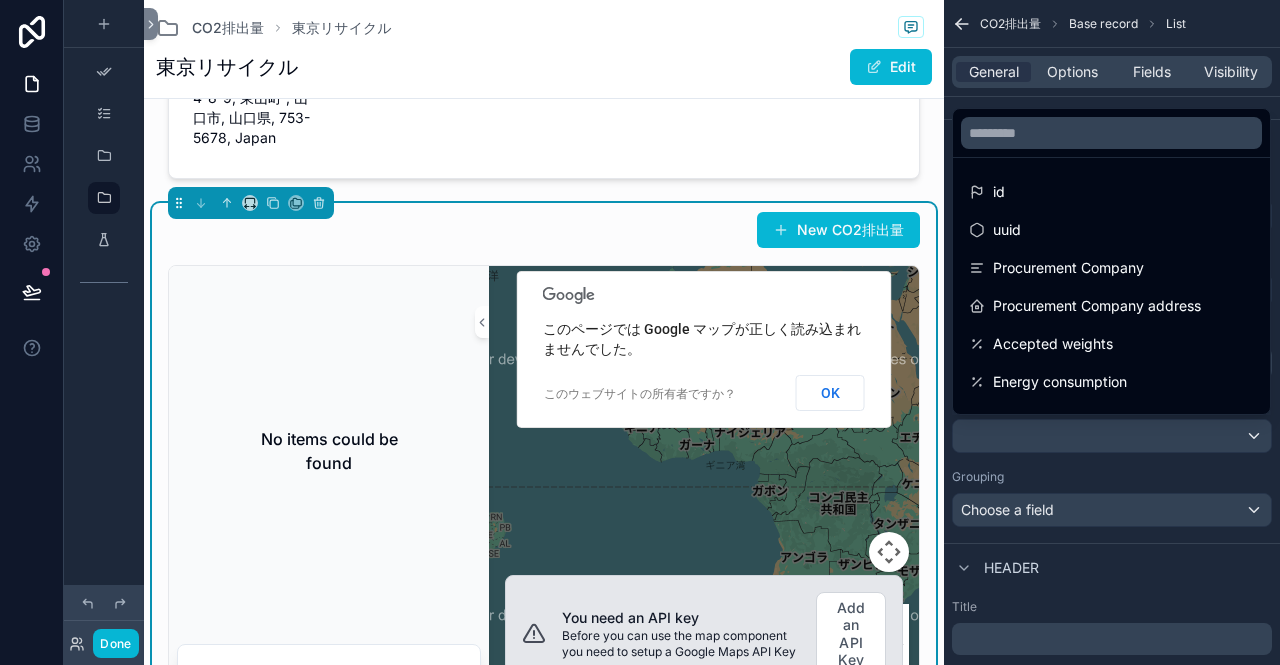 click at bounding box center [640, 332] 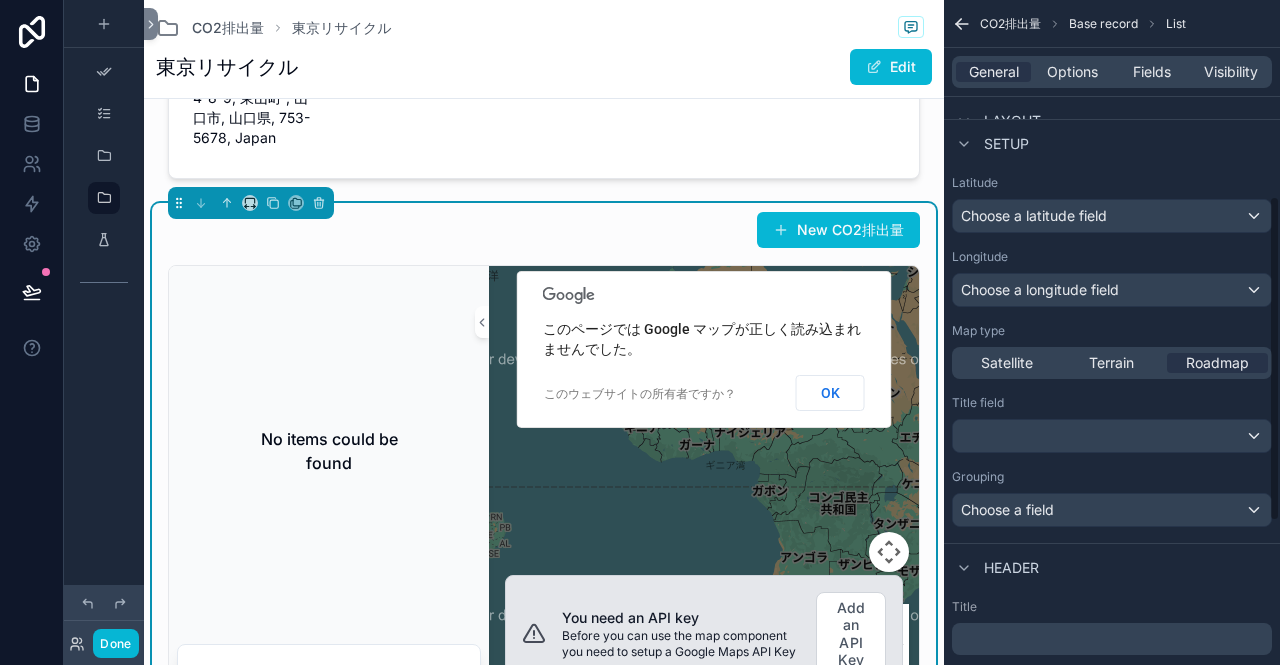 scroll, scrollTop: 500, scrollLeft: 0, axis: vertical 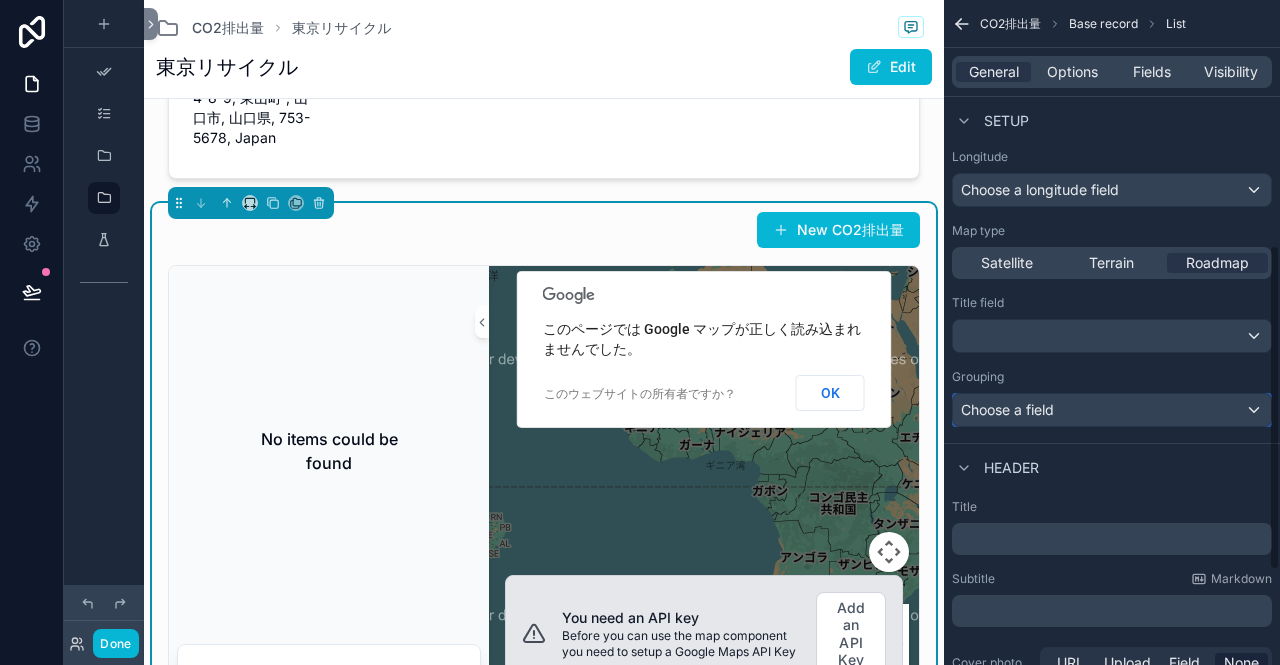 click on "Choose a field" at bounding box center (1112, 410) 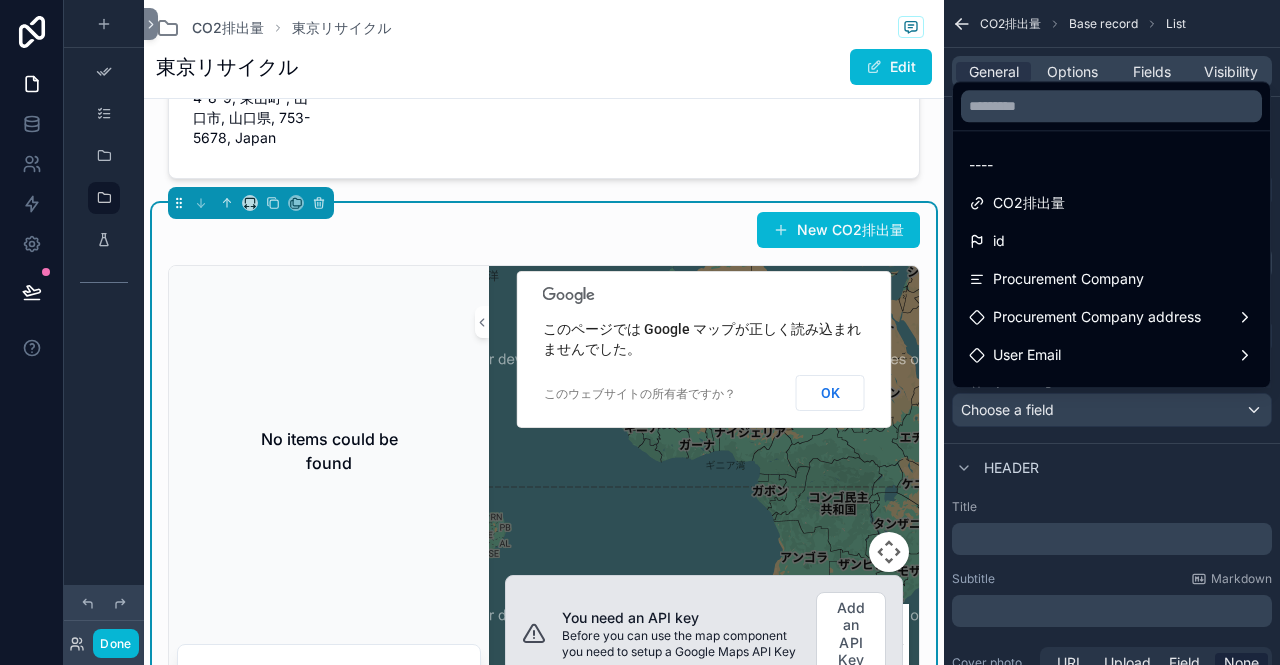 click at bounding box center [640, 332] 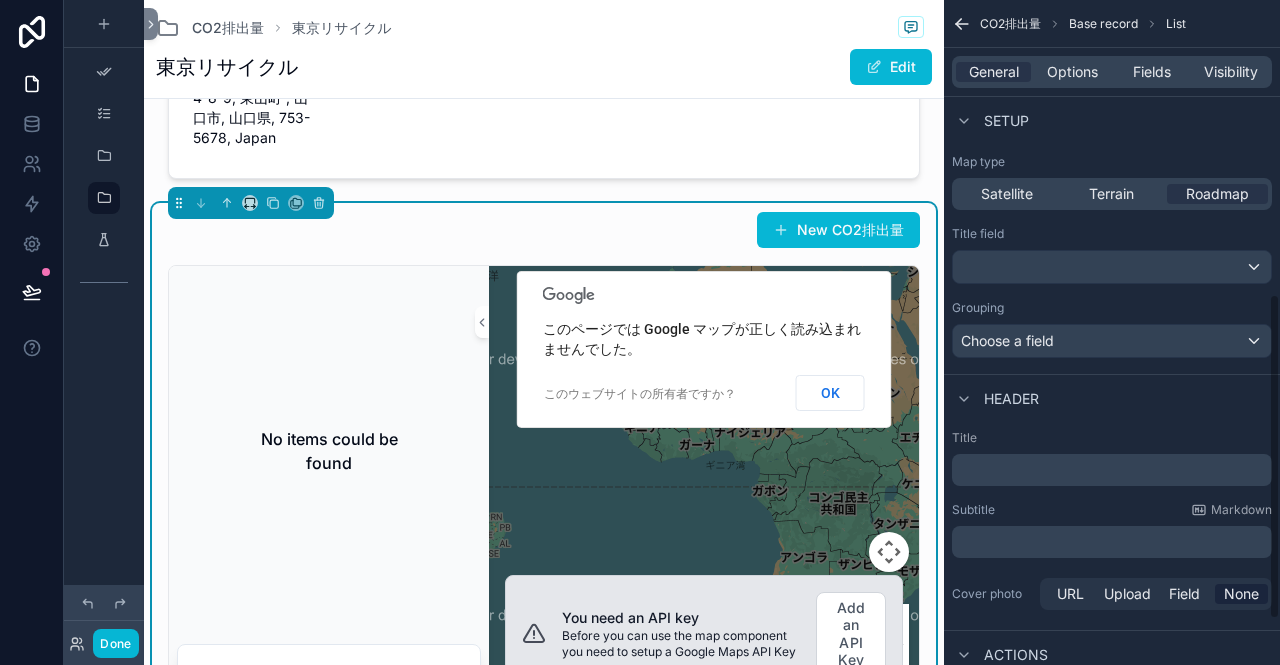 scroll, scrollTop: 600, scrollLeft: 0, axis: vertical 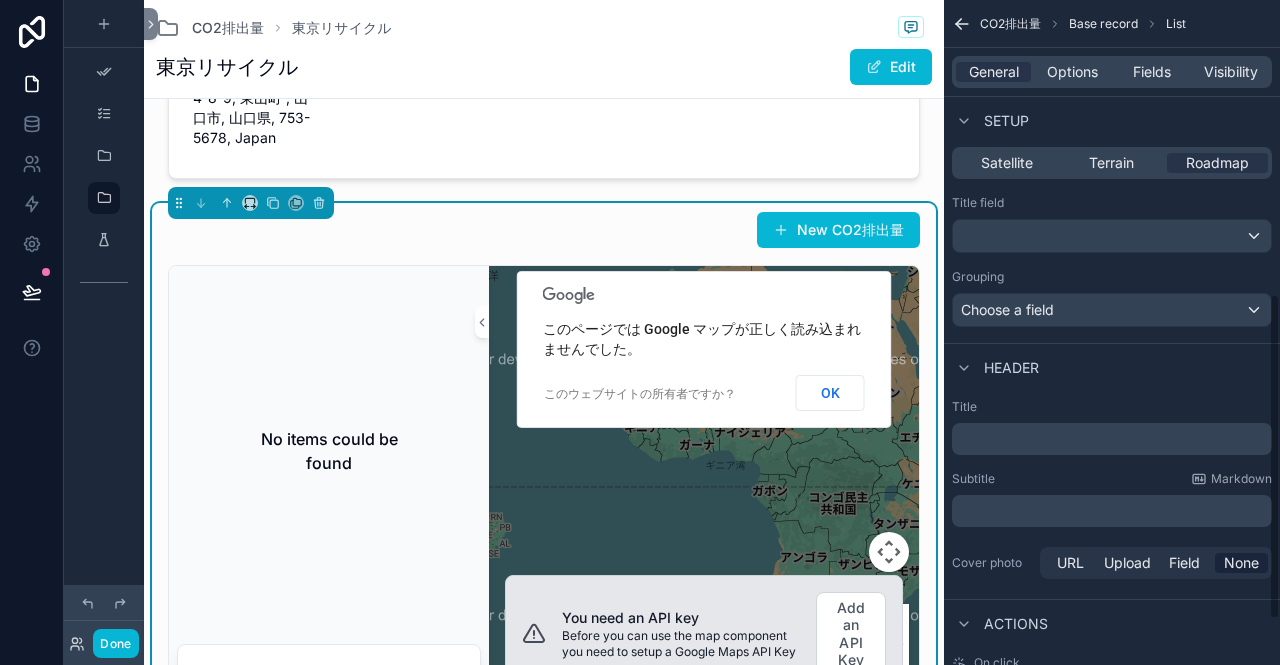 click on "﻿" at bounding box center [1114, 439] 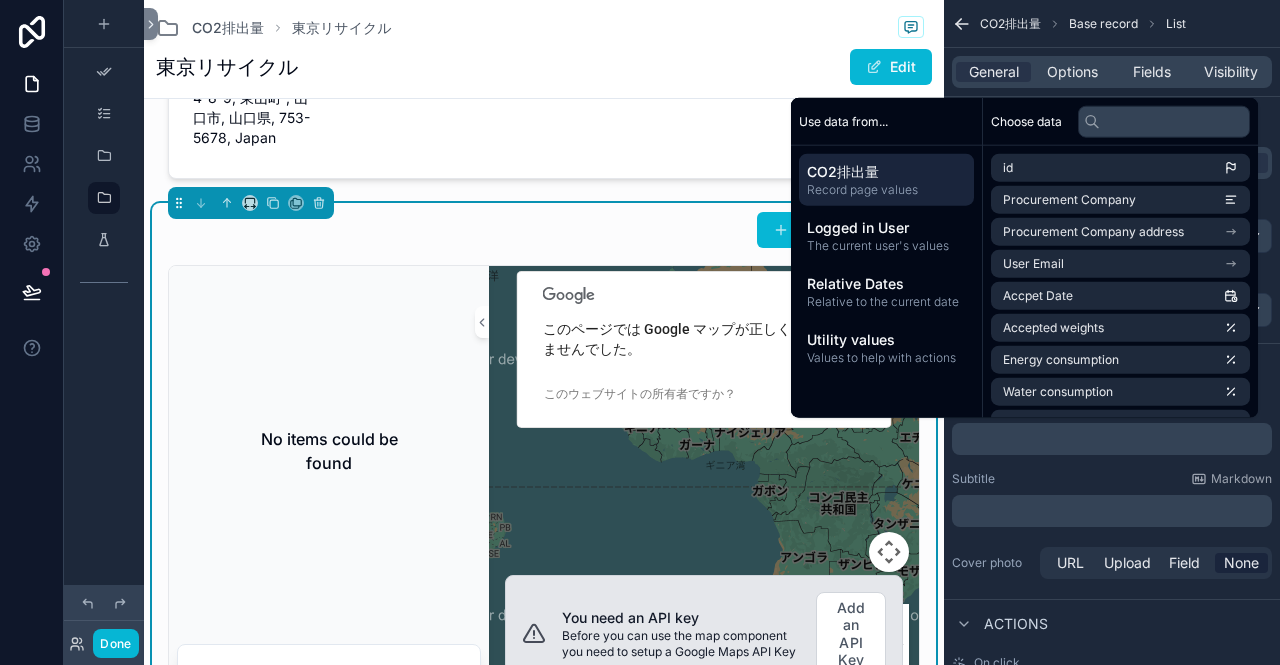 type 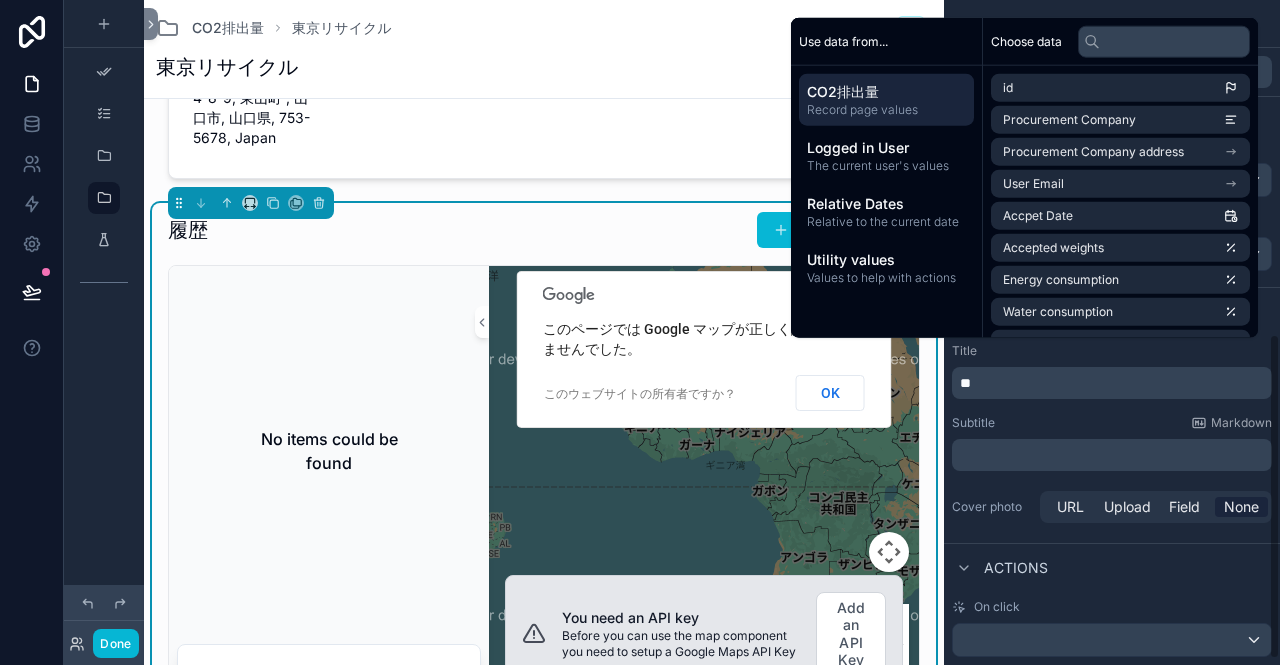 scroll, scrollTop: 691, scrollLeft: 0, axis: vertical 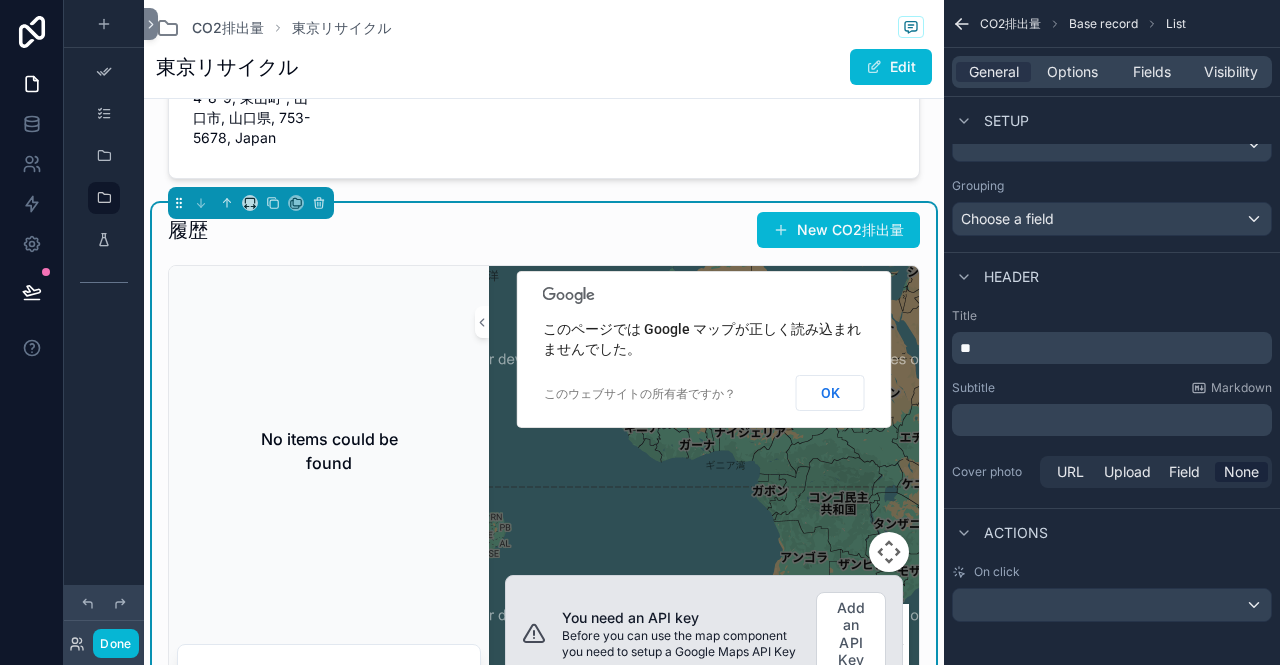 click on "﻿" at bounding box center (1114, 420) 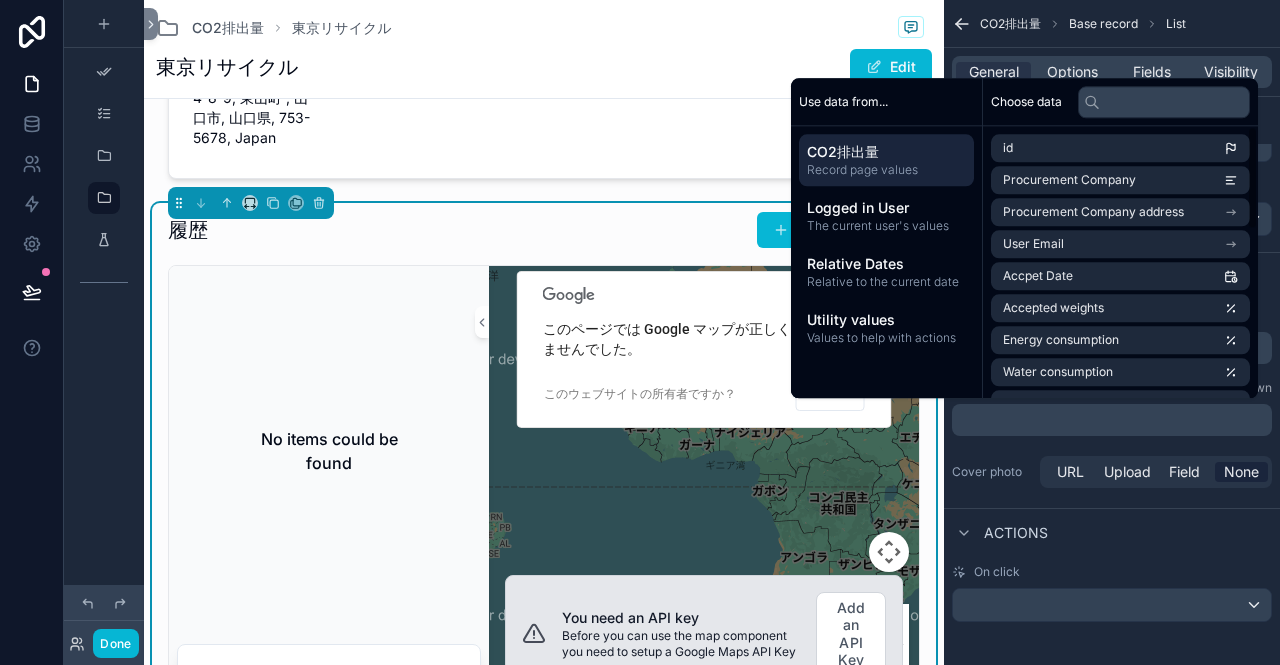 click on "履歴 New CO2排出量" at bounding box center (544, 230) 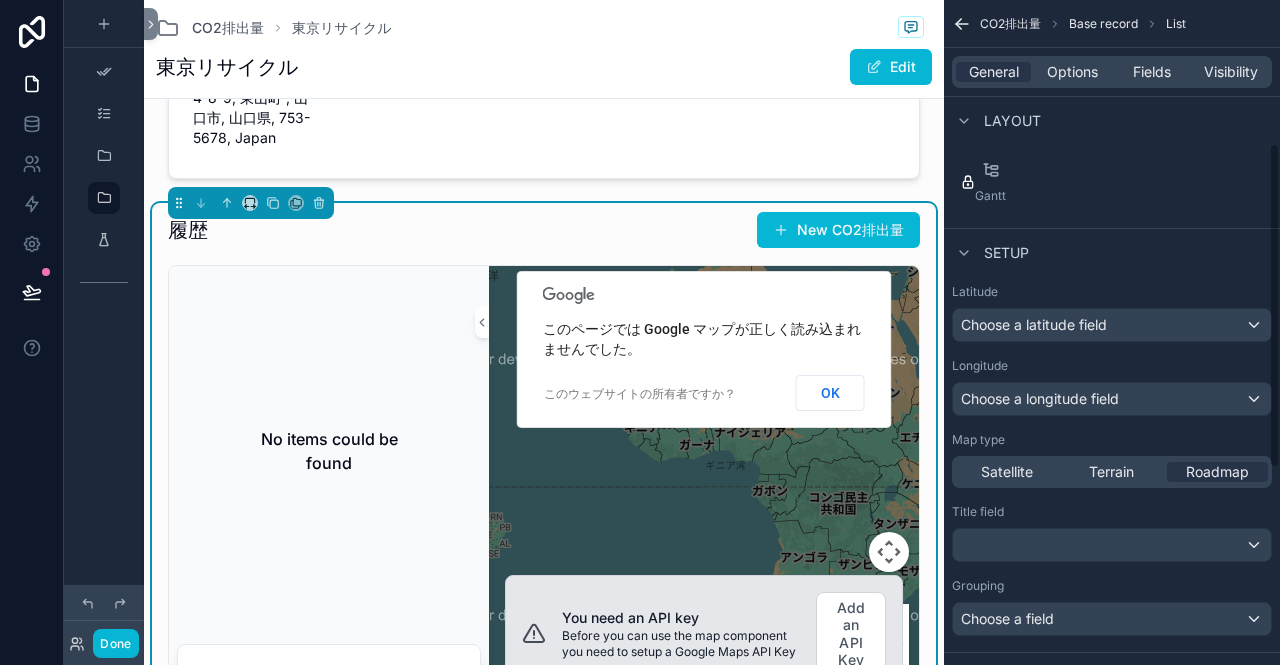 scroll, scrollTop: 191, scrollLeft: 0, axis: vertical 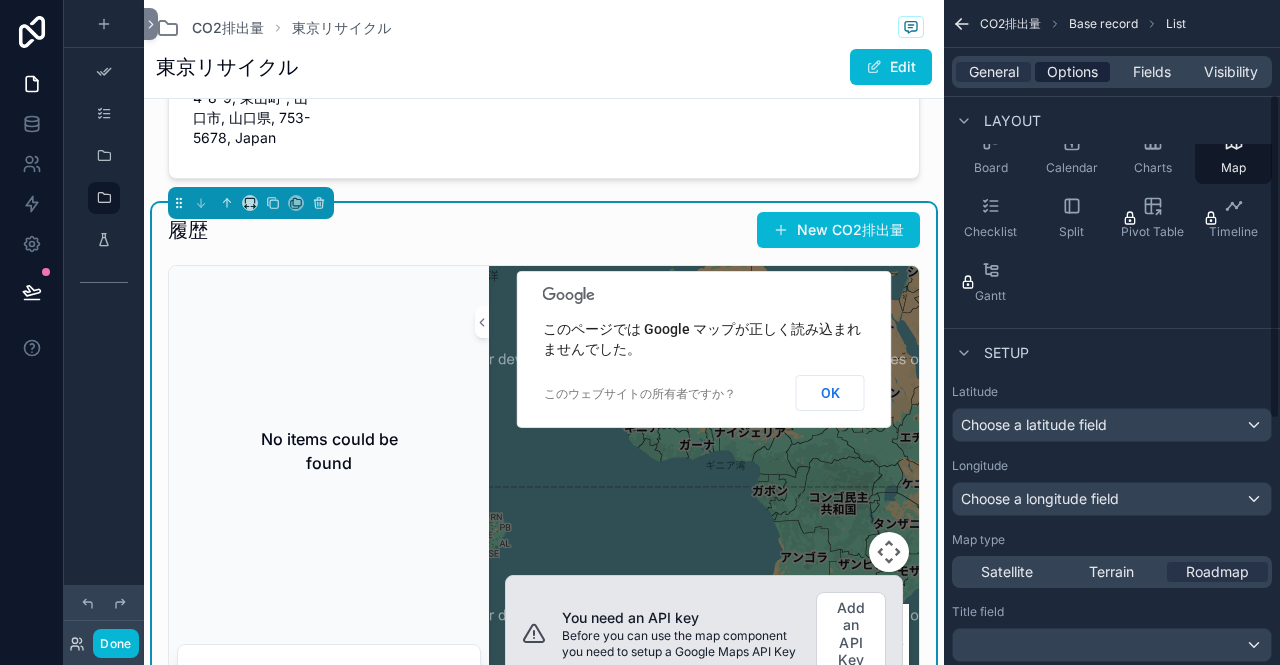 click on "Options" at bounding box center [1072, 72] 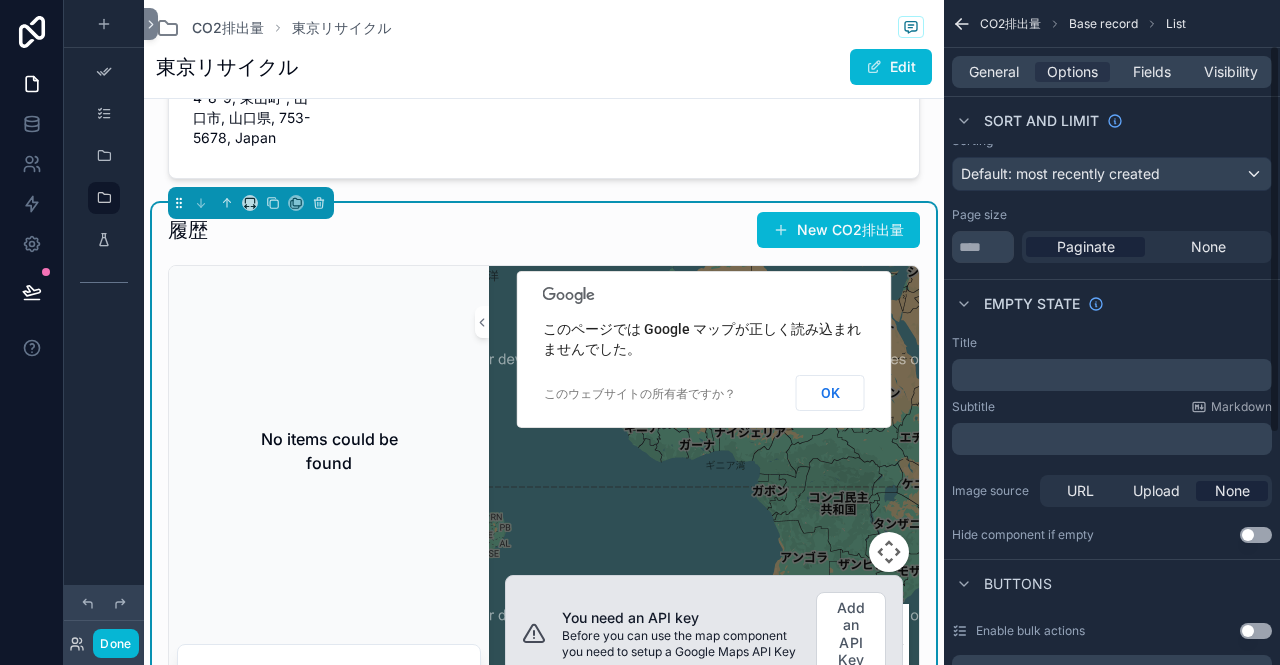 scroll, scrollTop: 0, scrollLeft: 0, axis: both 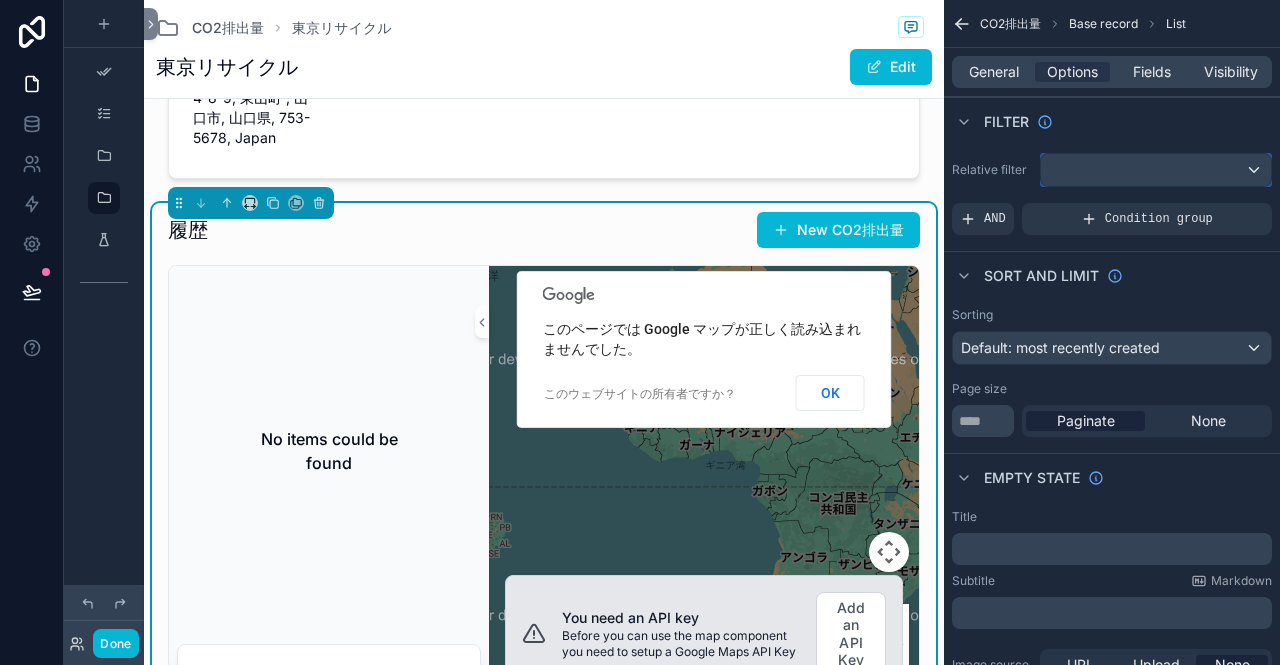 click at bounding box center [1156, 170] 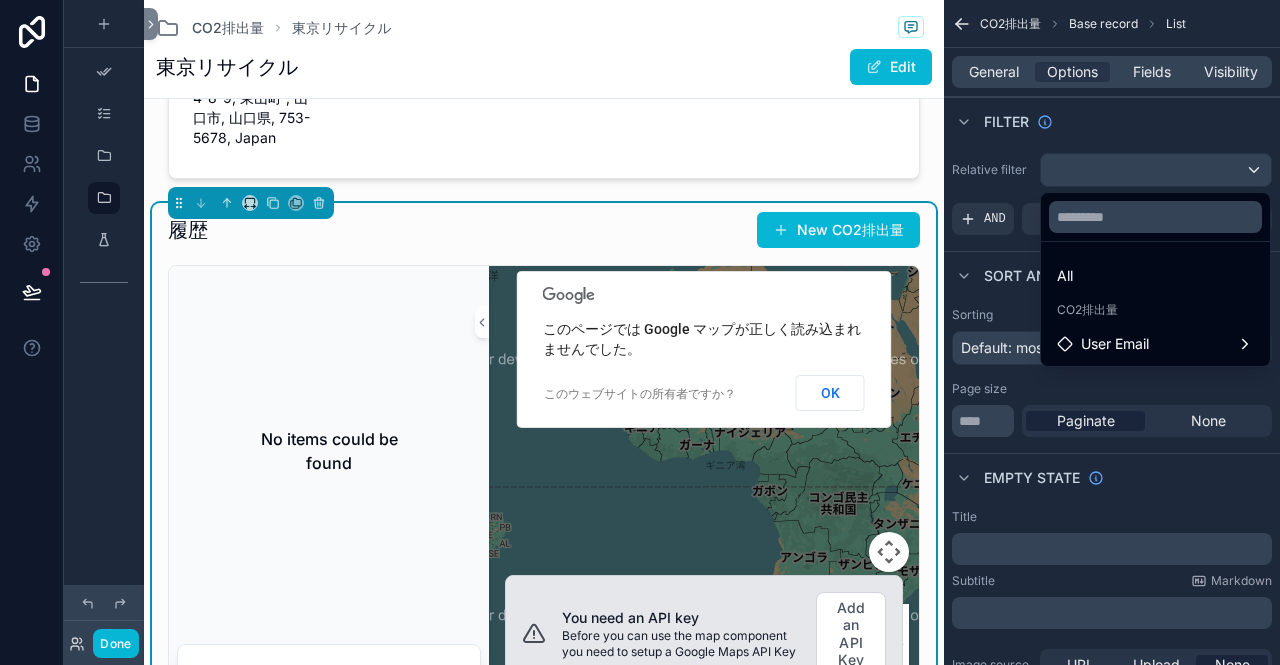click on "CO2排出量" at bounding box center (1087, 310) 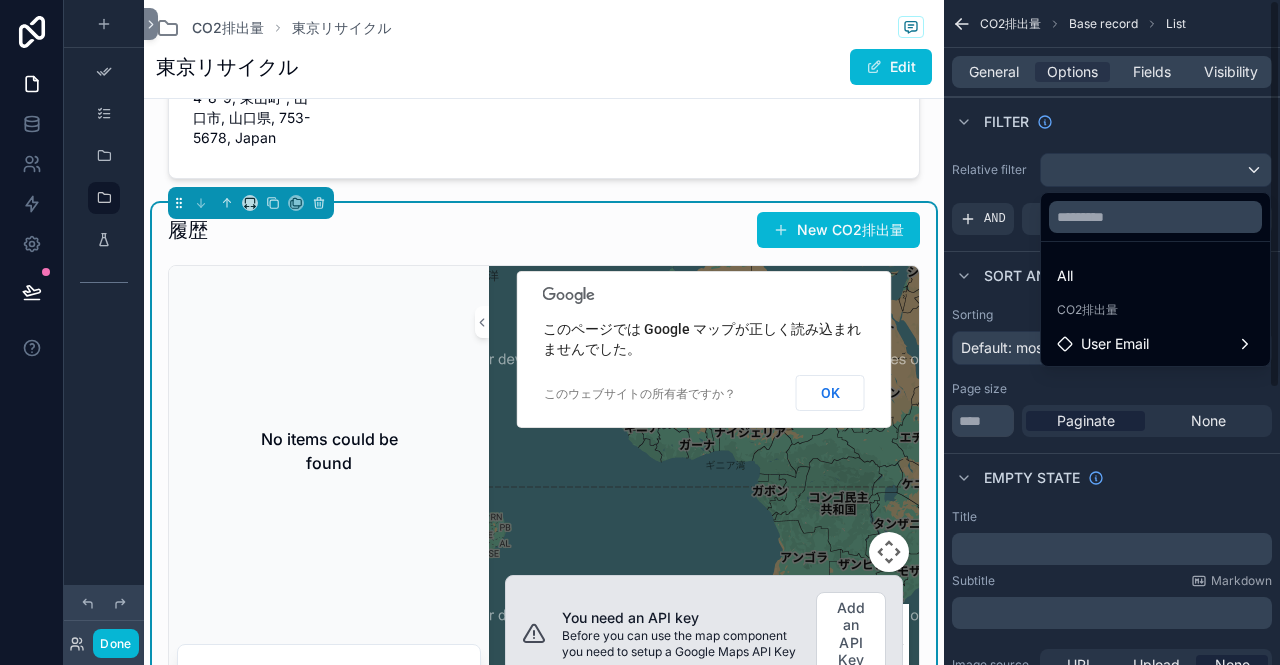 click at bounding box center (640, 332) 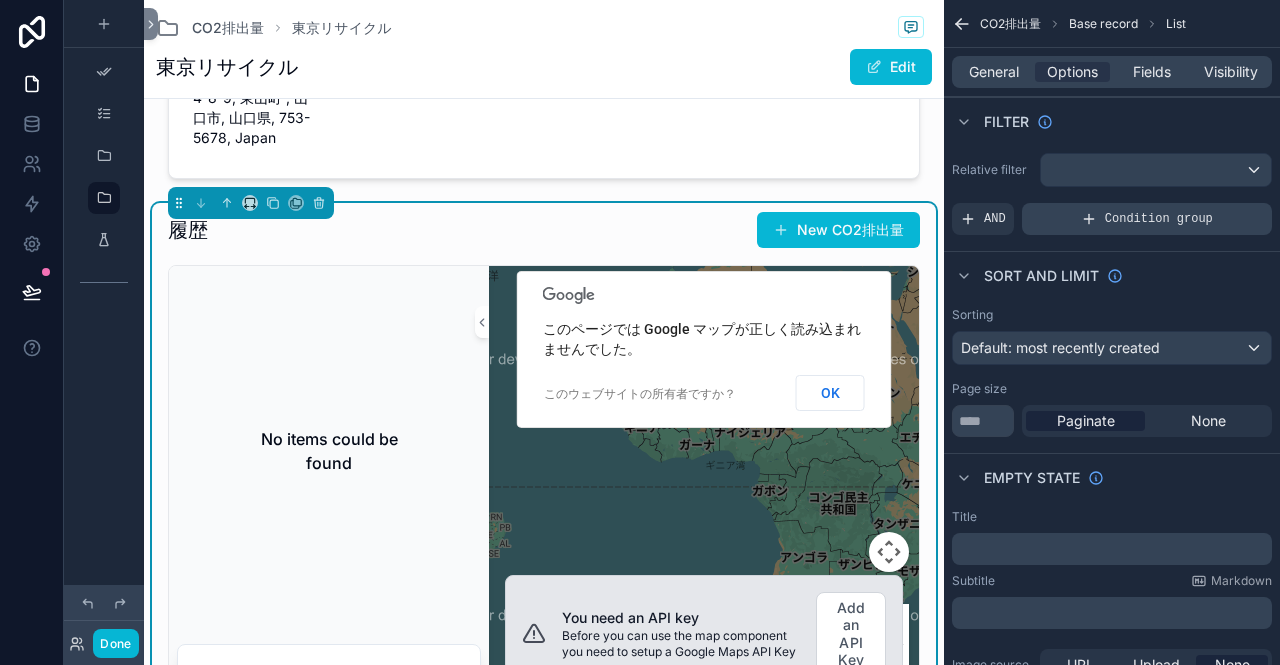click on "Condition group" at bounding box center [1147, 219] 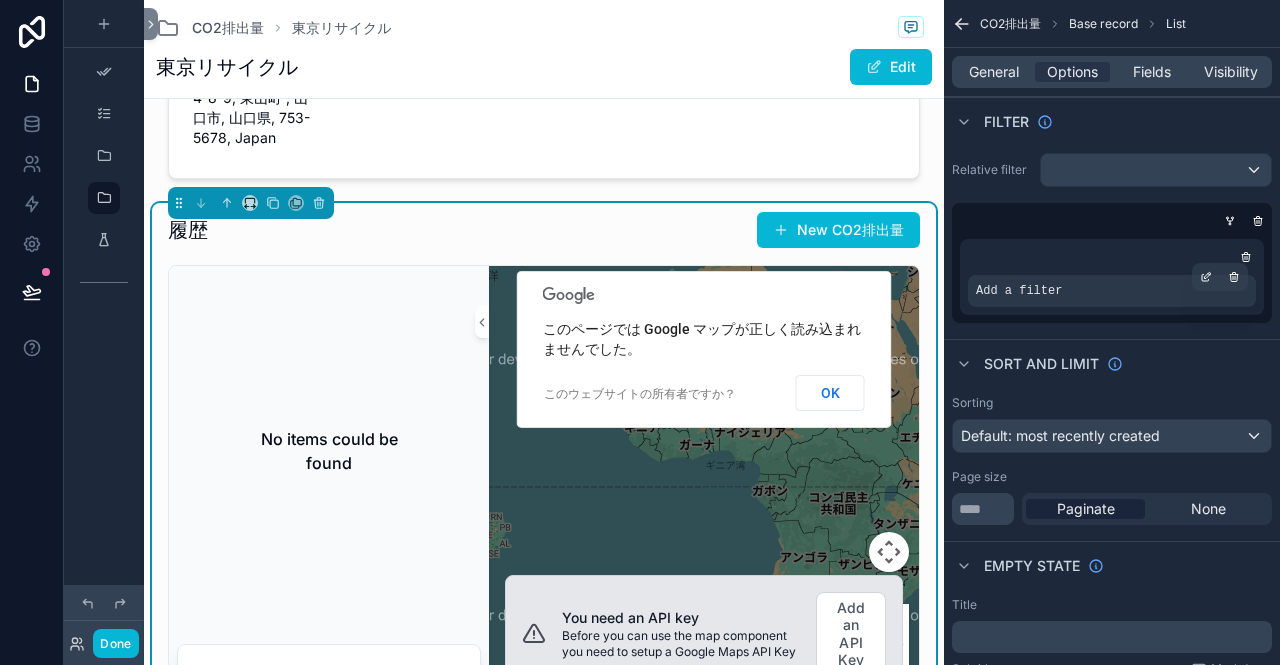 click on "Add a filter" at bounding box center [1112, 291] 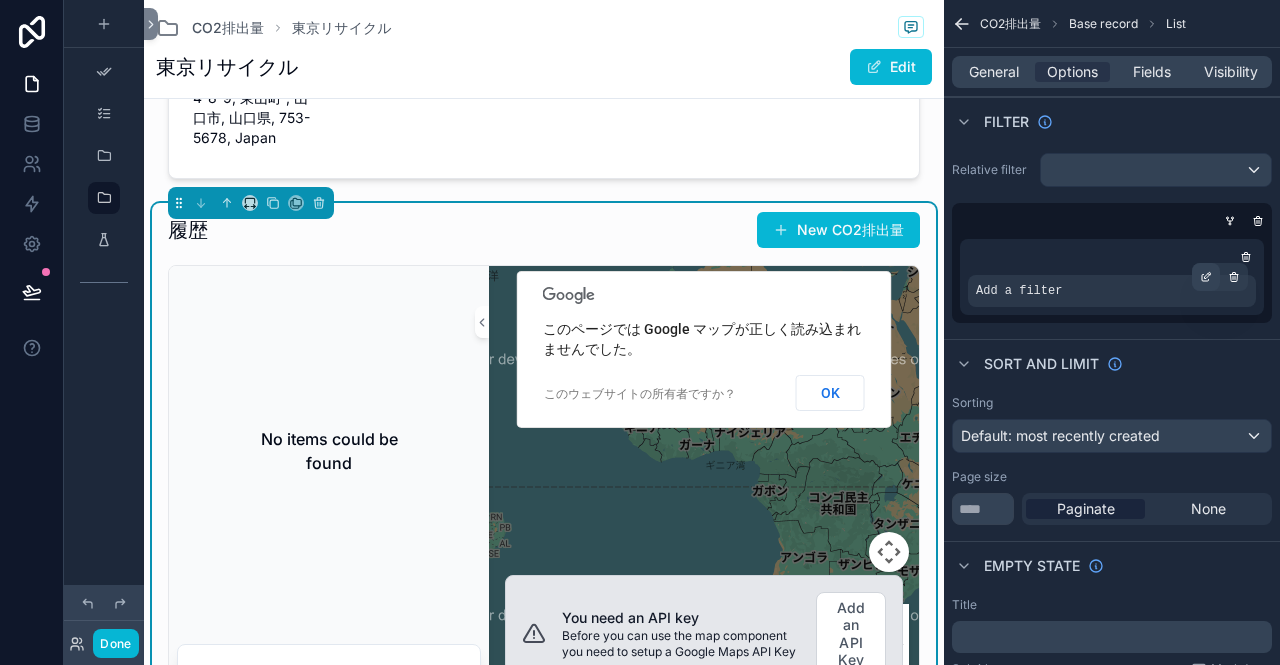 click 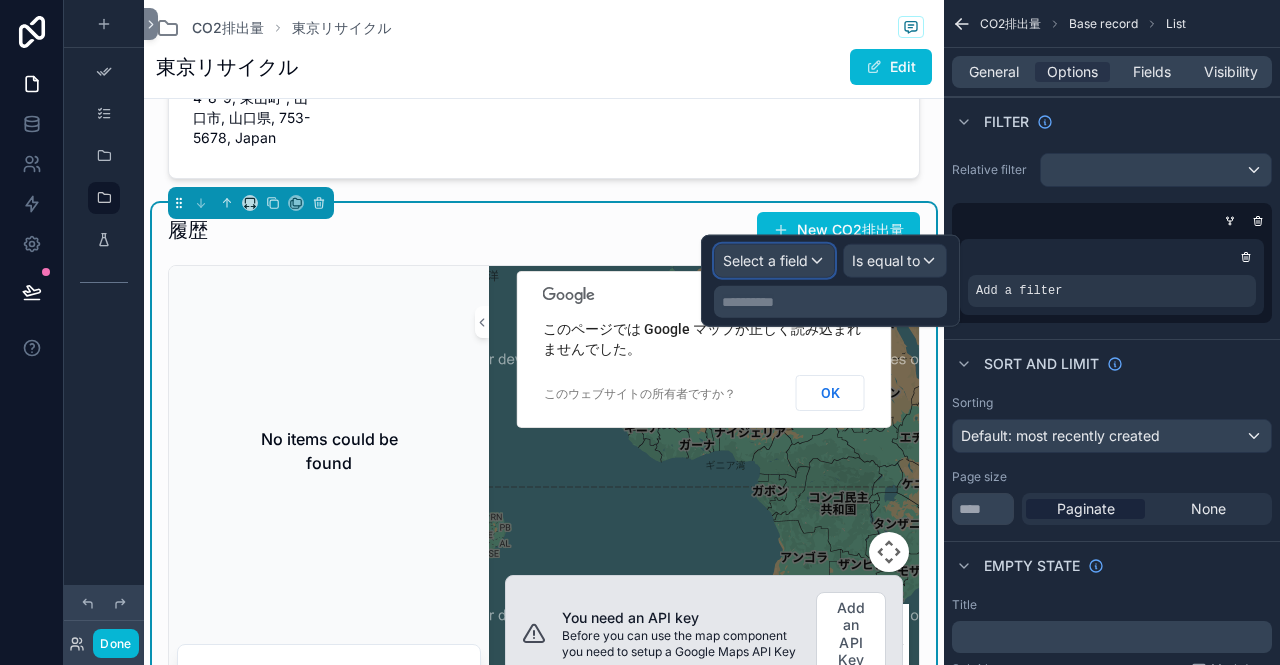 click on "Select a field" at bounding box center [765, 260] 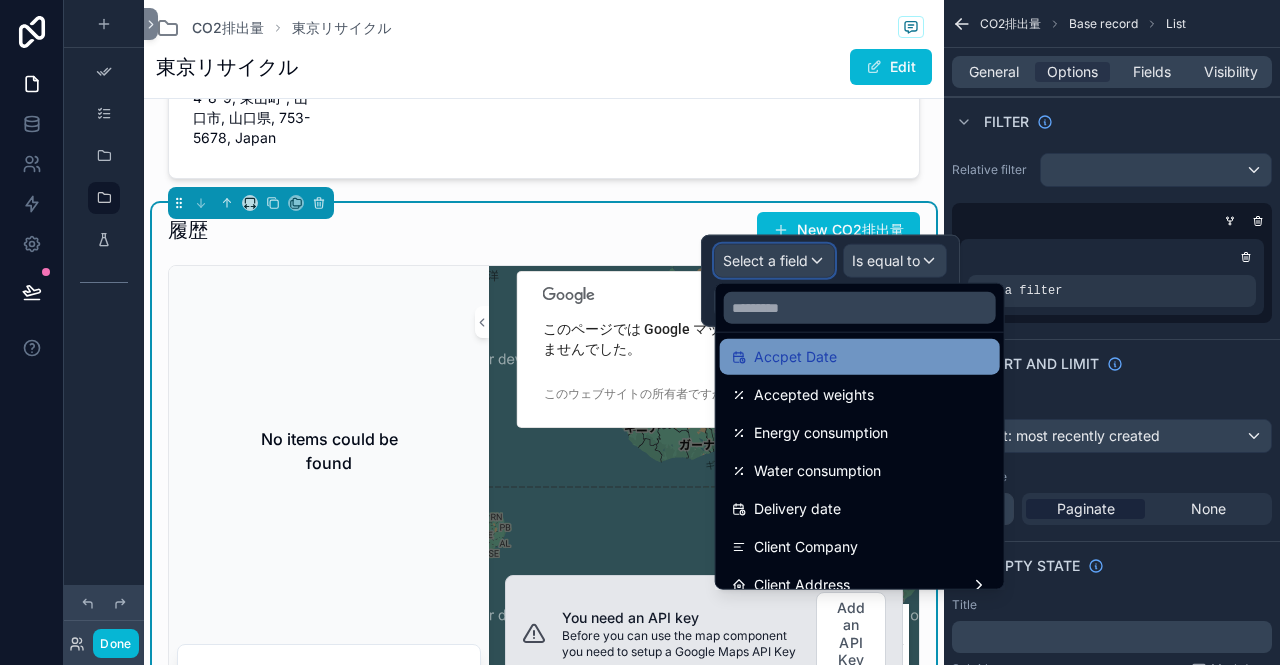 scroll, scrollTop: 300, scrollLeft: 0, axis: vertical 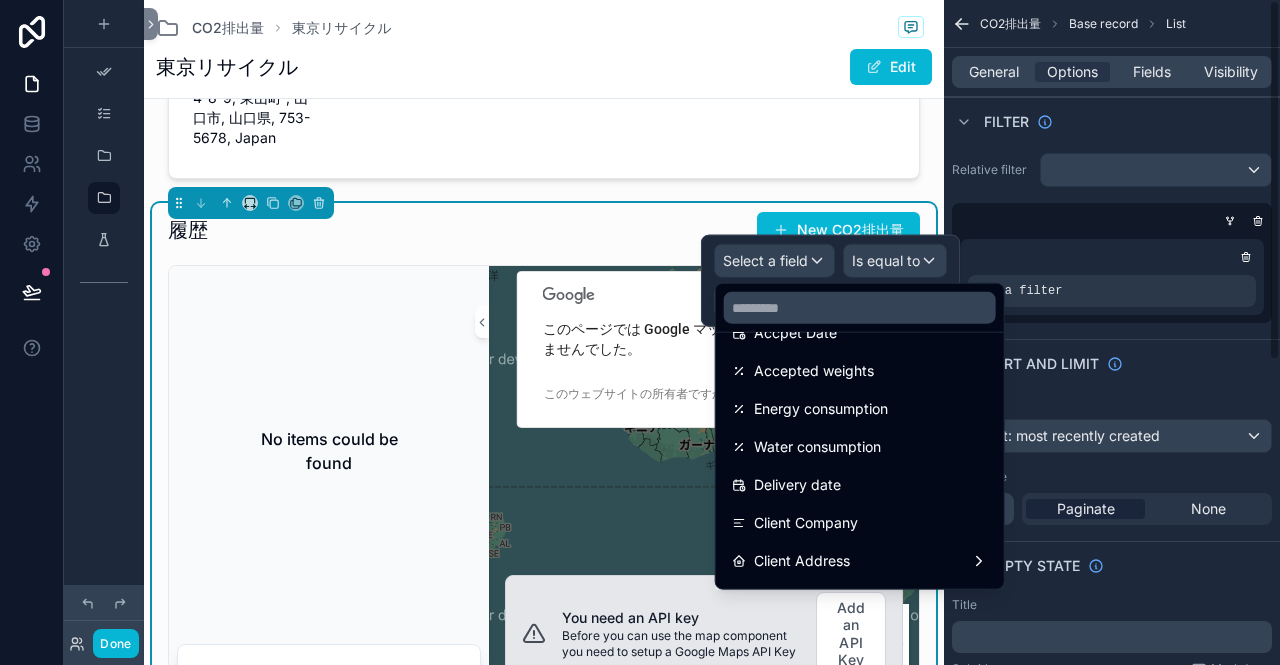 click at bounding box center [1112, 257] 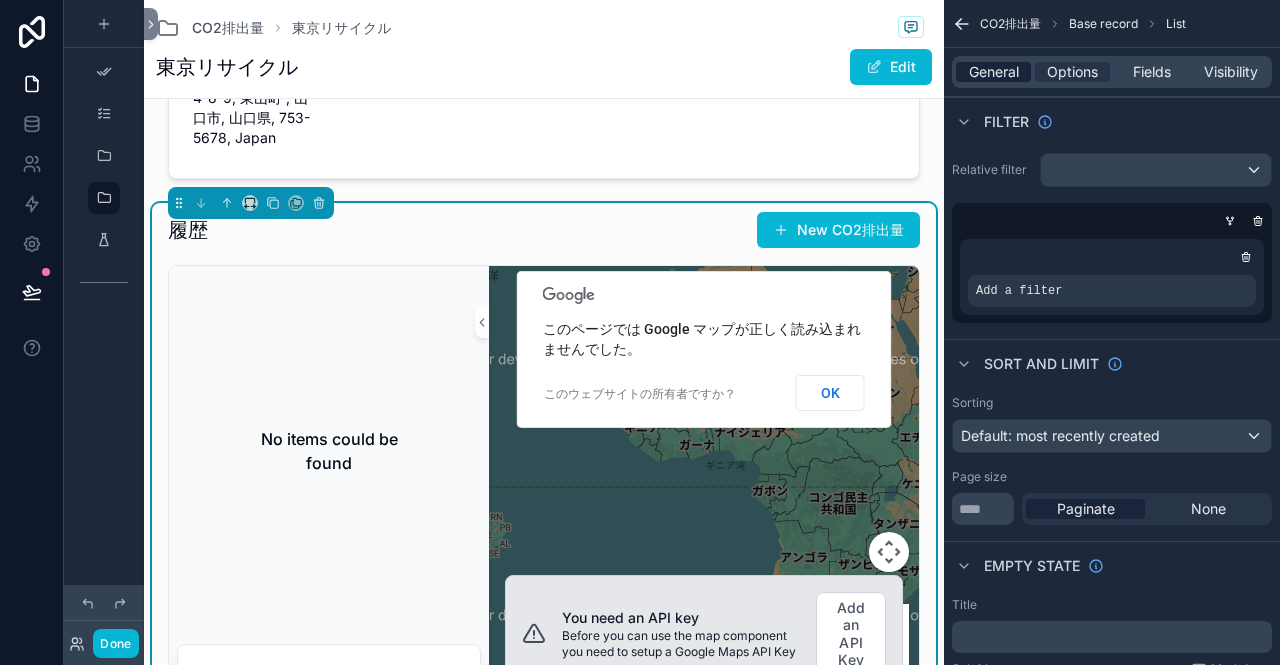 click on "General" at bounding box center (994, 72) 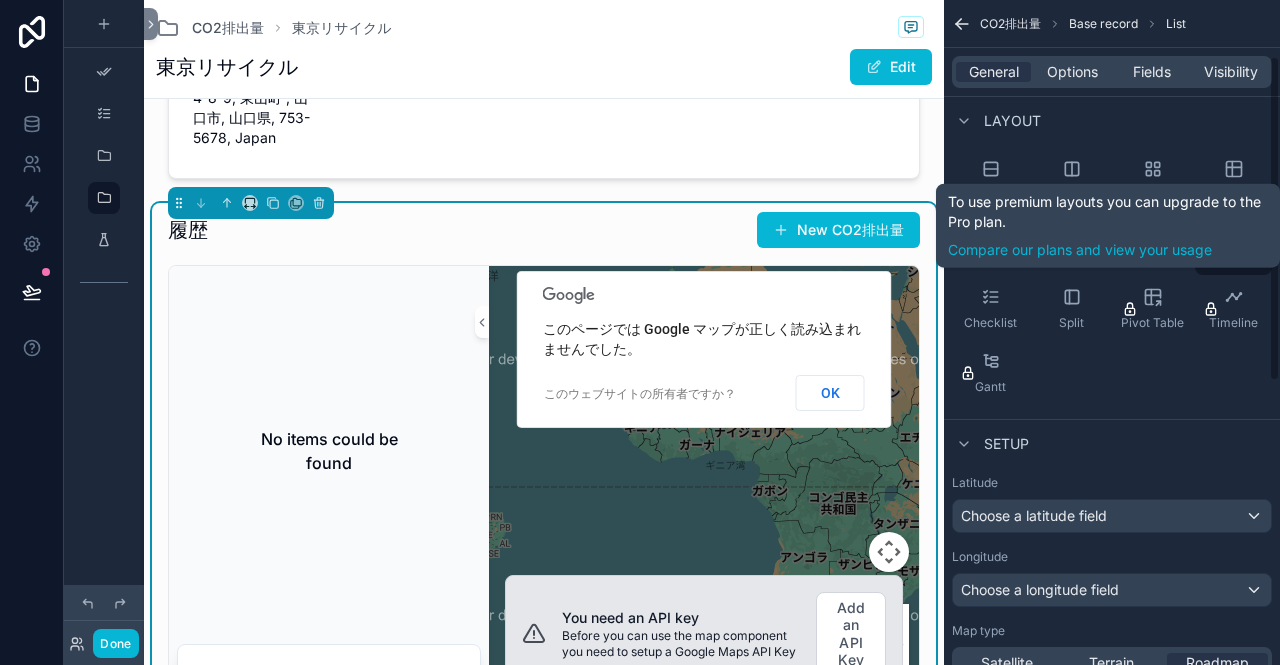 scroll, scrollTop: 300, scrollLeft: 0, axis: vertical 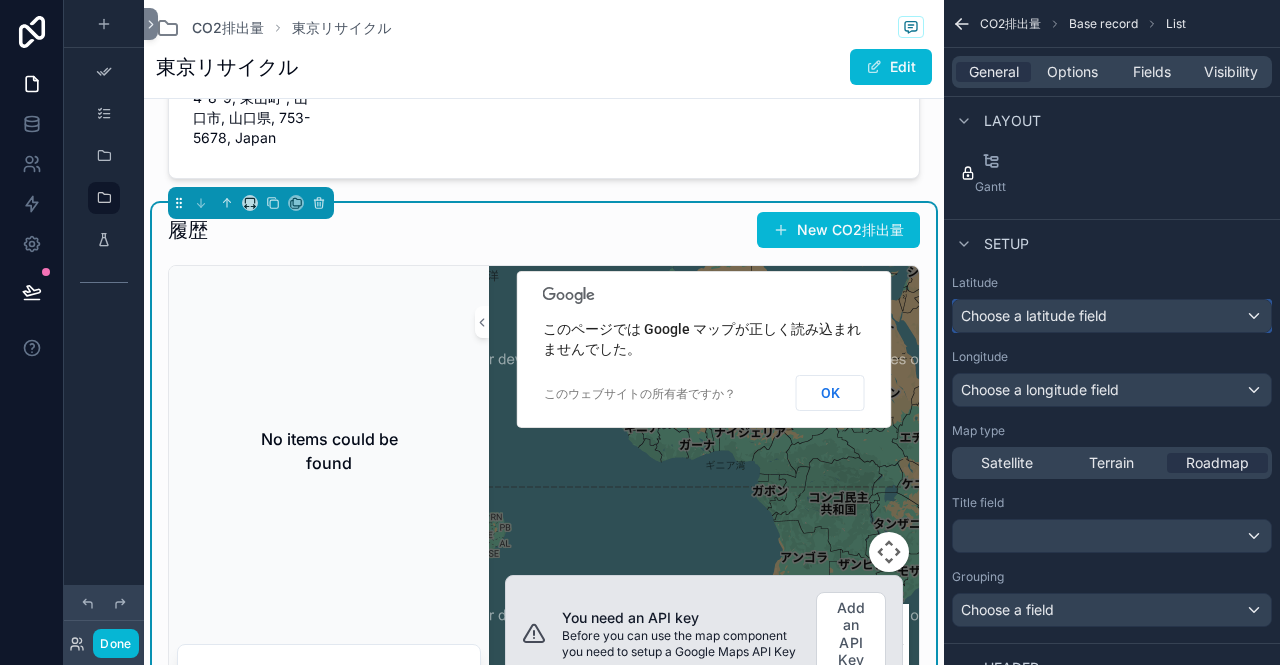 click on "Choose a latitude field" at bounding box center (1112, 316) 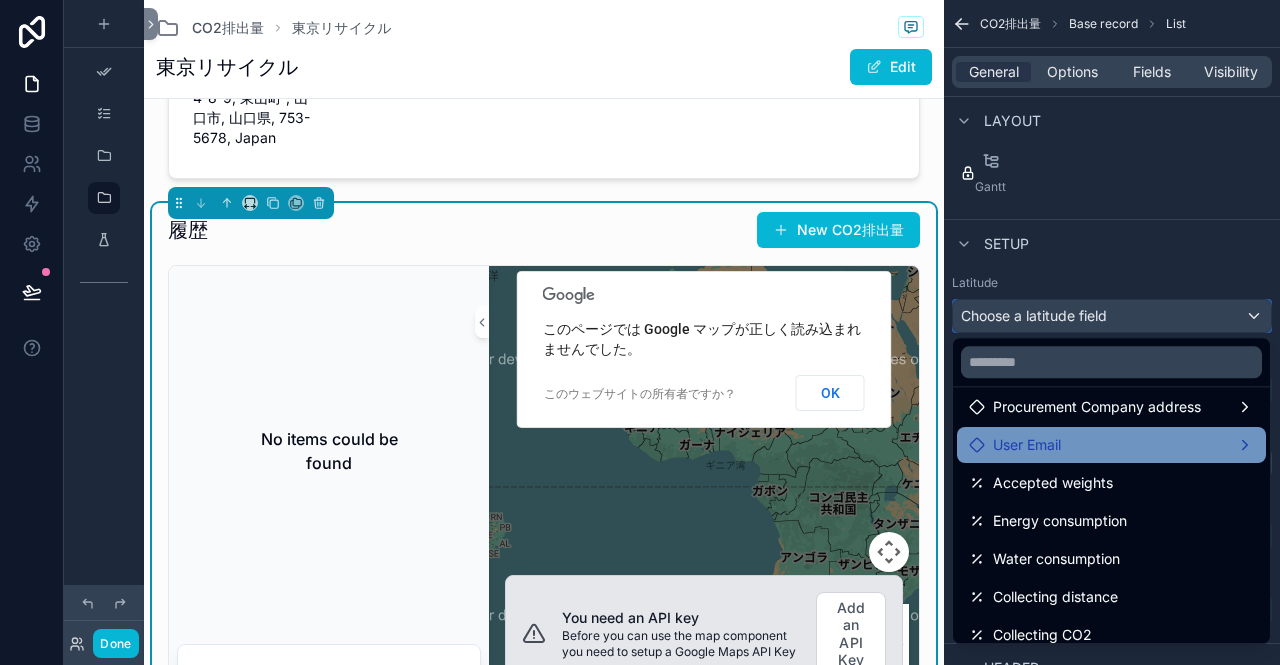 scroll, scrollTop: 200, scrollLeft: 0, axis: vertical 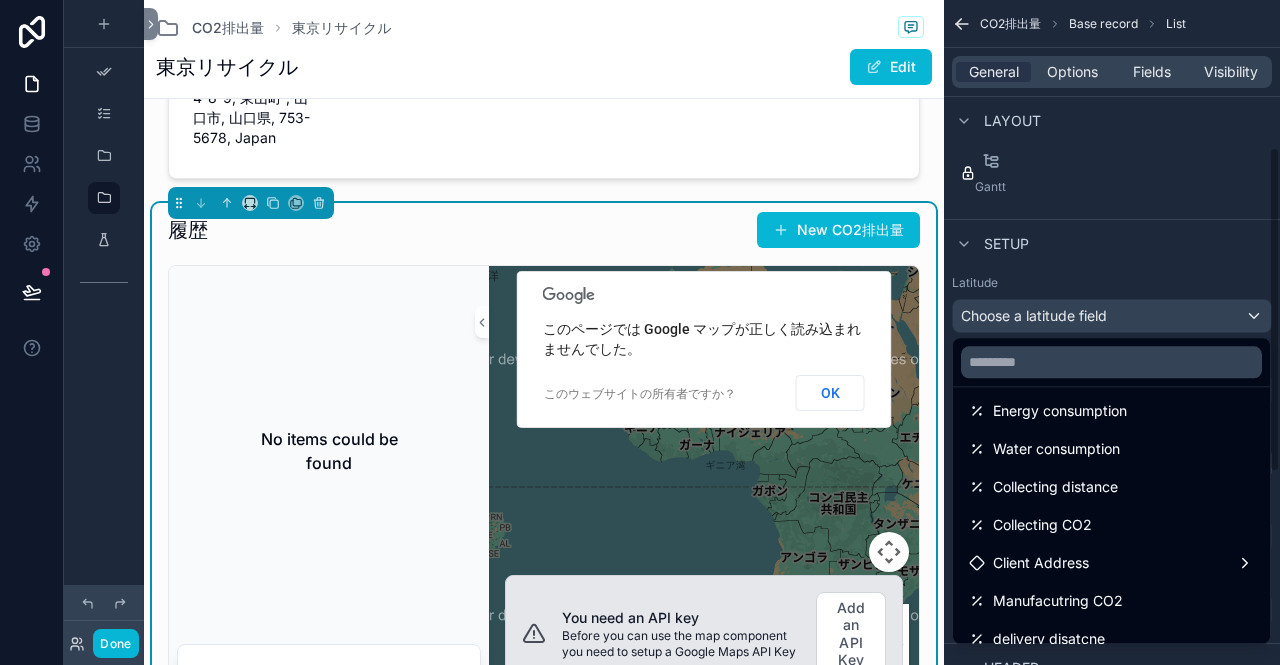 click at bounding box center (640, 332) 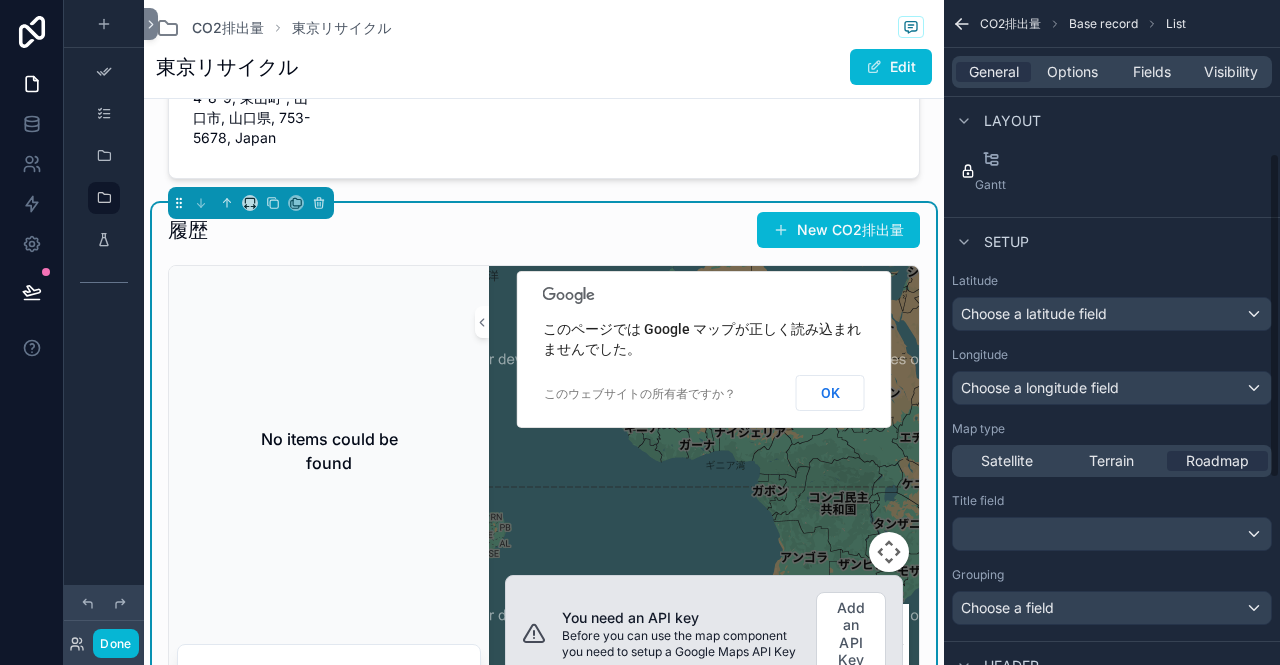 scroll, scrollTop: 300, scrollLeft: 0, axis: vertical 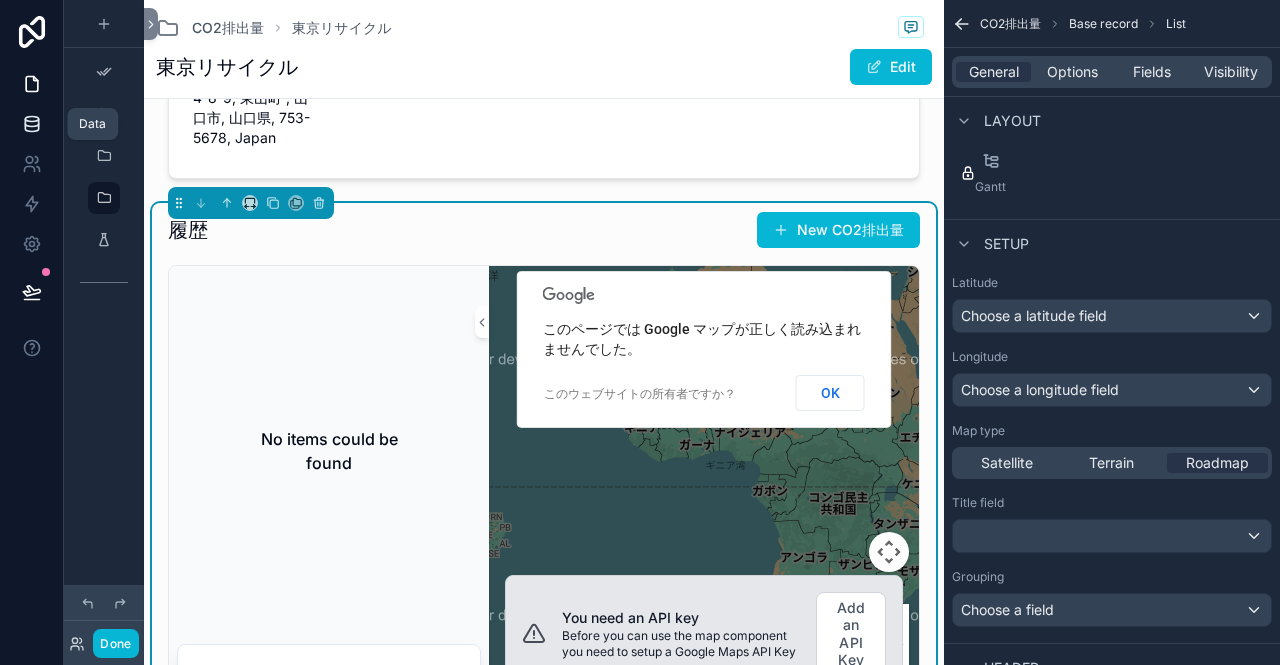 click 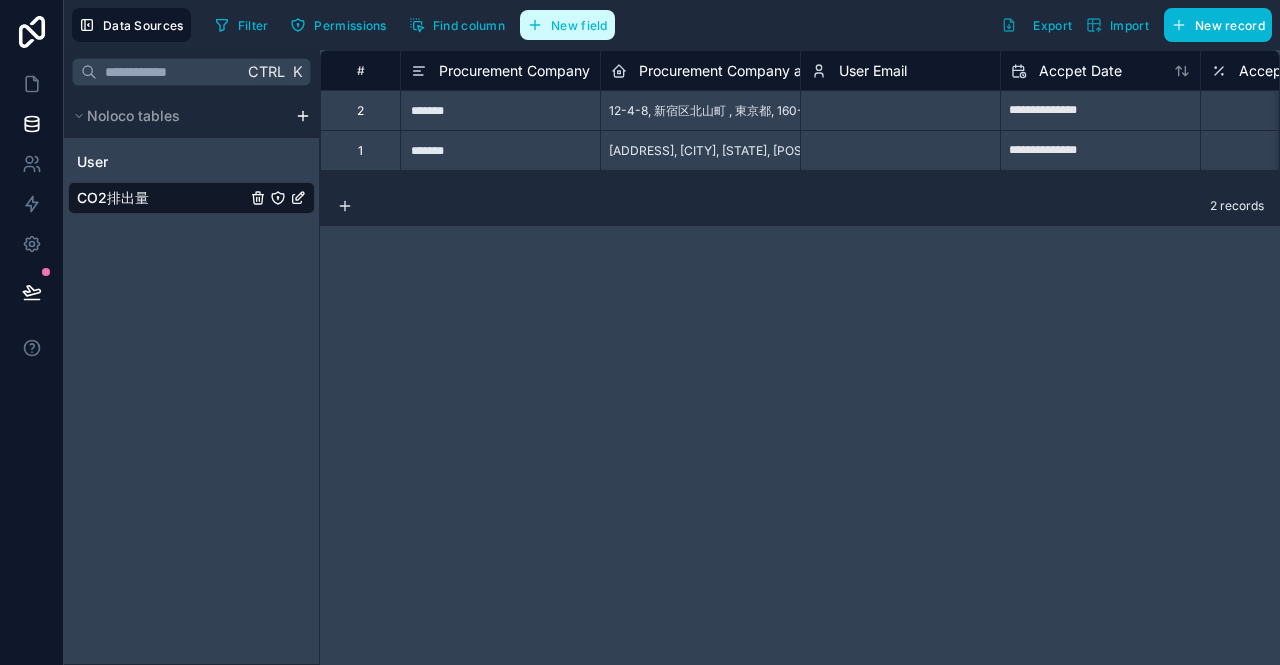 click on "New field" at bounding box center (579, 25) 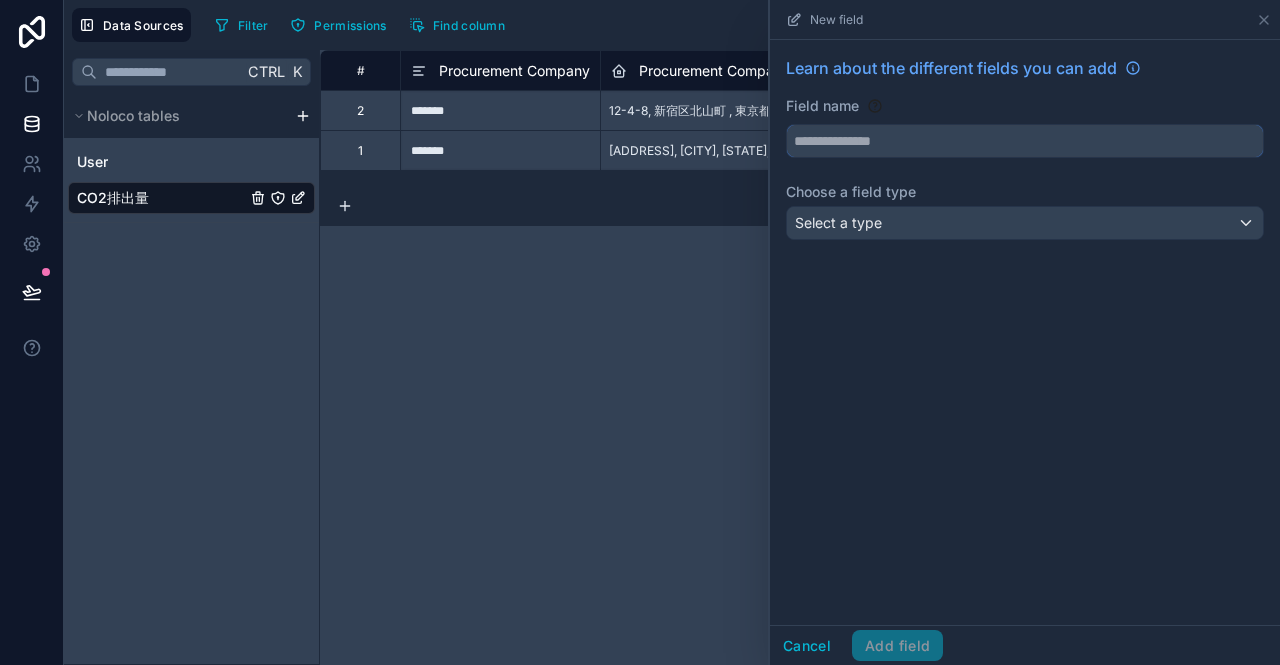 click at bounding box center (1025, 141) 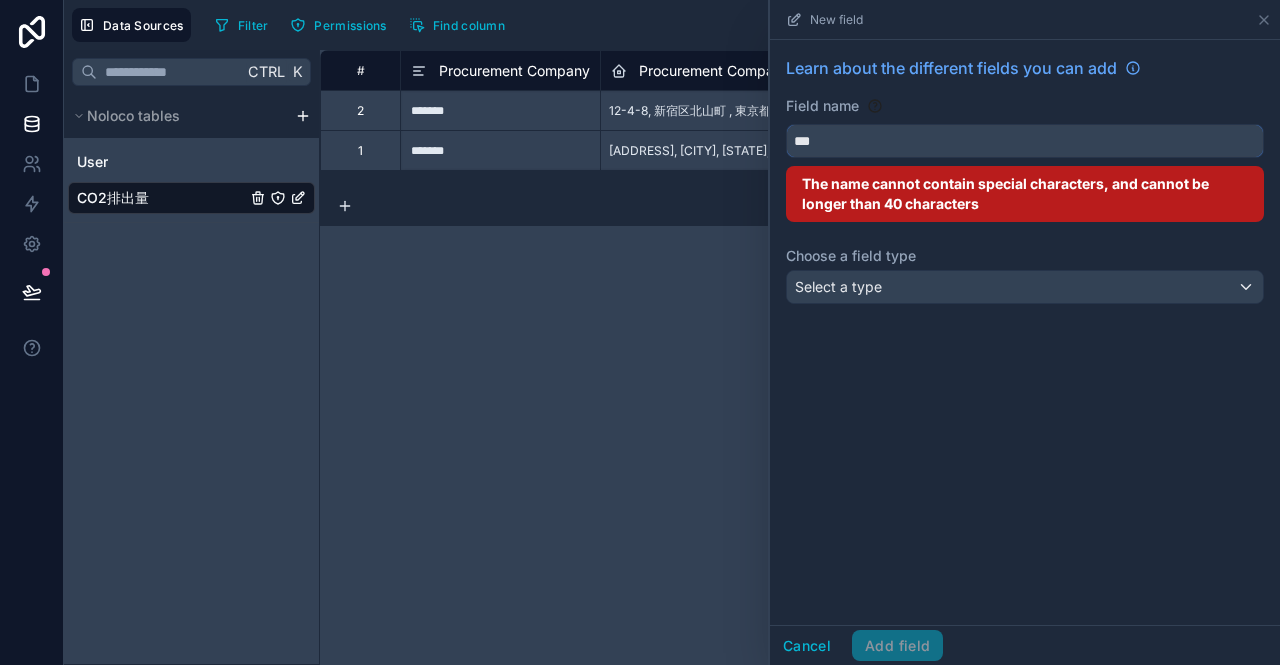 click on "**" at bounding box center [1025, 141] 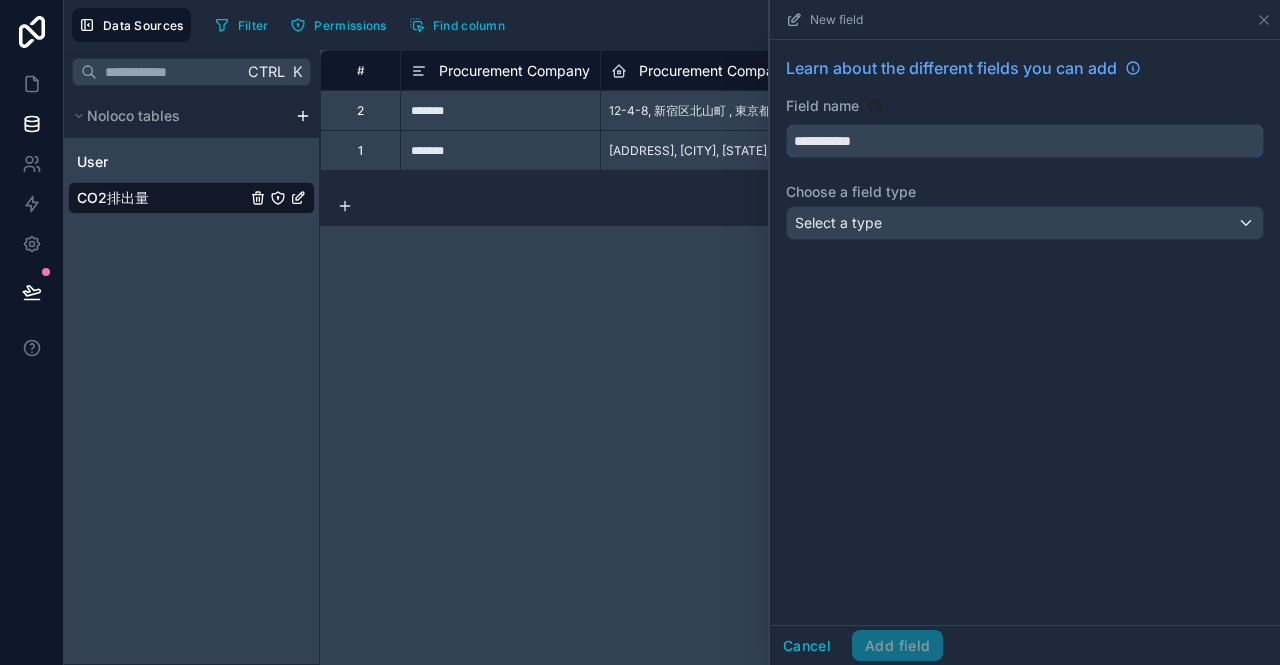 type on "**********" 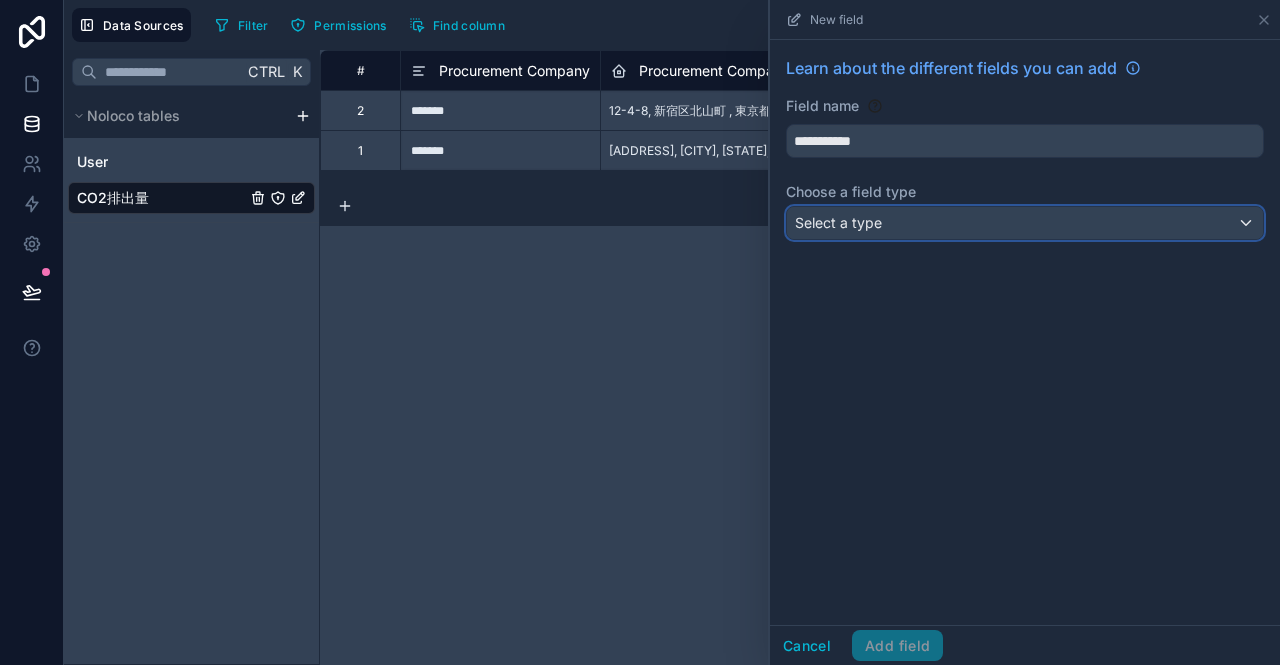 click on "Select a type" at bounding box center (1025, 223) 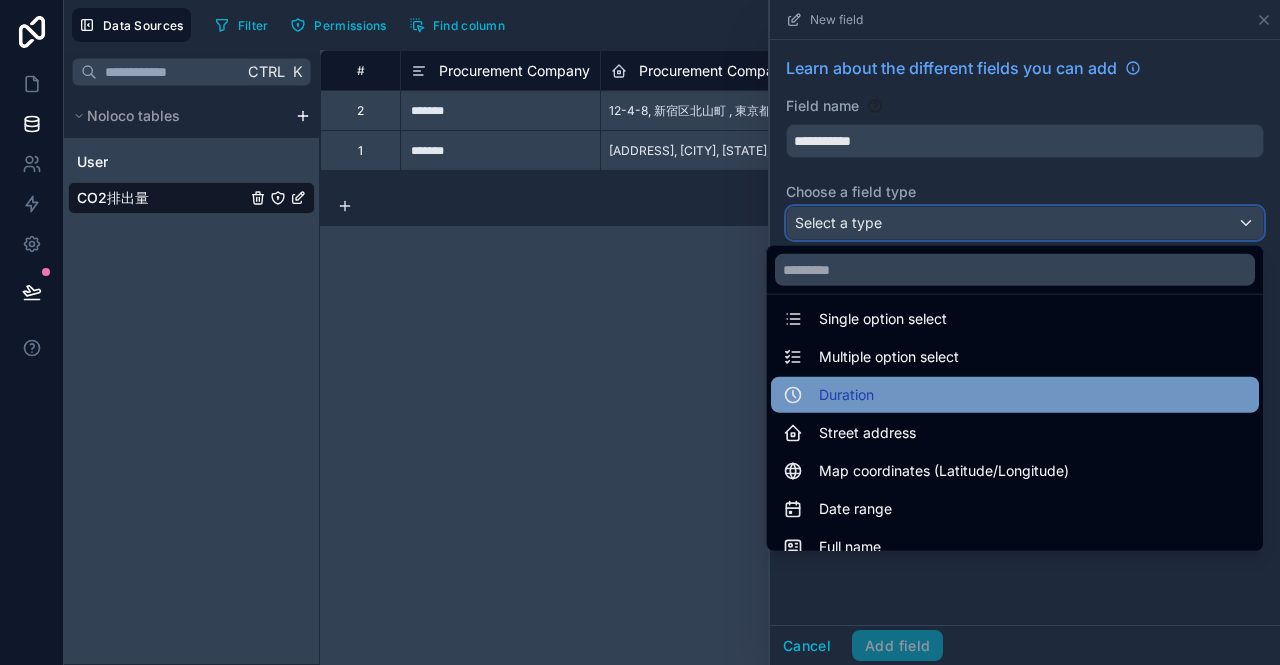 scroll, scrollTop: 300, scrollLeft: 0, axis: vertical 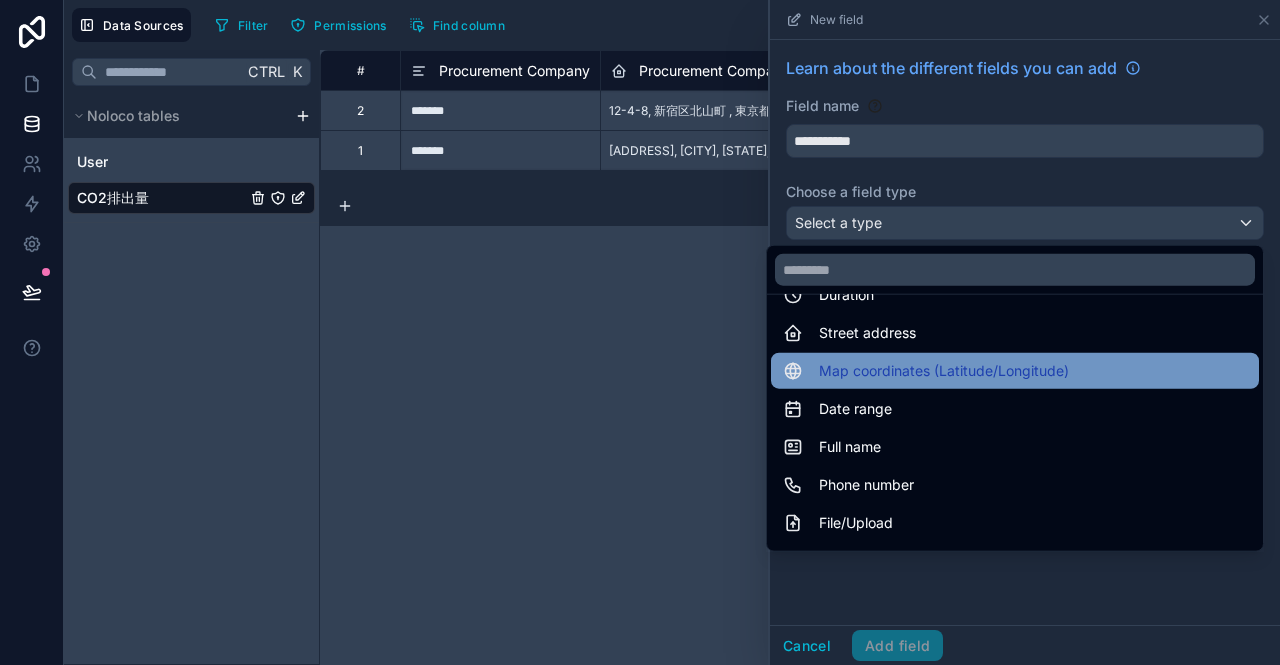 click on "Map coordinates (Latitude/Longitude)" at bounding box center [944, 371] 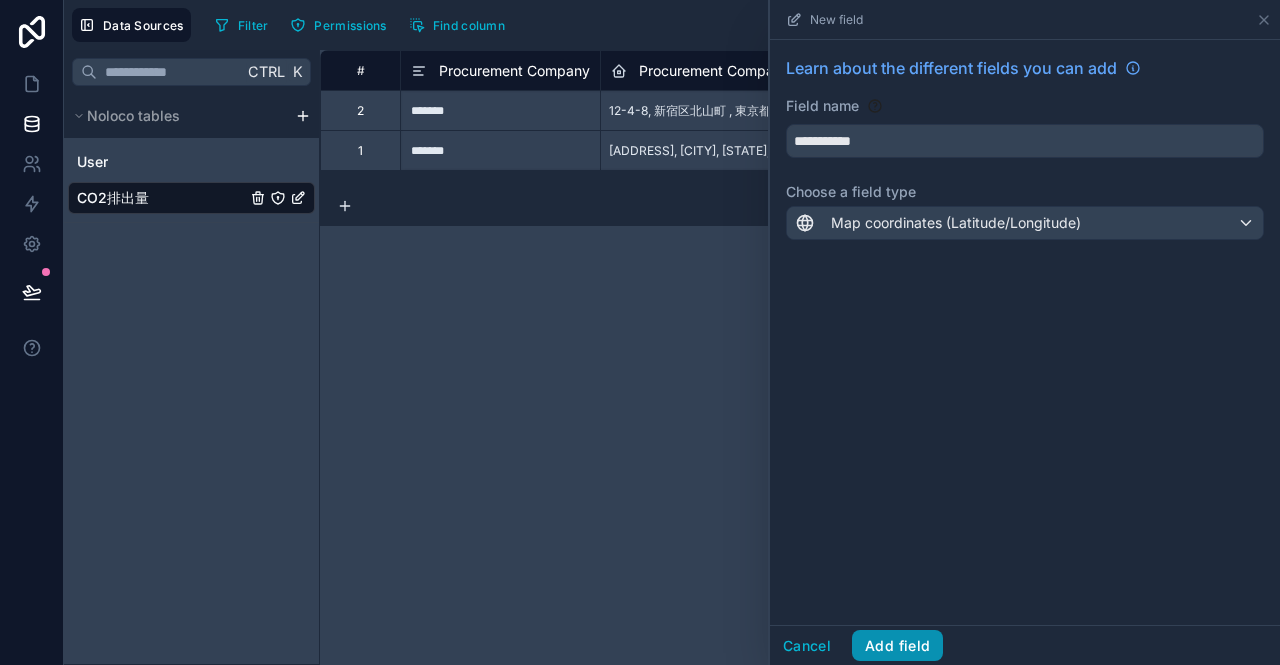 click on "Add field" at bounding box center (897, 646) 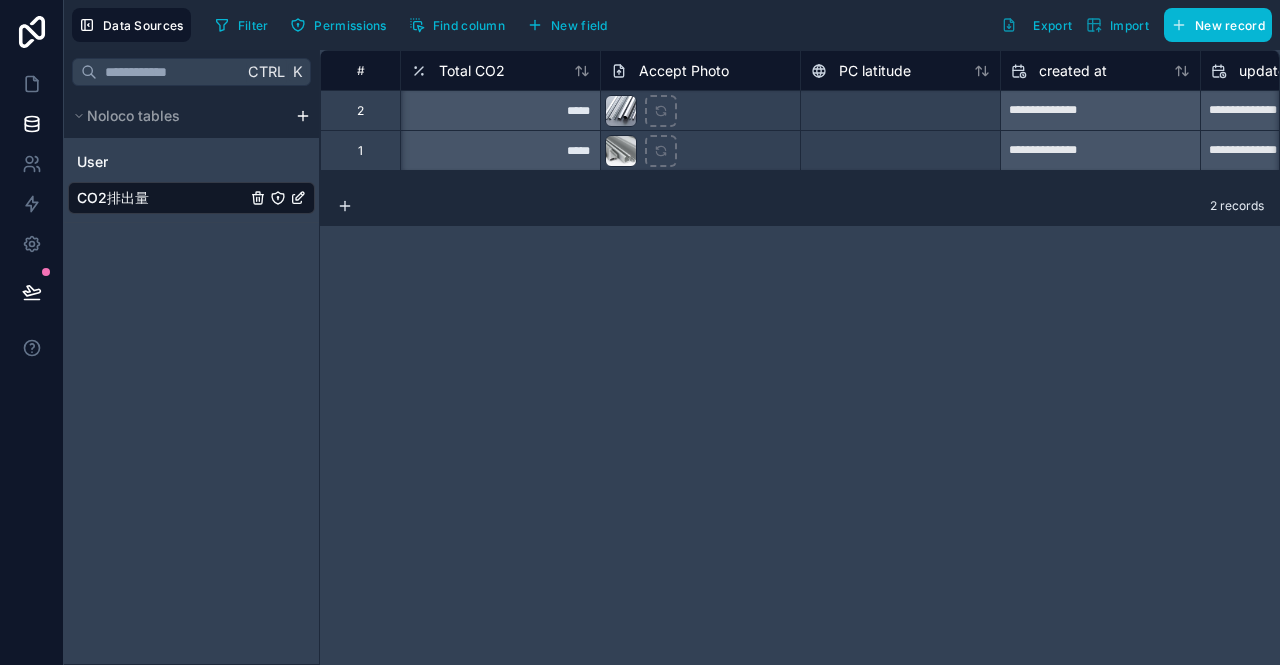 scroll, scrollTop: 0, scrollLeft: 3154, axis: horizontal 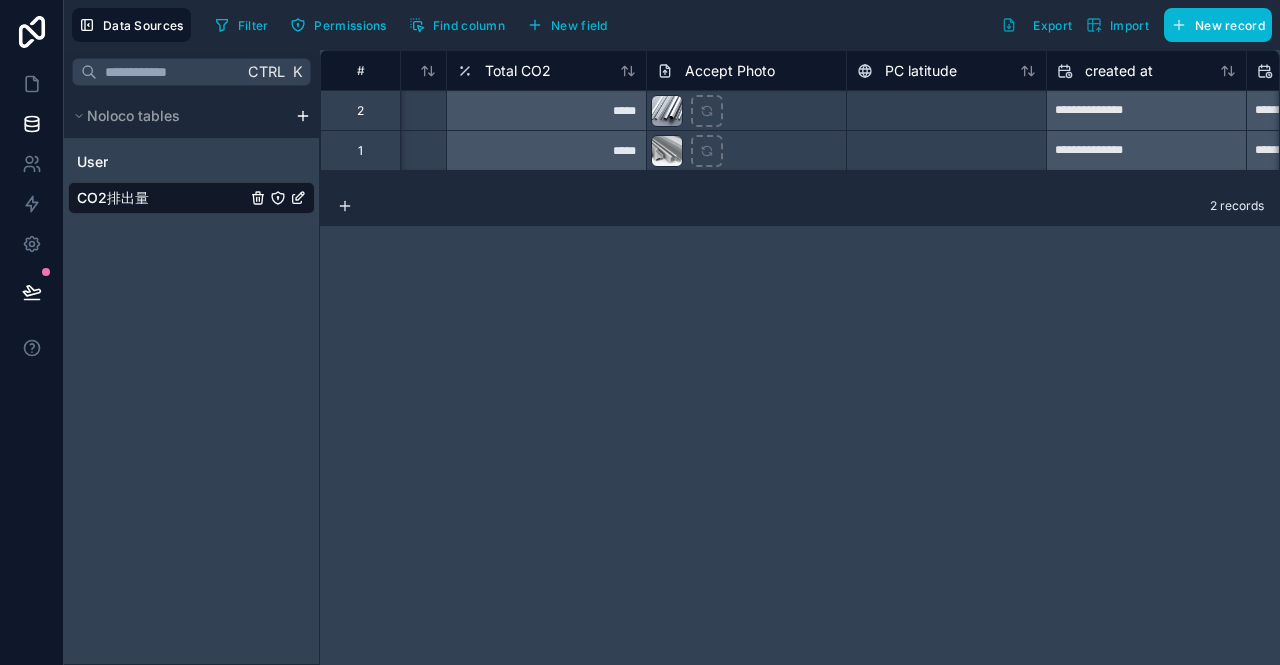 click at bounding box center [946, 110] 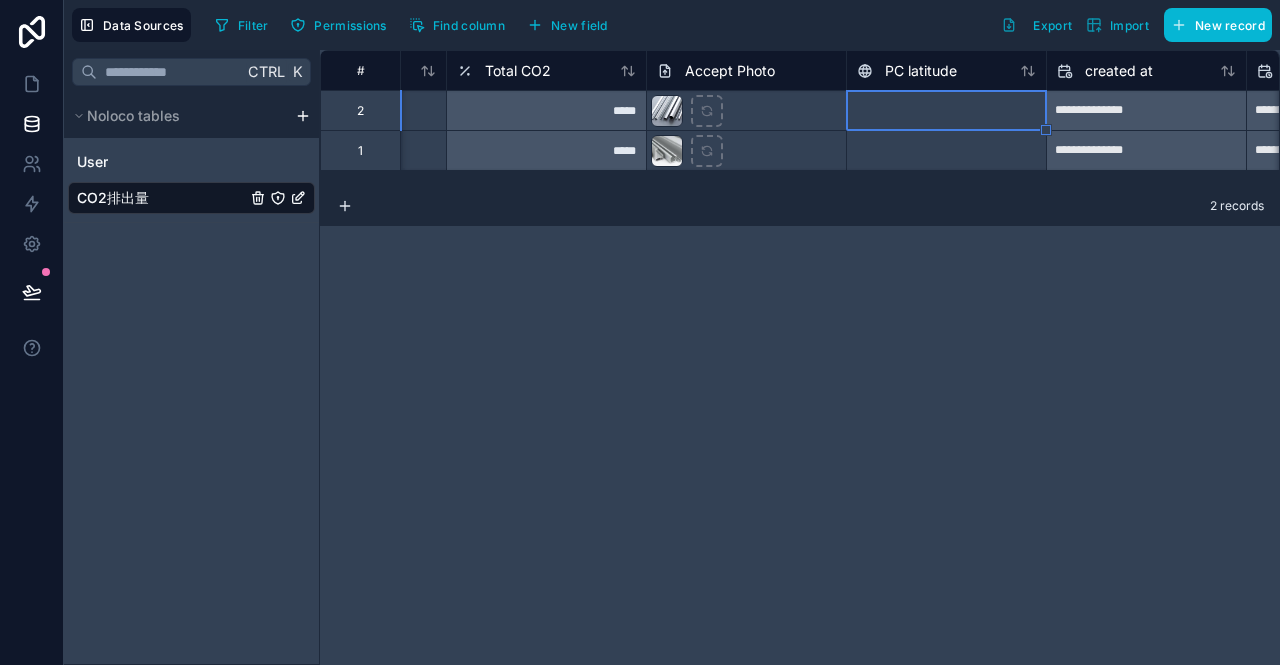 click at bounding box center (946, 110) 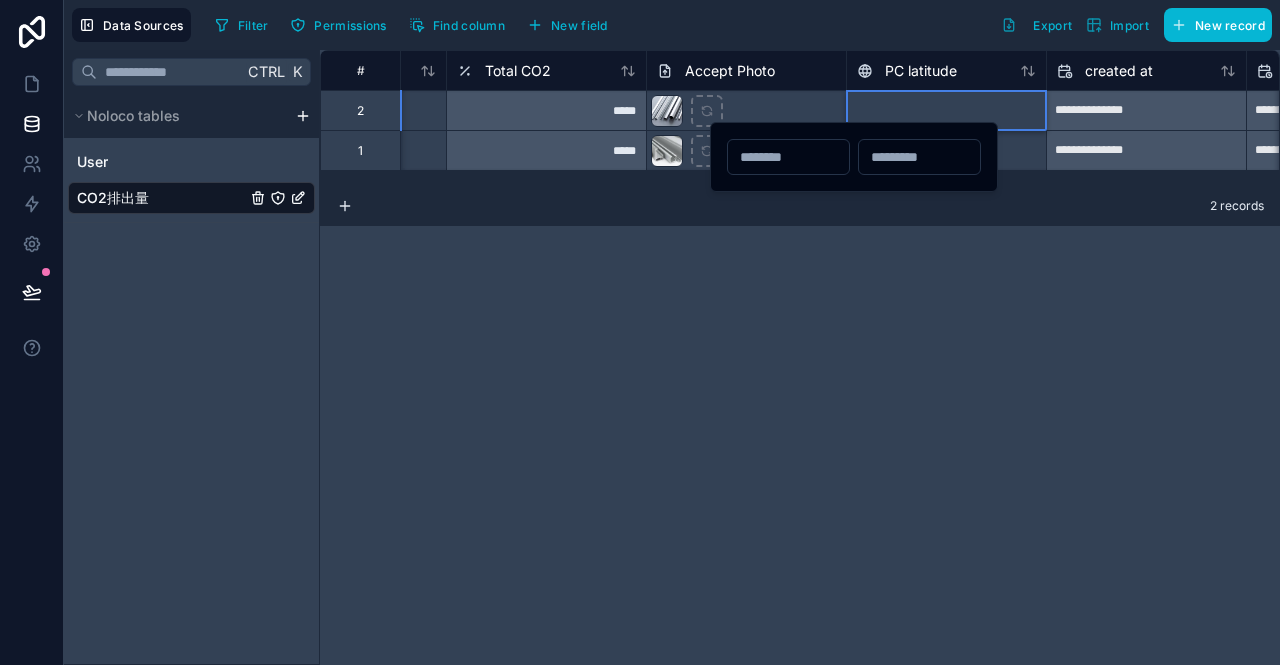 click at bounding box center (946, 110) 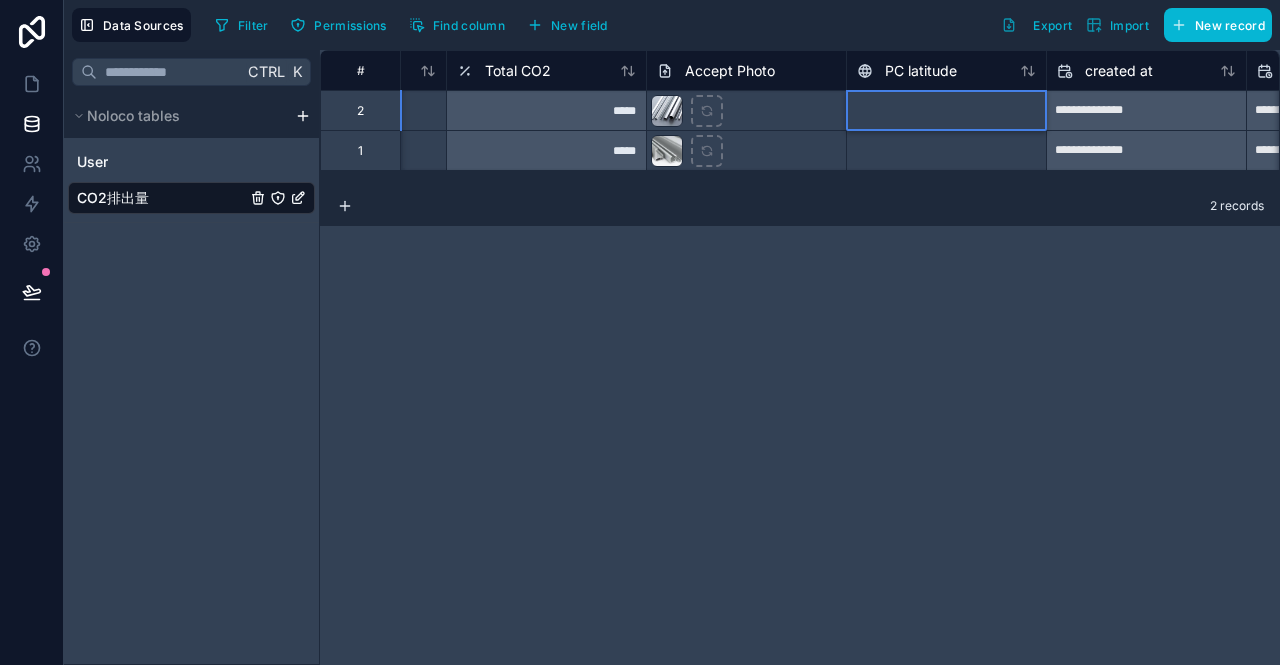 click at bounding box center (946, 110) 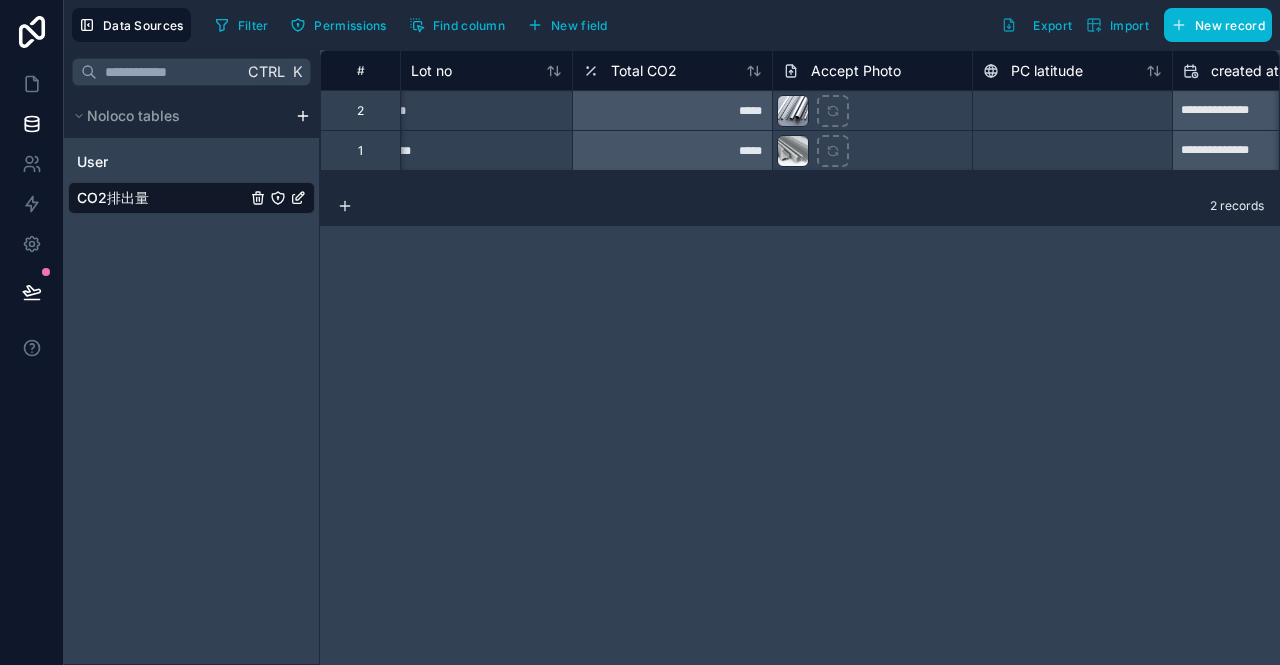 scroll, scrollTop: 0, scrollLeft: 3035, axis: horizontal 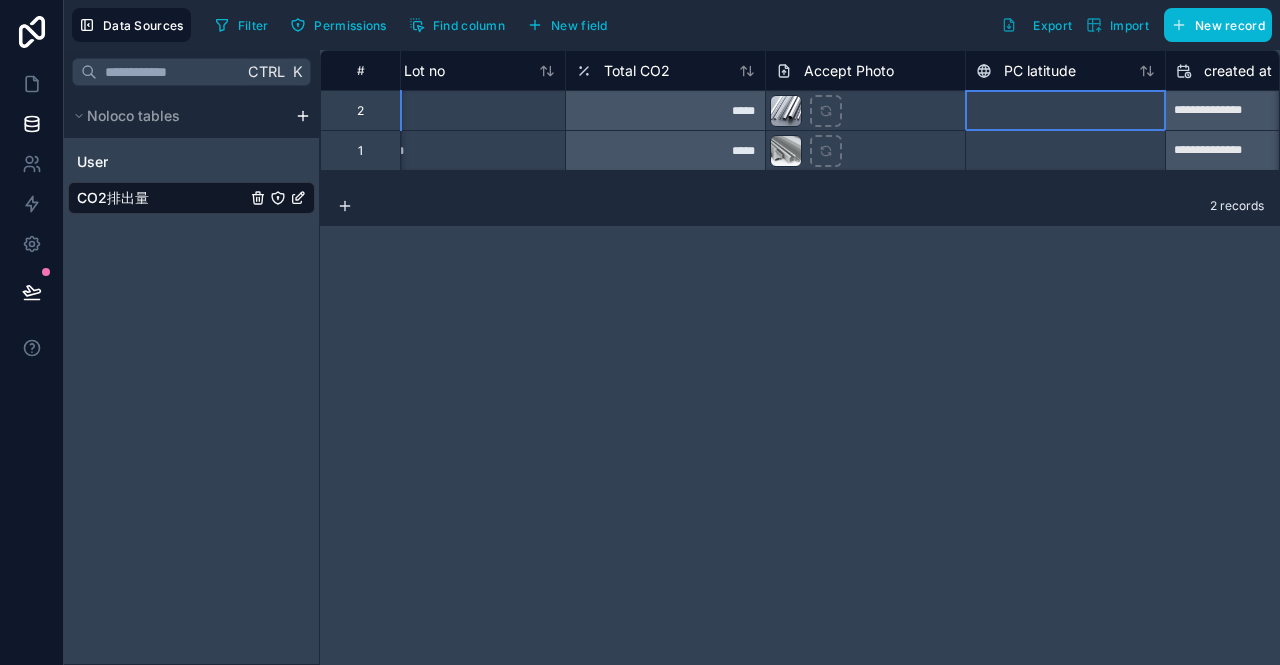 click at bounding box center (1065, 110) 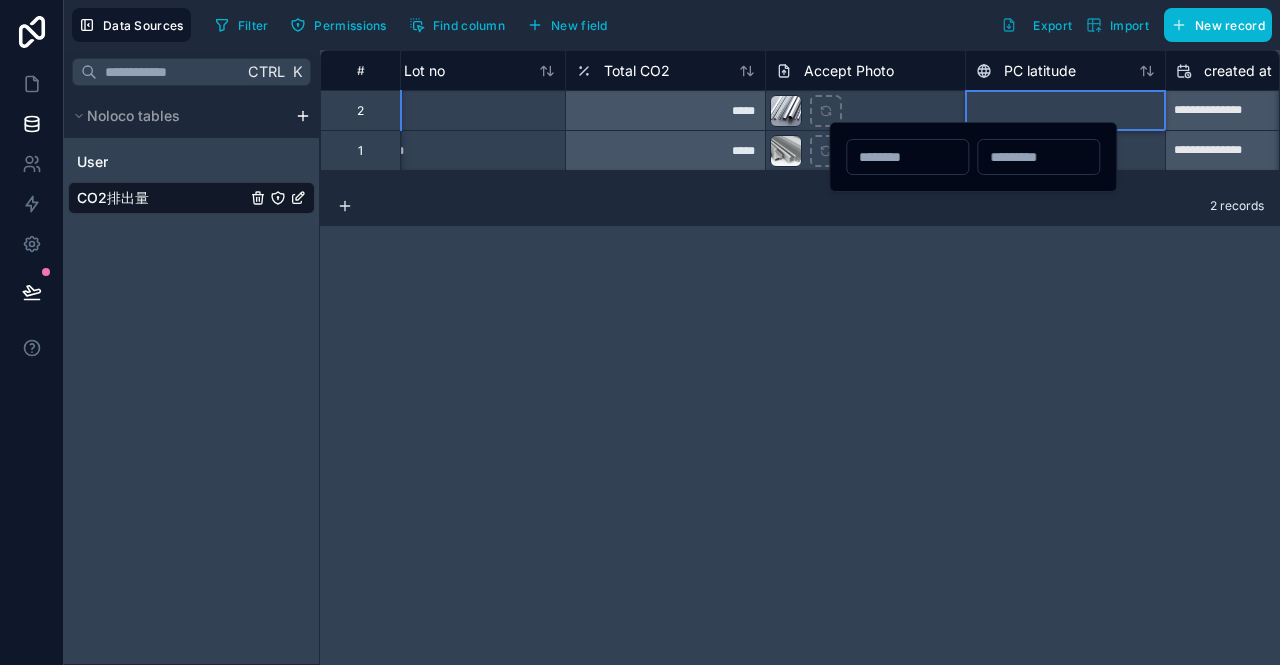 click on "**********" at bounding box center (672, 332) 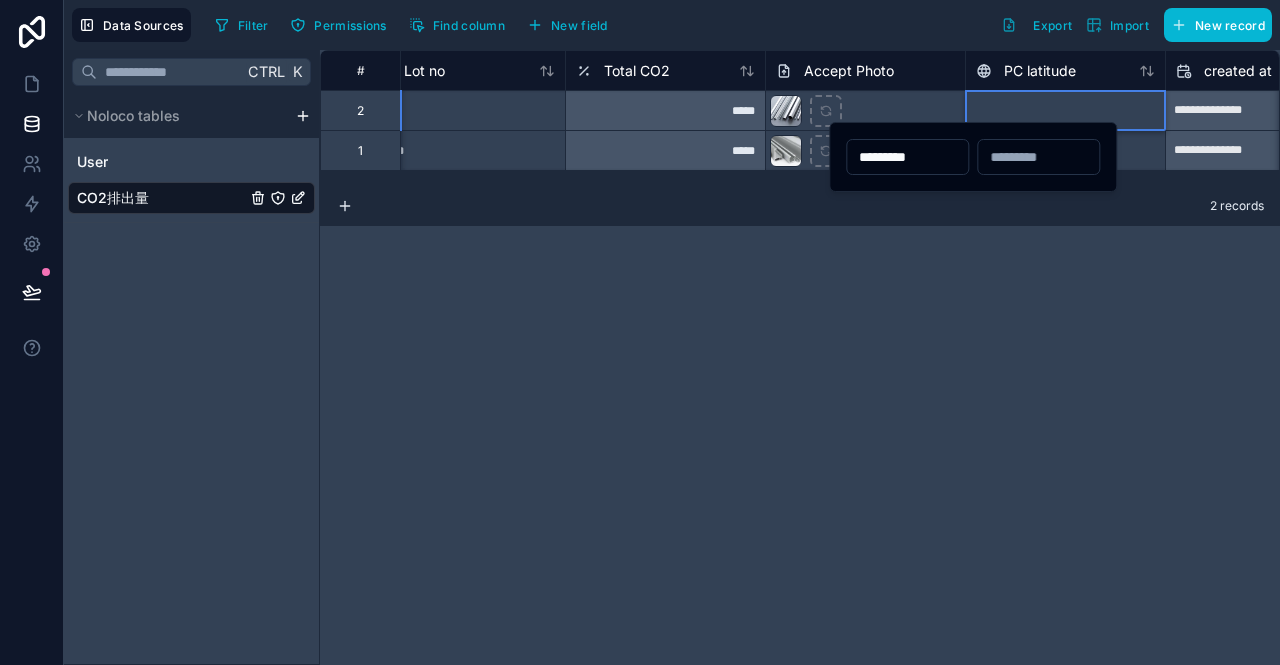 click at bounding box center [1038, 157] 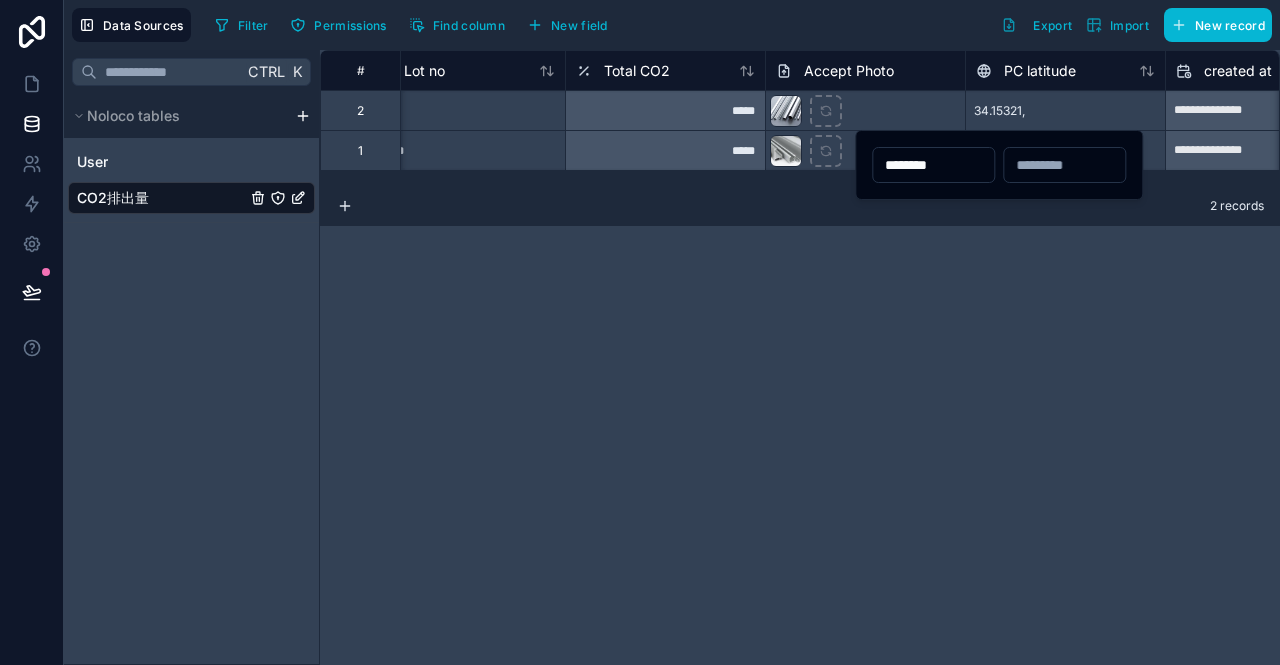 paste on "**********" 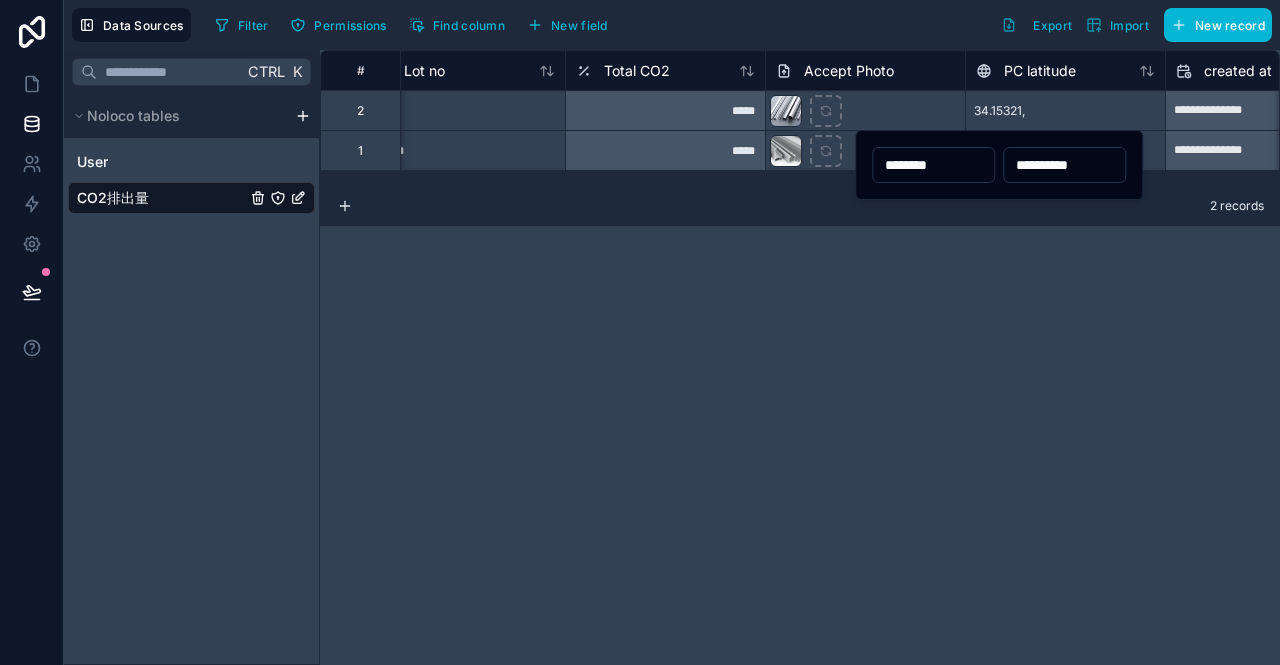 click on "**********" at bounding box center (800, 357) 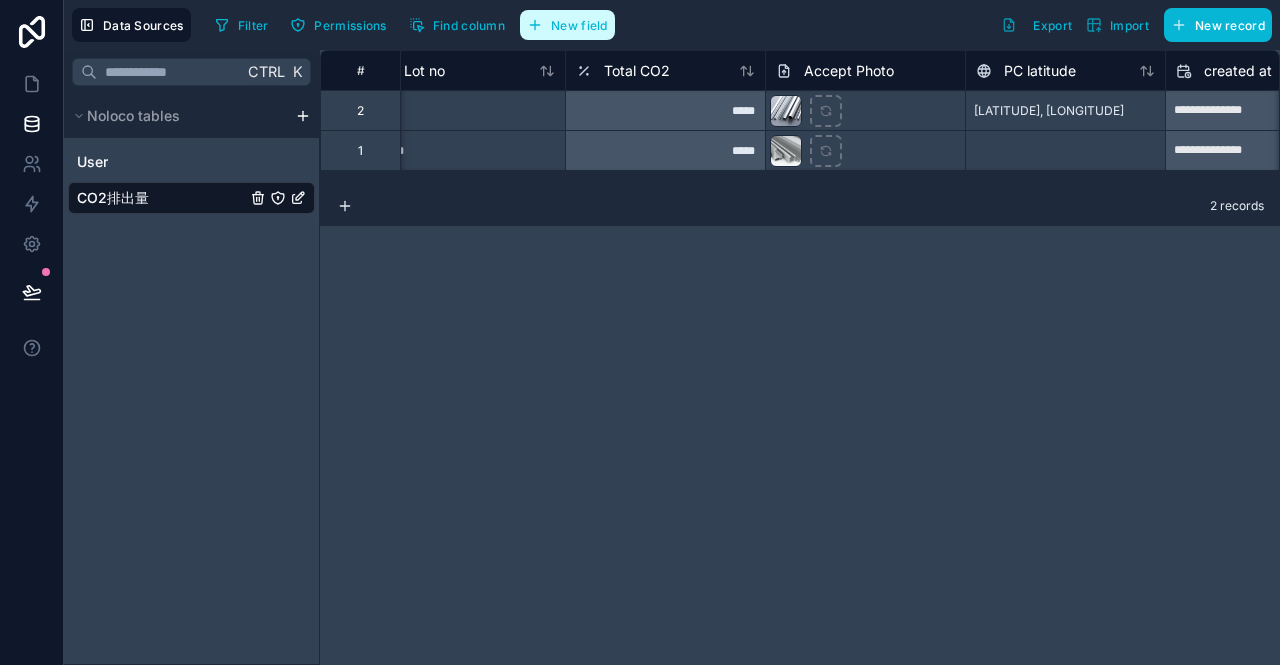 click on "New field" at bounding box center [567, 25] 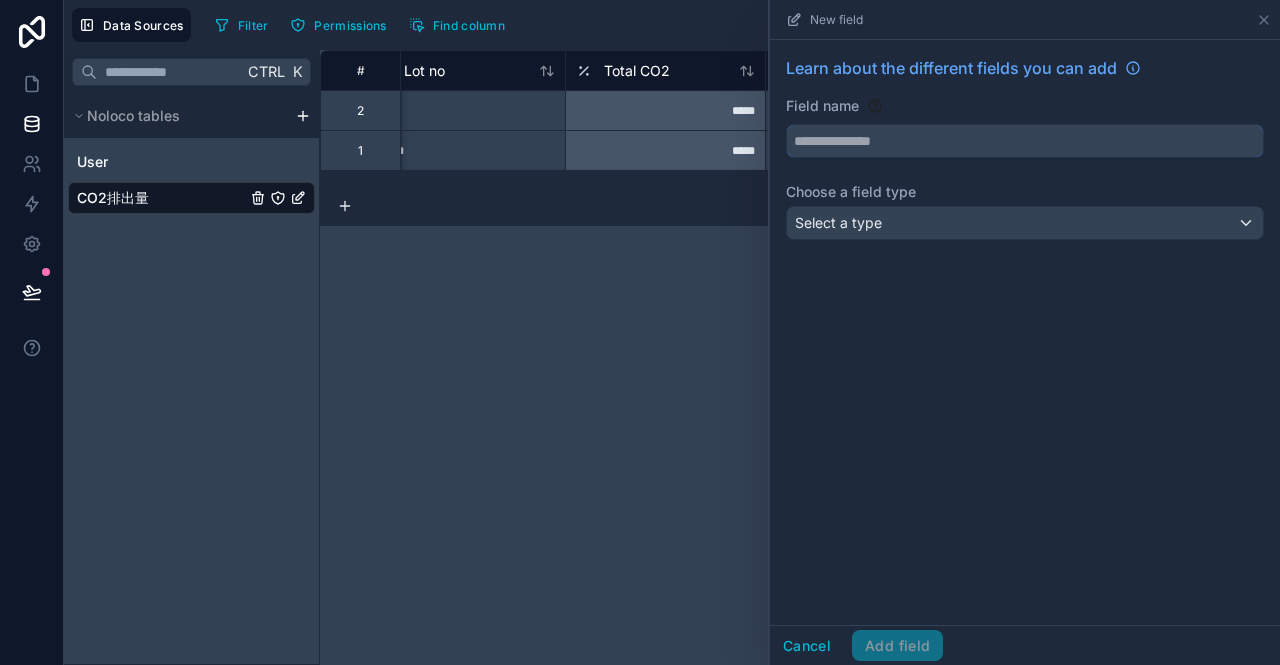 click at bounding box center [1025, 141] 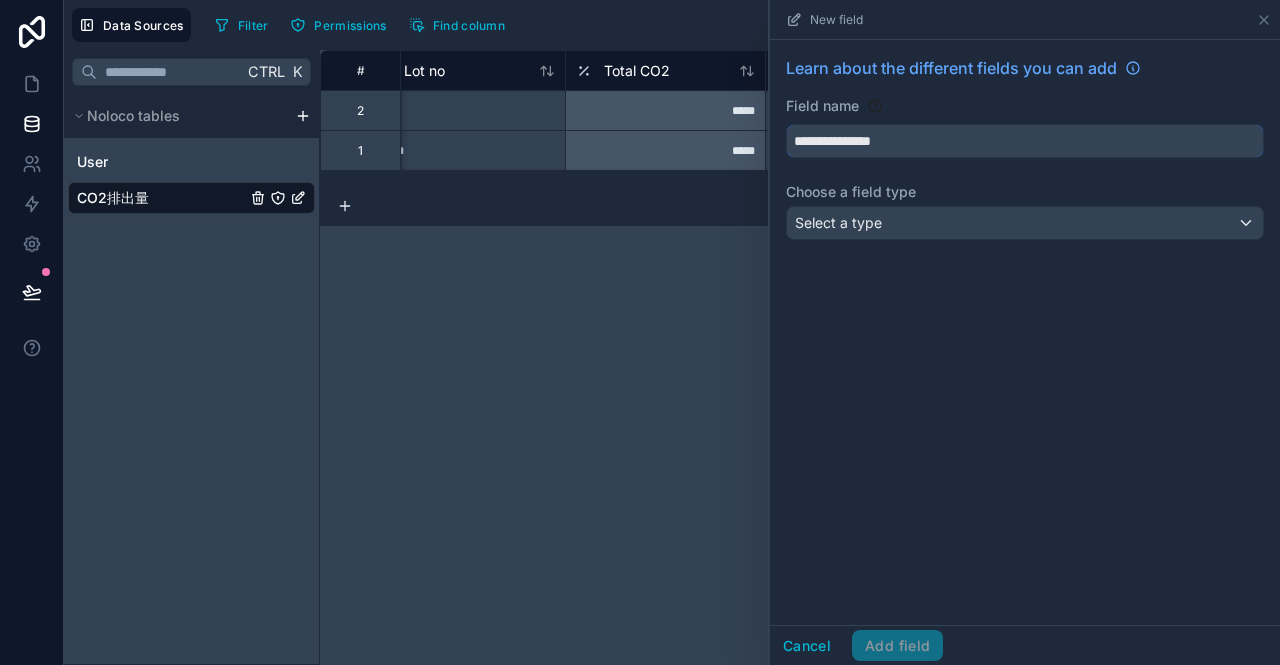 type on "**********" 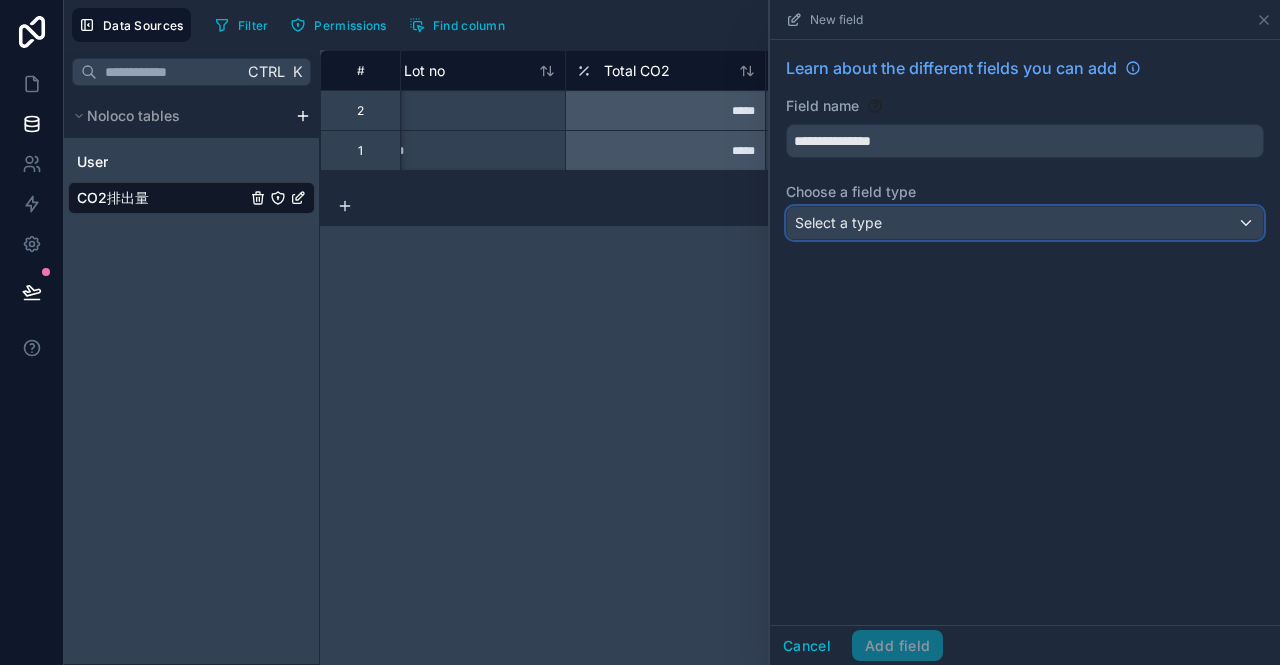 click on "Select a type" at bounding box center (838, 222) 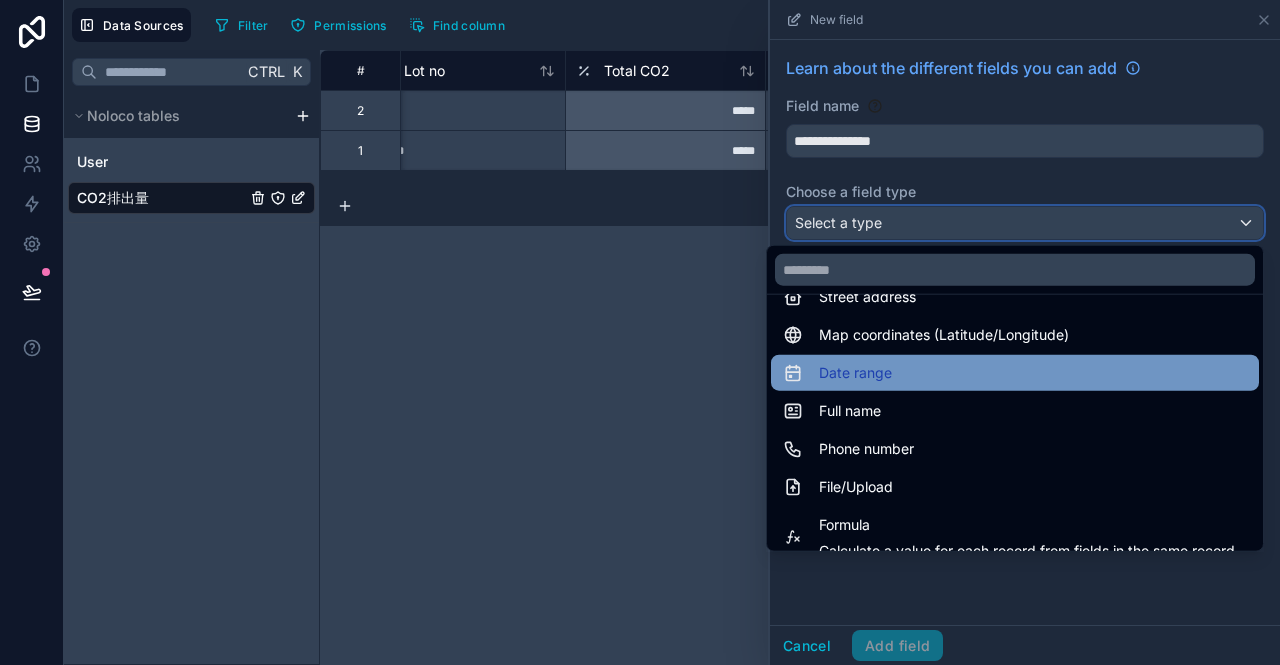 scroll, scrollTop: 300, scrollLeft: 0, axis: vertical 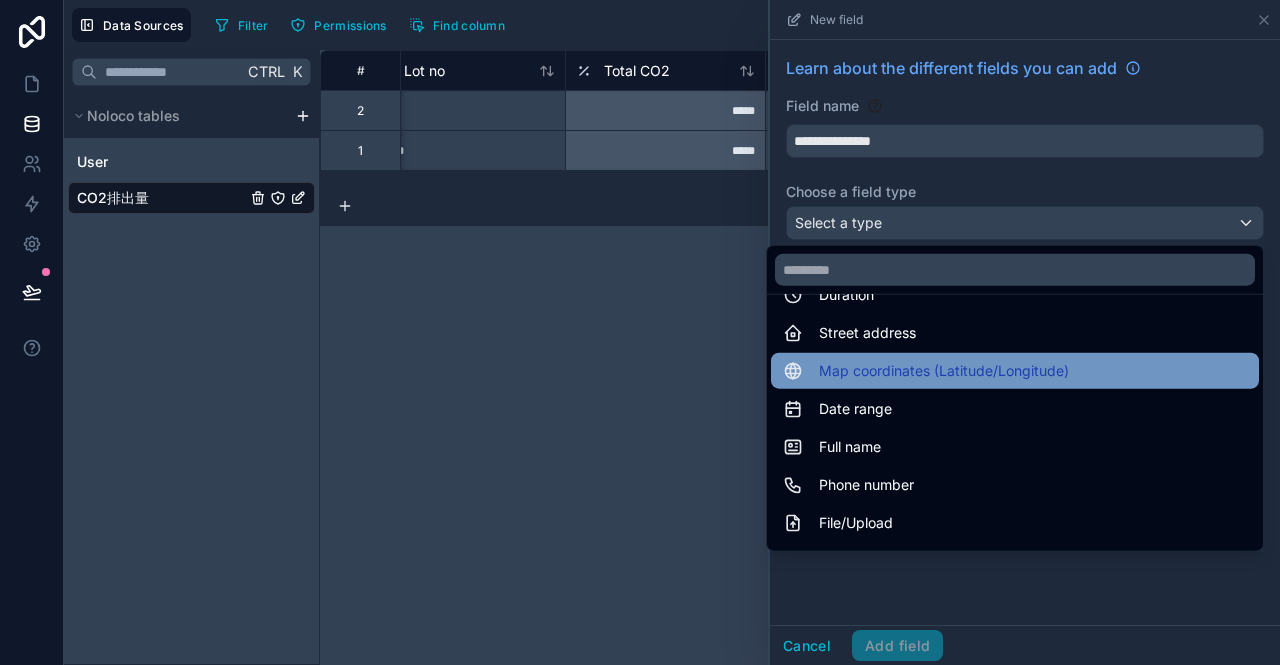 click on "Map coordinates (Latitude/Longitude)" at bounding box center (944, 371) 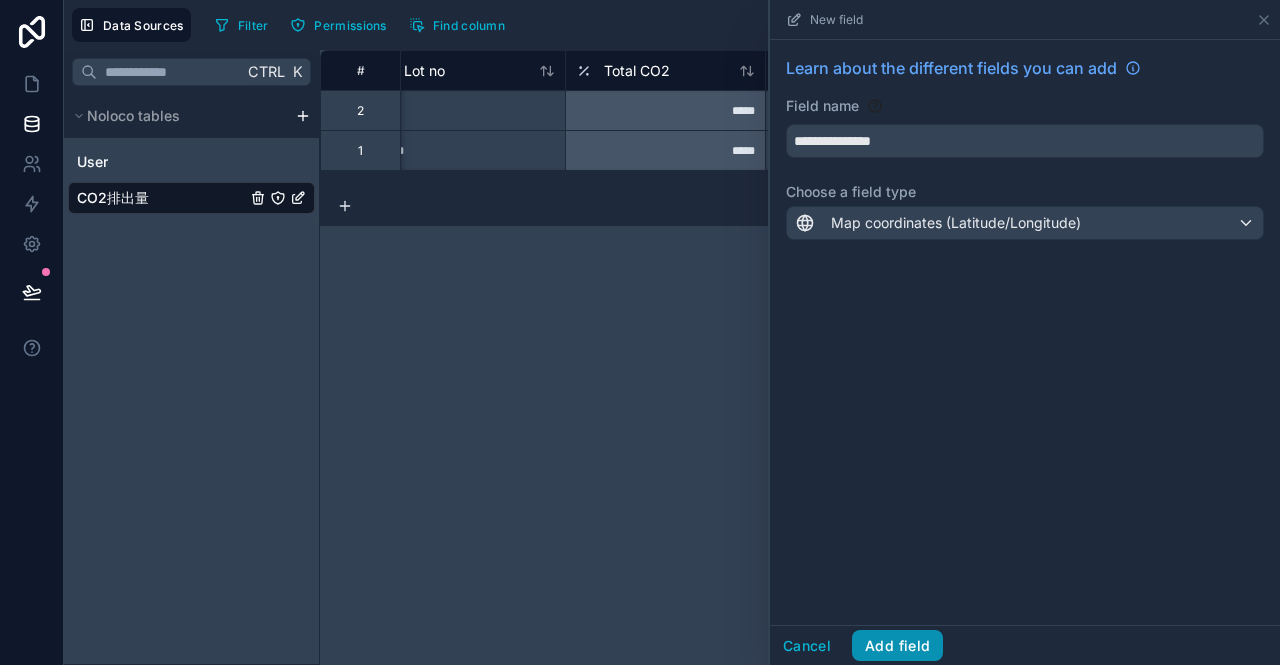 click on "Add field" at bounding box center (897, 646) 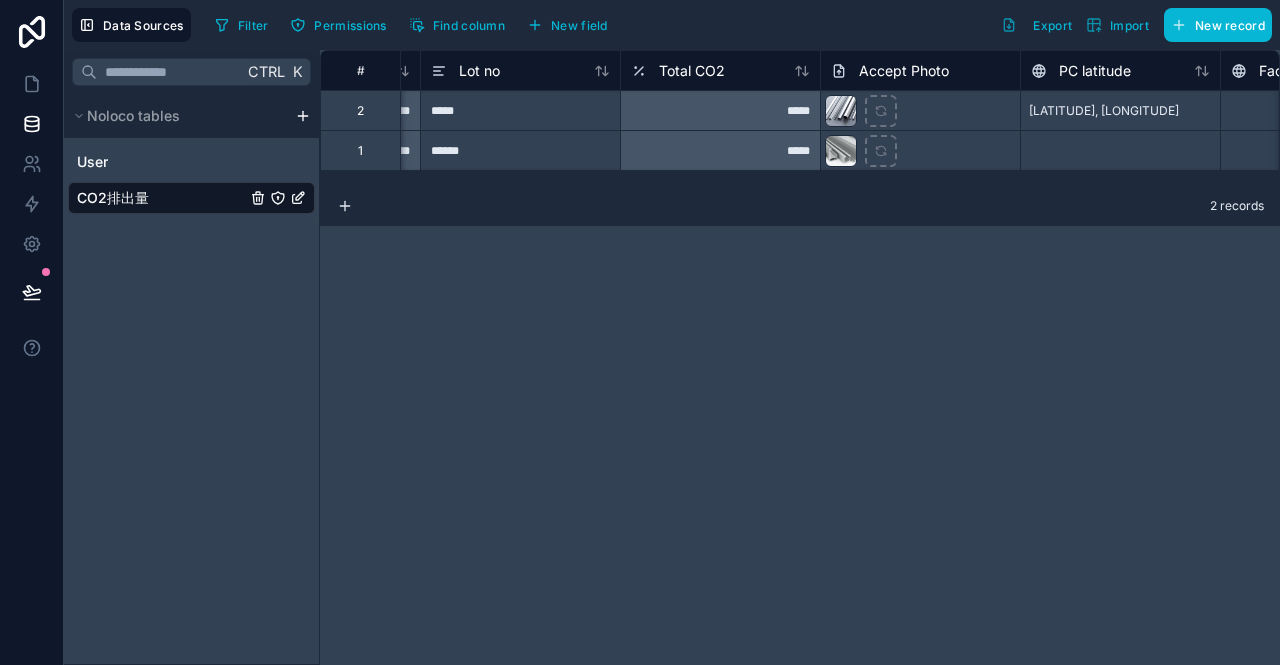 scroll, scrollTop: 0, scrollLeft: 3396, axis: horizontal 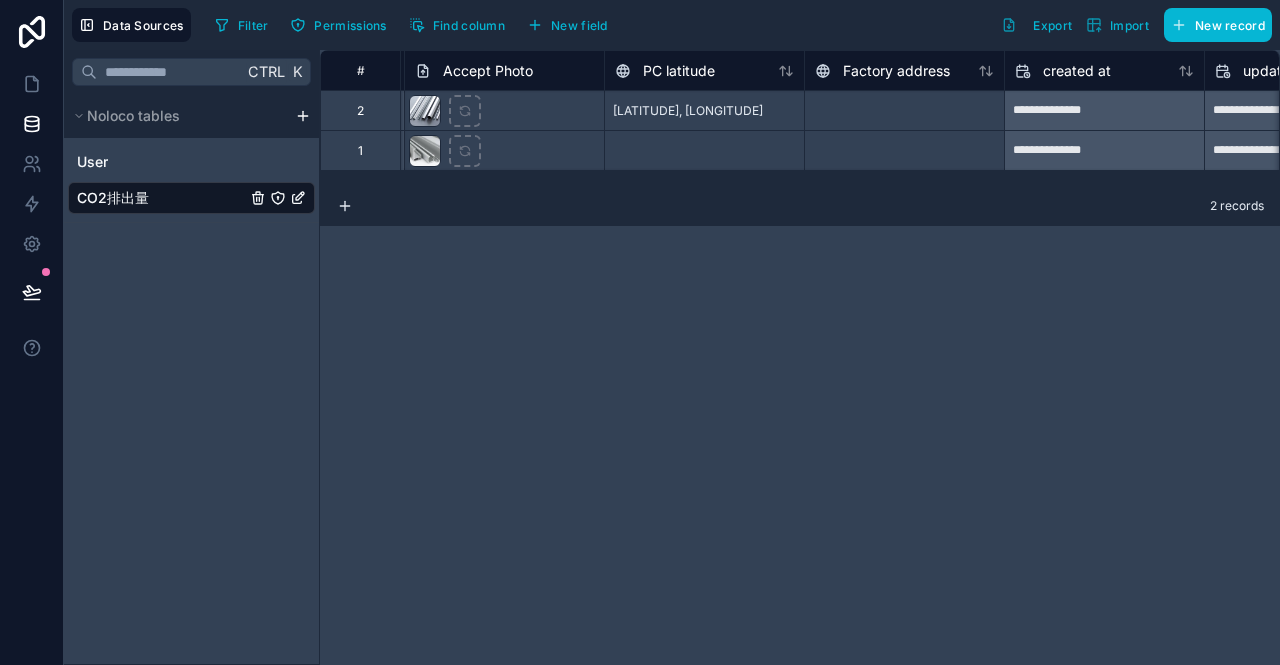 click at bounding box center [904, 110] 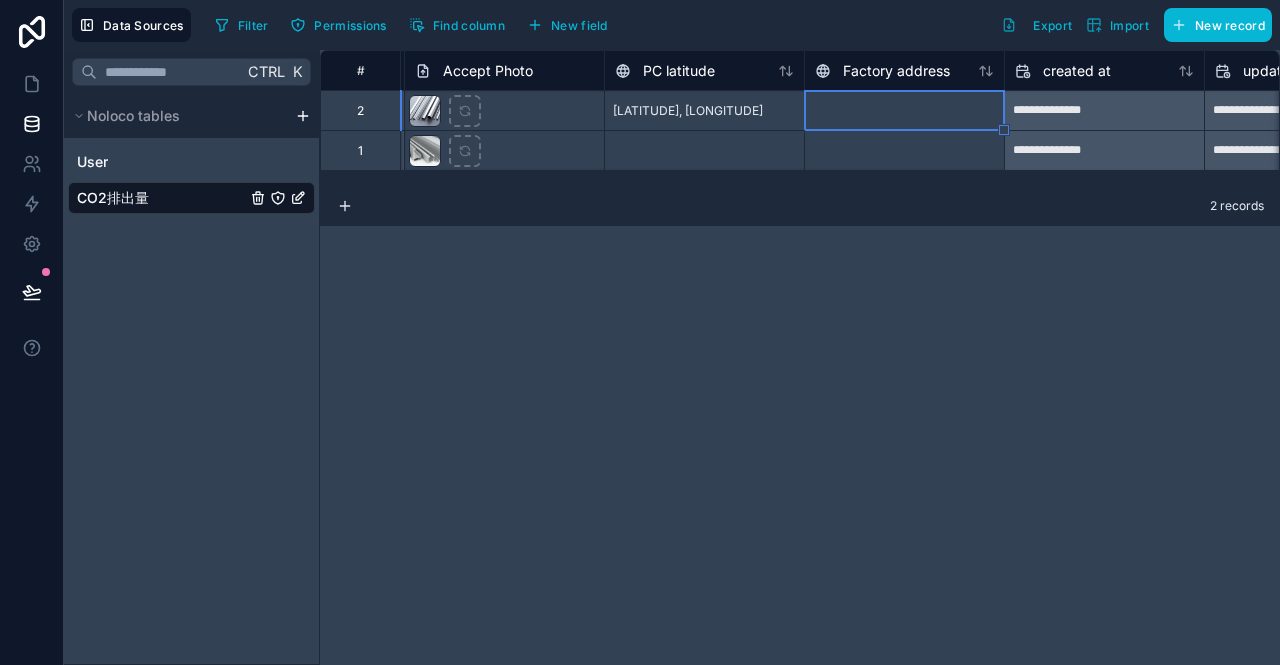 click at bounding box center (904, 110) 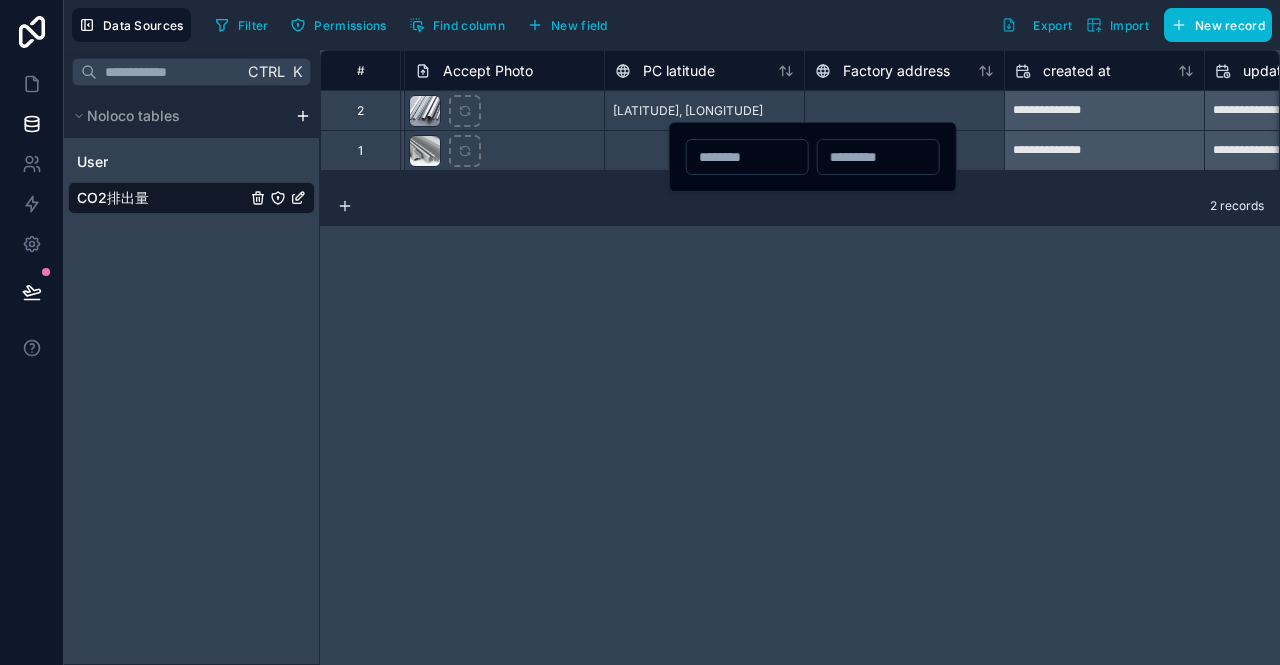 click at bounding box center (747, 157) 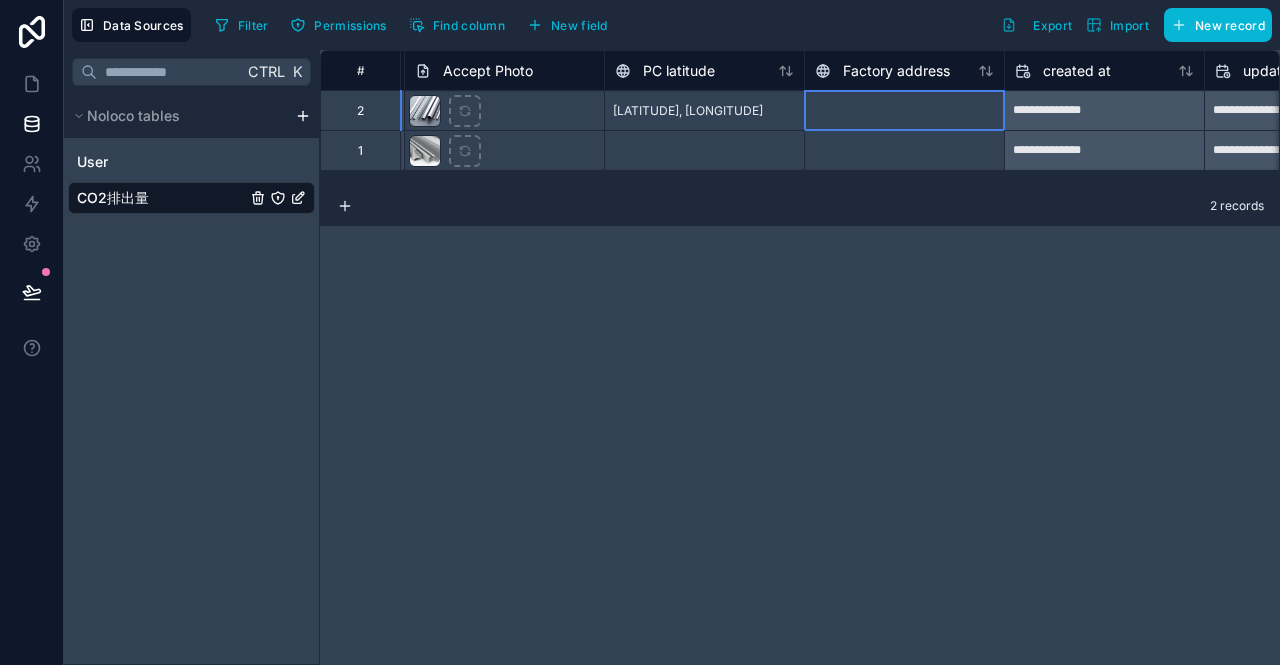 click at bounding box center [904, 110] 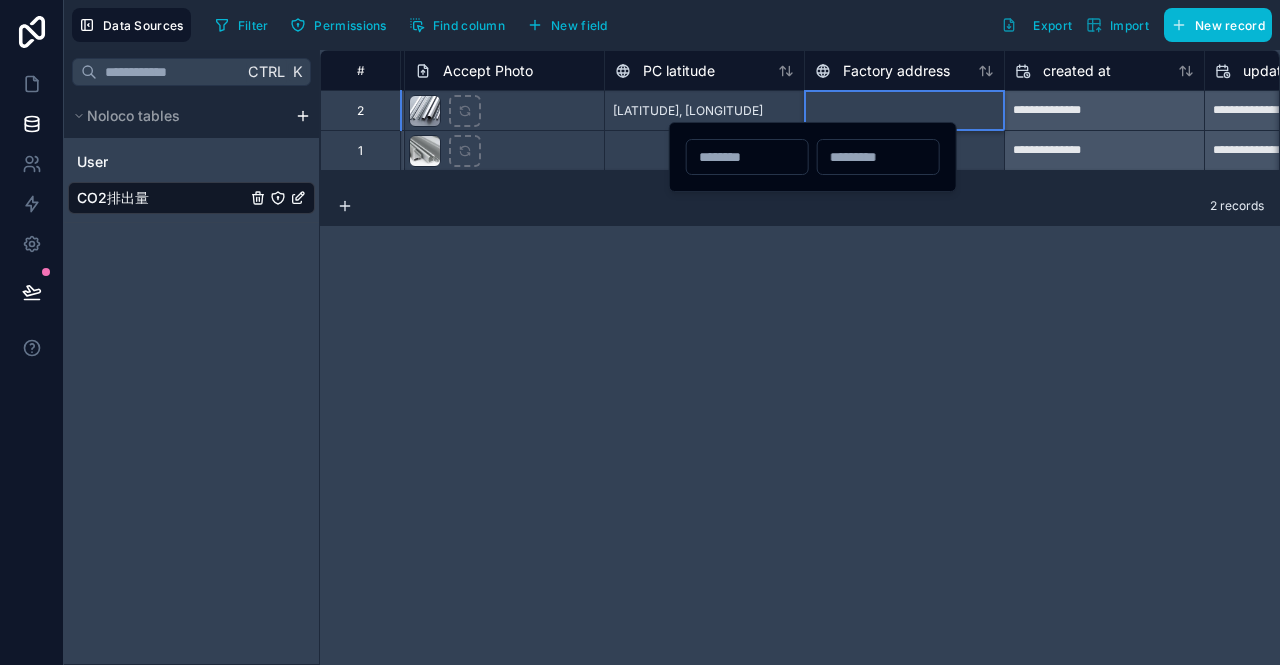 click at bounding box center [904, 110] 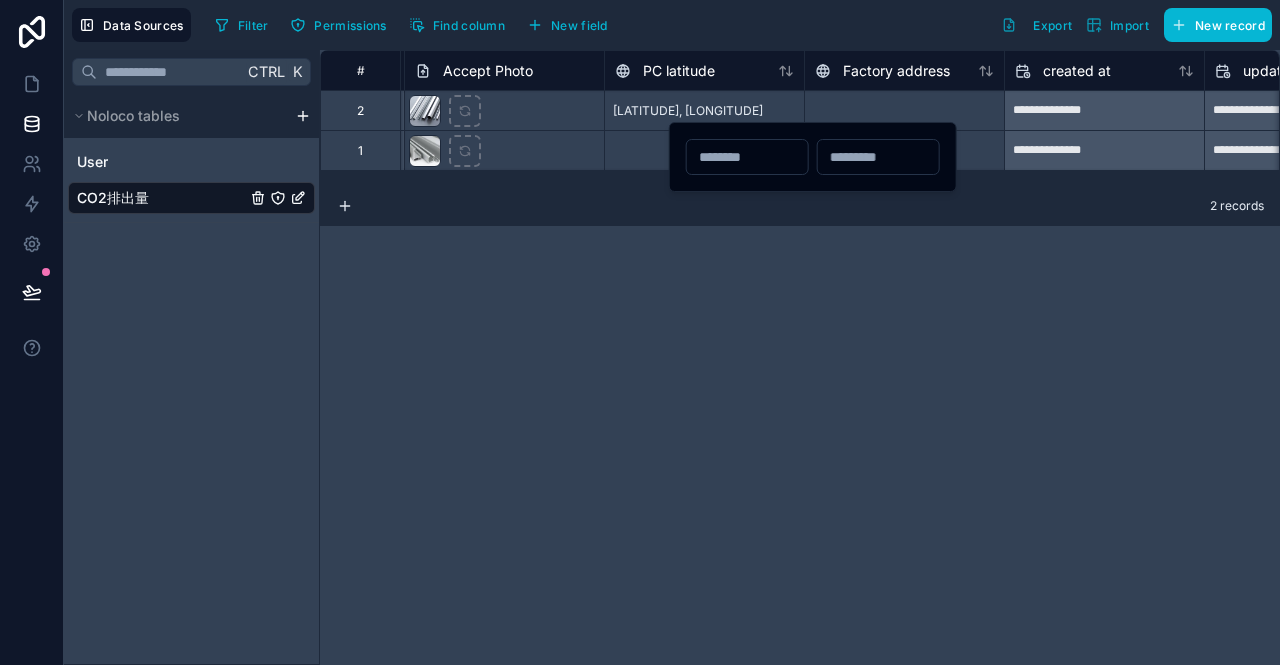 click at bounding box center [878, 157] 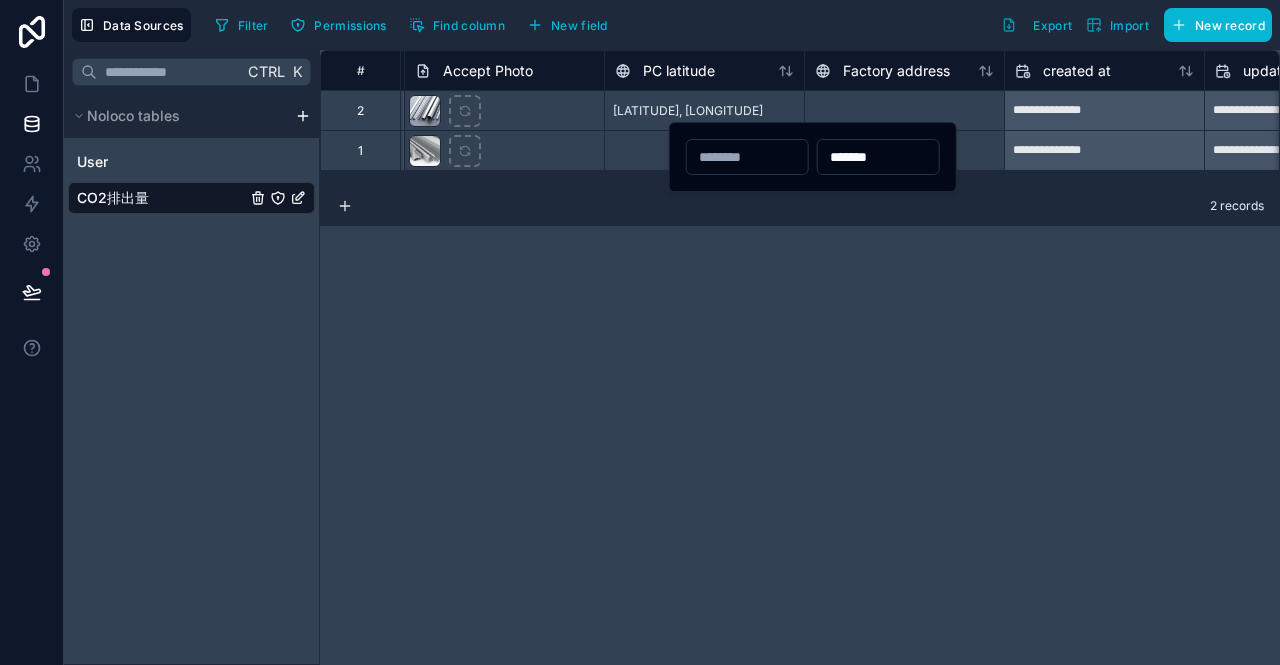 click at bounding box center (747, 157) 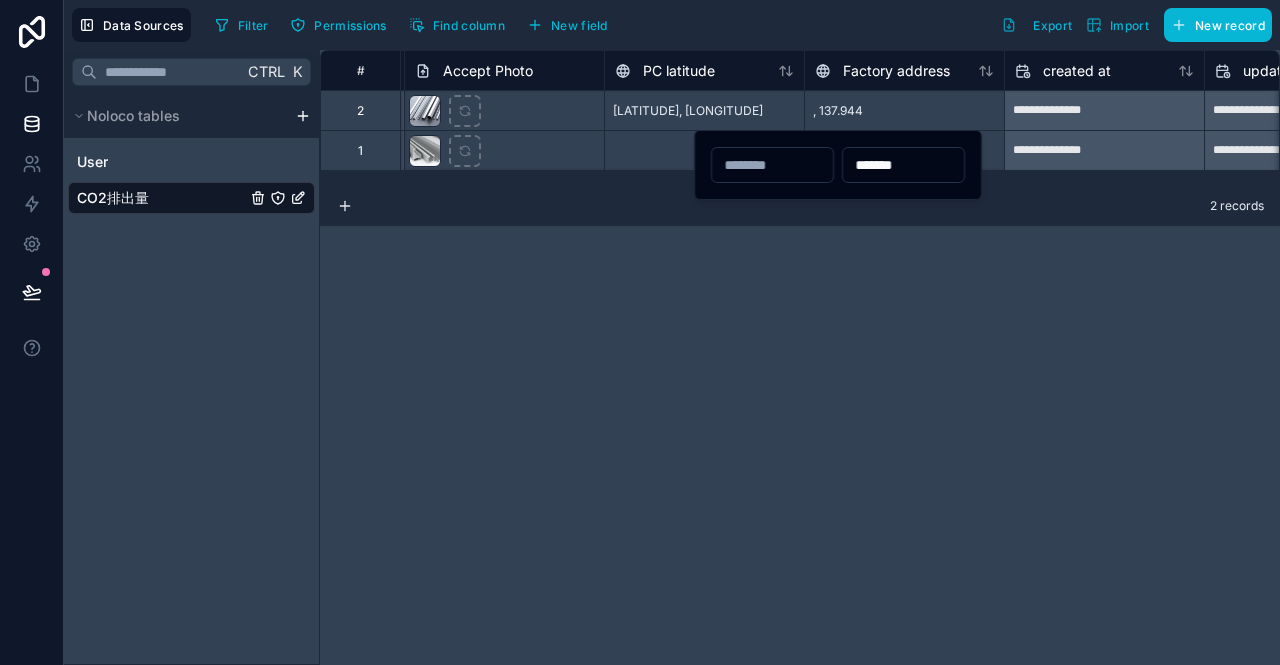 click on "*******" at bounding box center (903, 165) 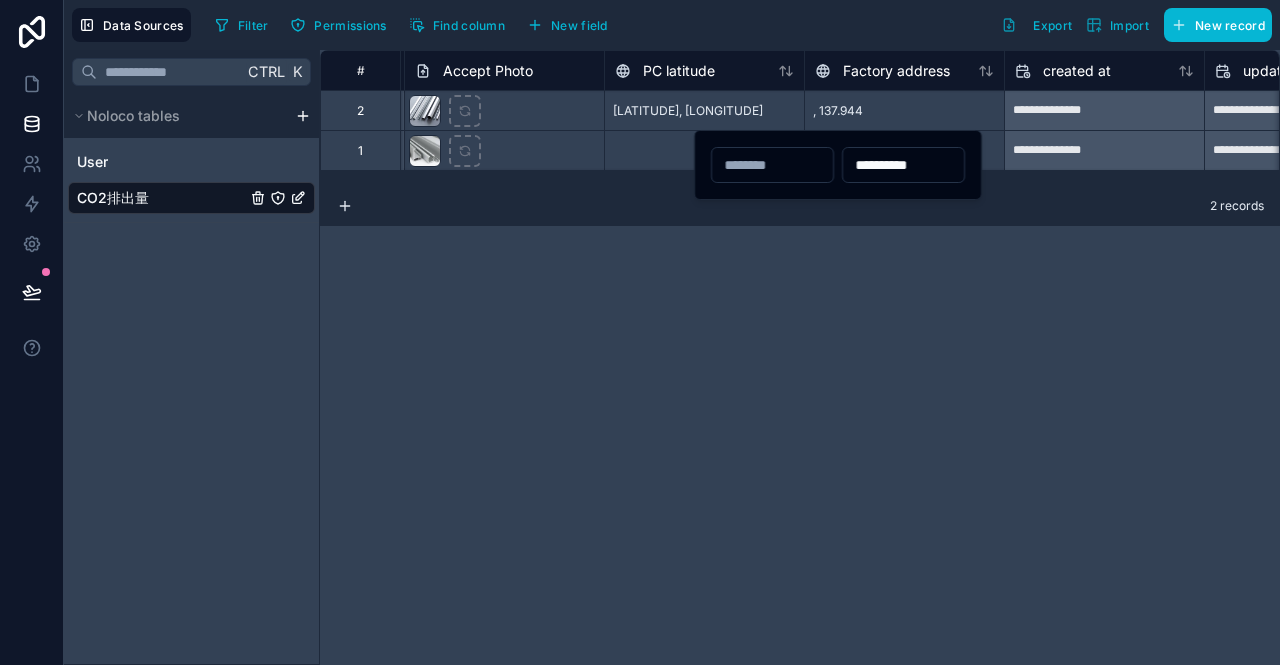 type on "**********" 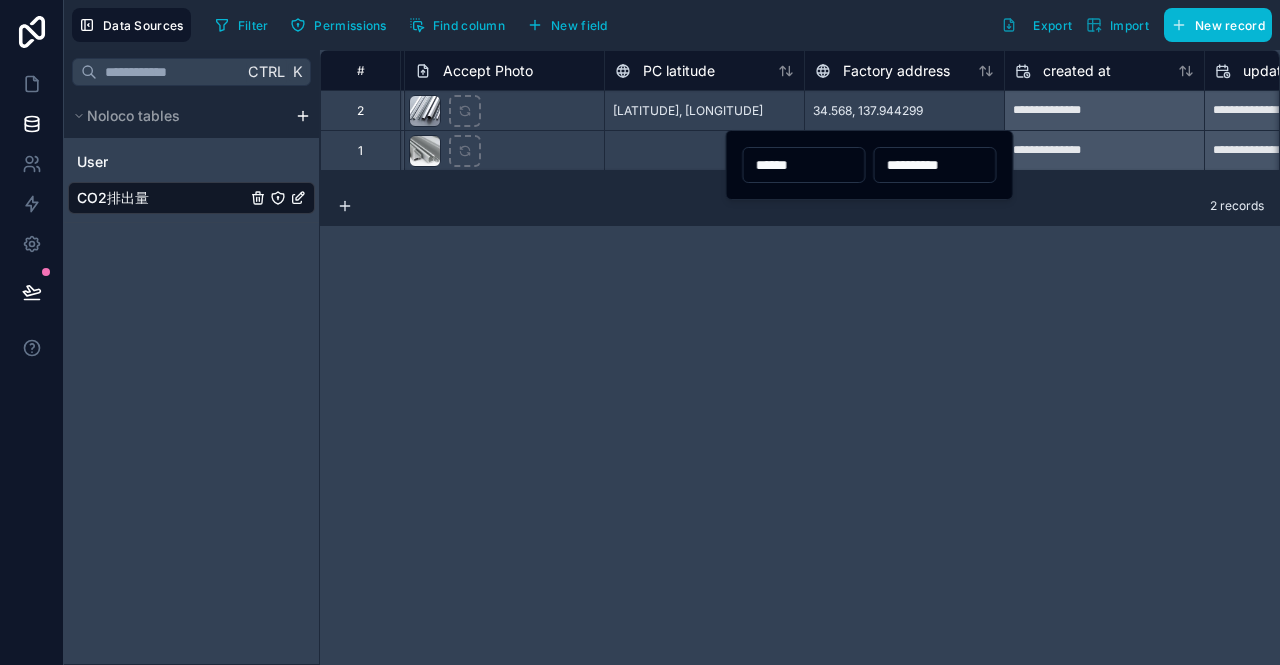 drag, startPoint x: 782, startPoint y: 165, endPoint x: 810, endPoint y: 160, distance: 28.442924 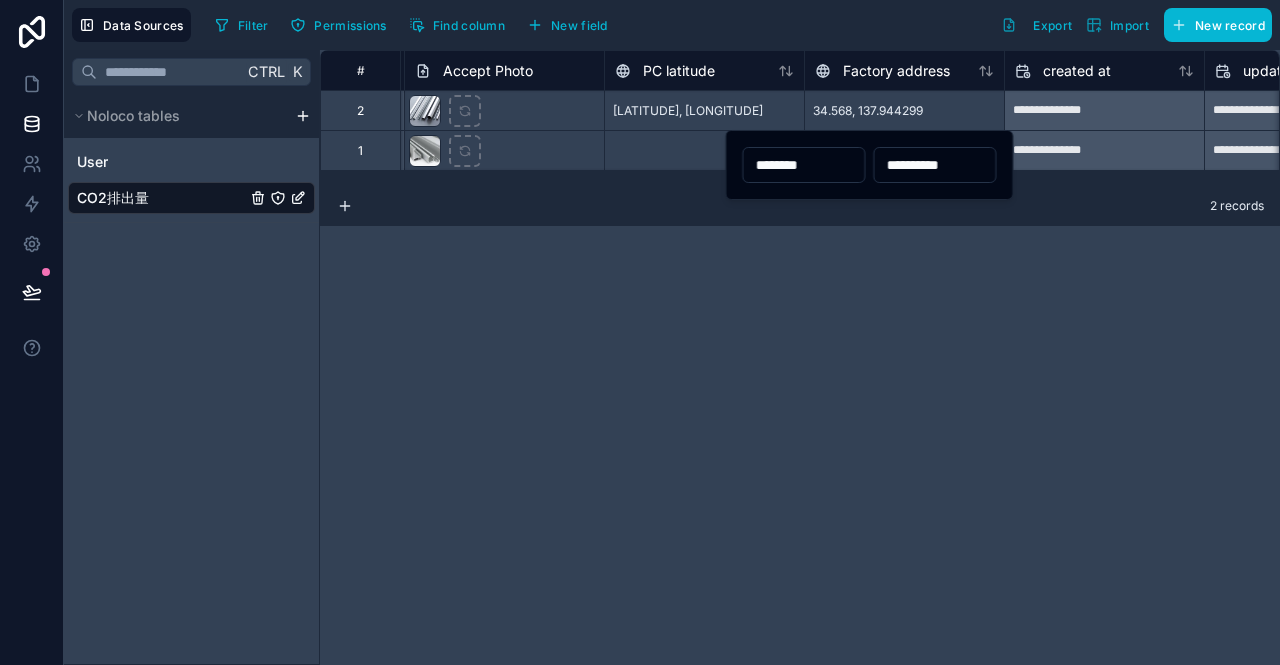 type on "********" 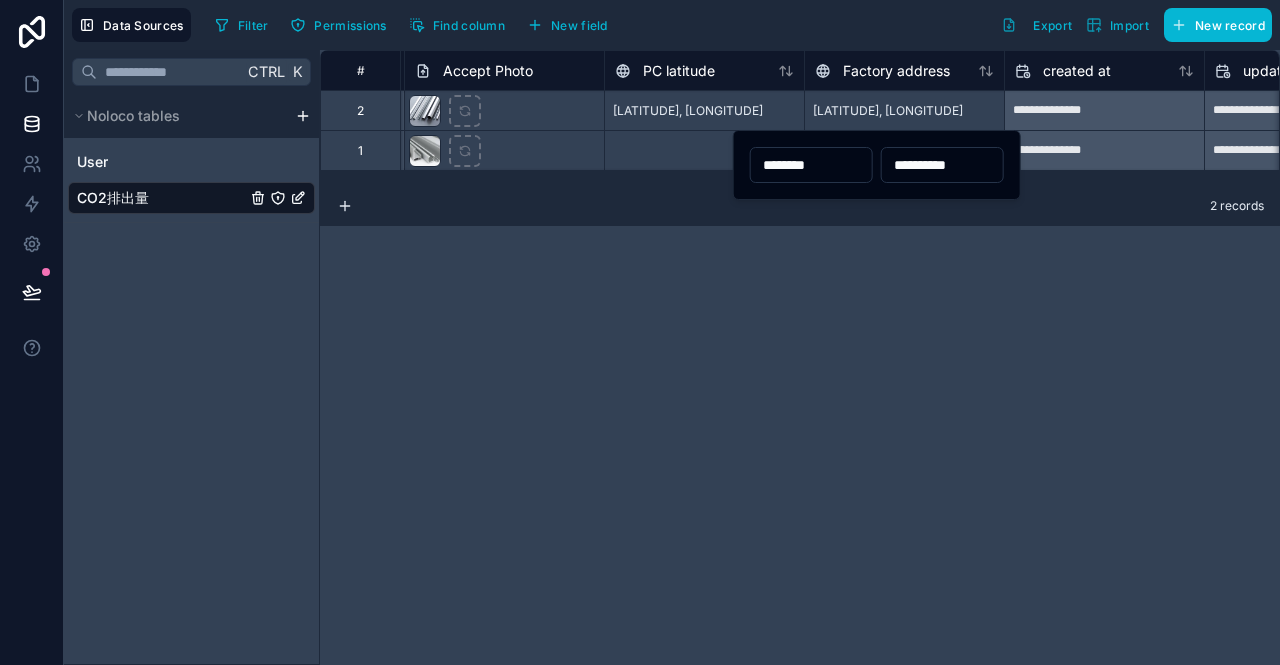 drag, startPoint x: 919, startPoint y: 169, endPoint x: 990, endPoint y: 169, distance: 71 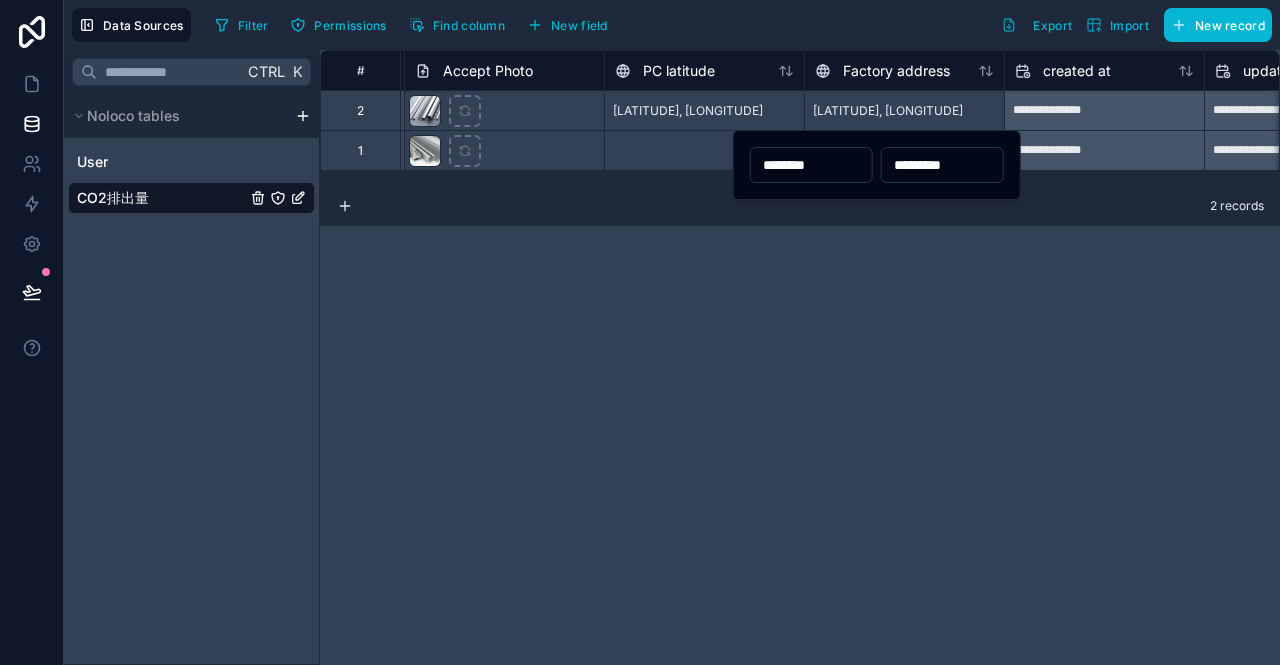 type on "*********" 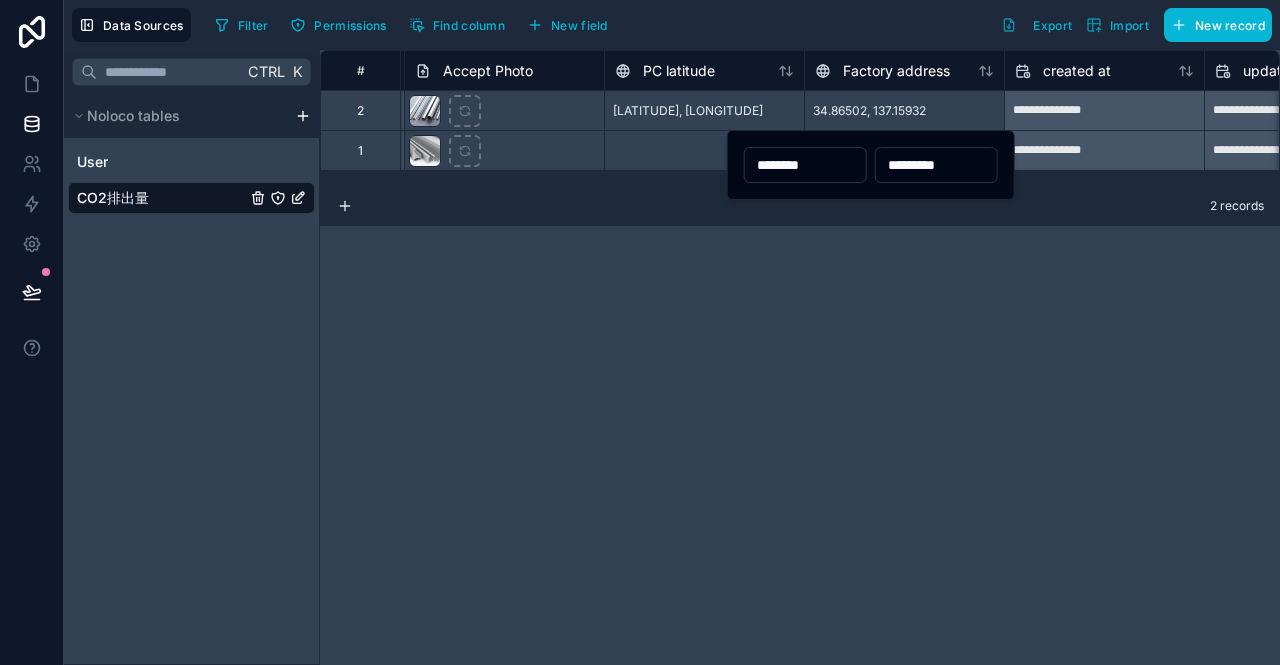 click on "**********" at bounding box center (800, 357) 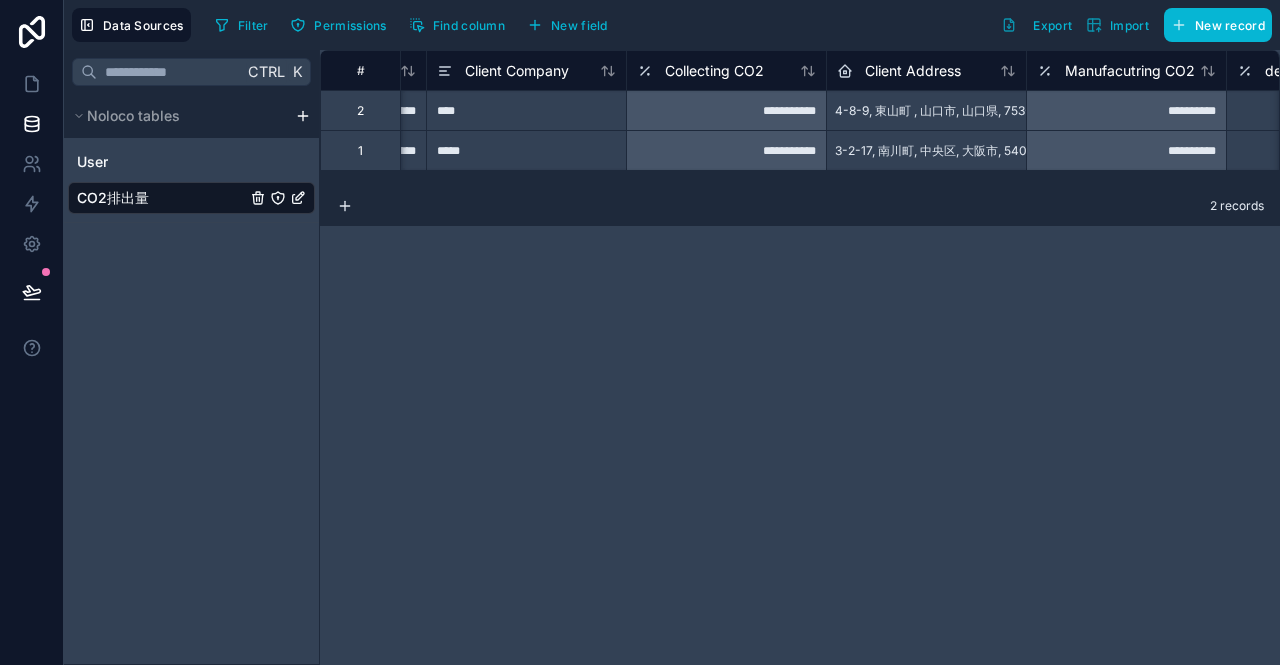 scroll, scrollTop: 0, scrollLeft: 1744, axis: horizontal 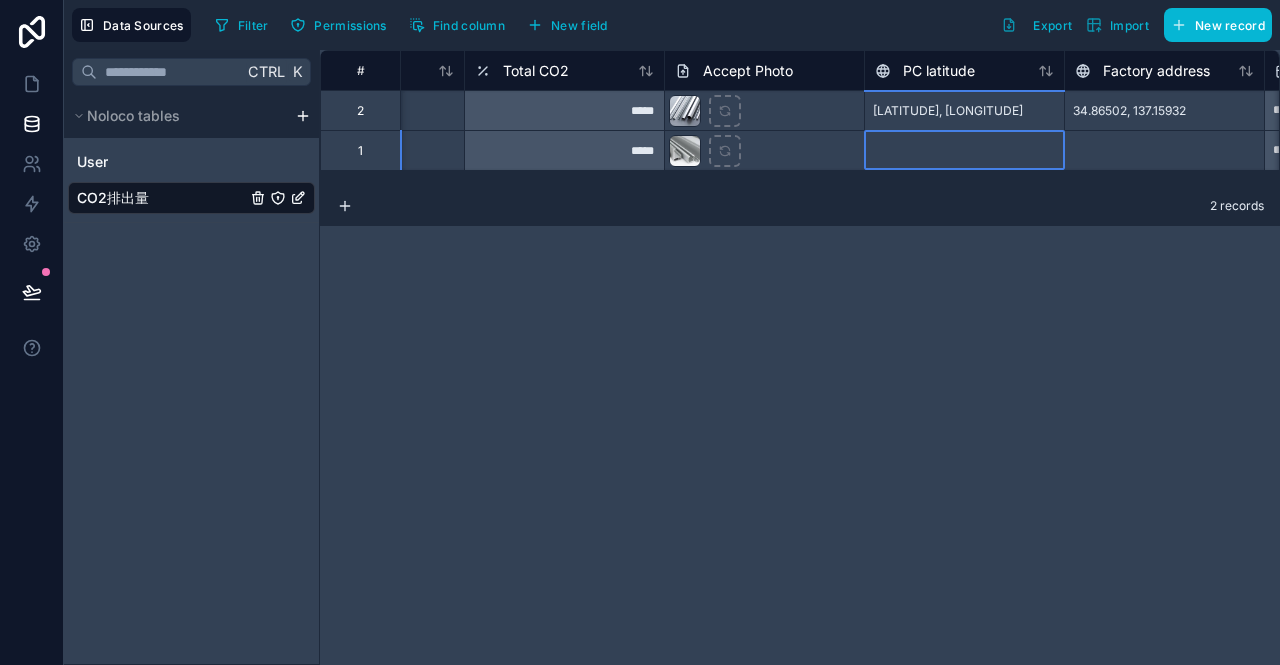 click at bounding box center (964, 150) 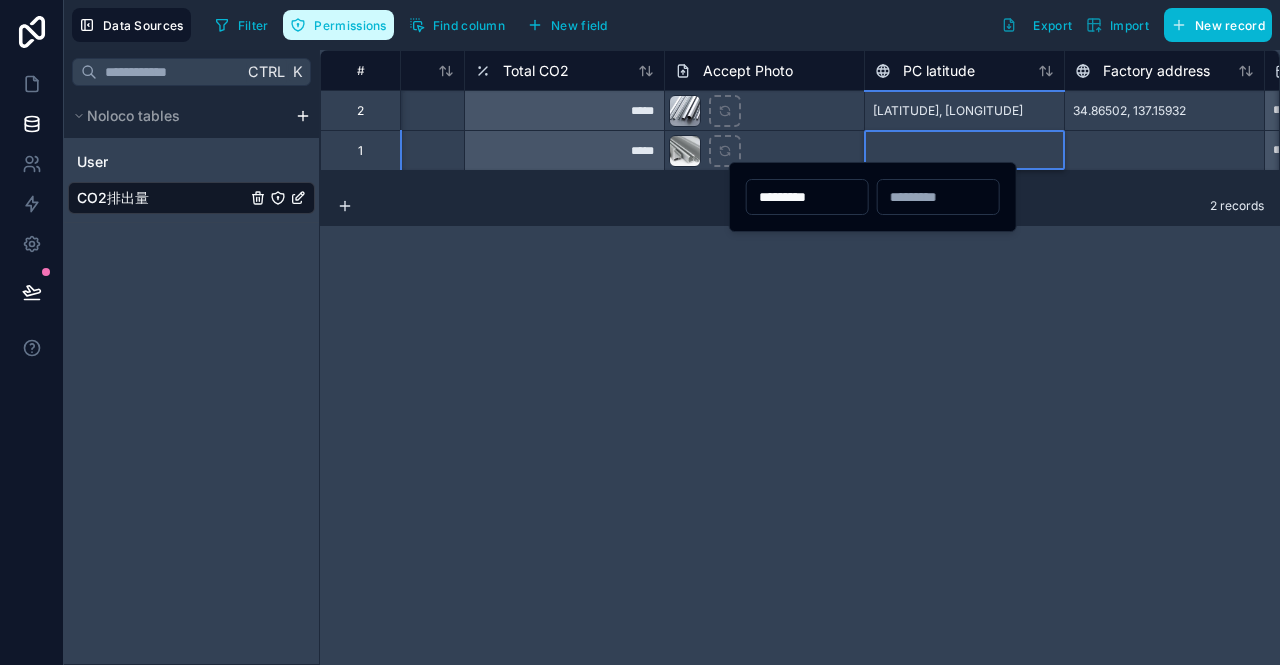 type on "*********" 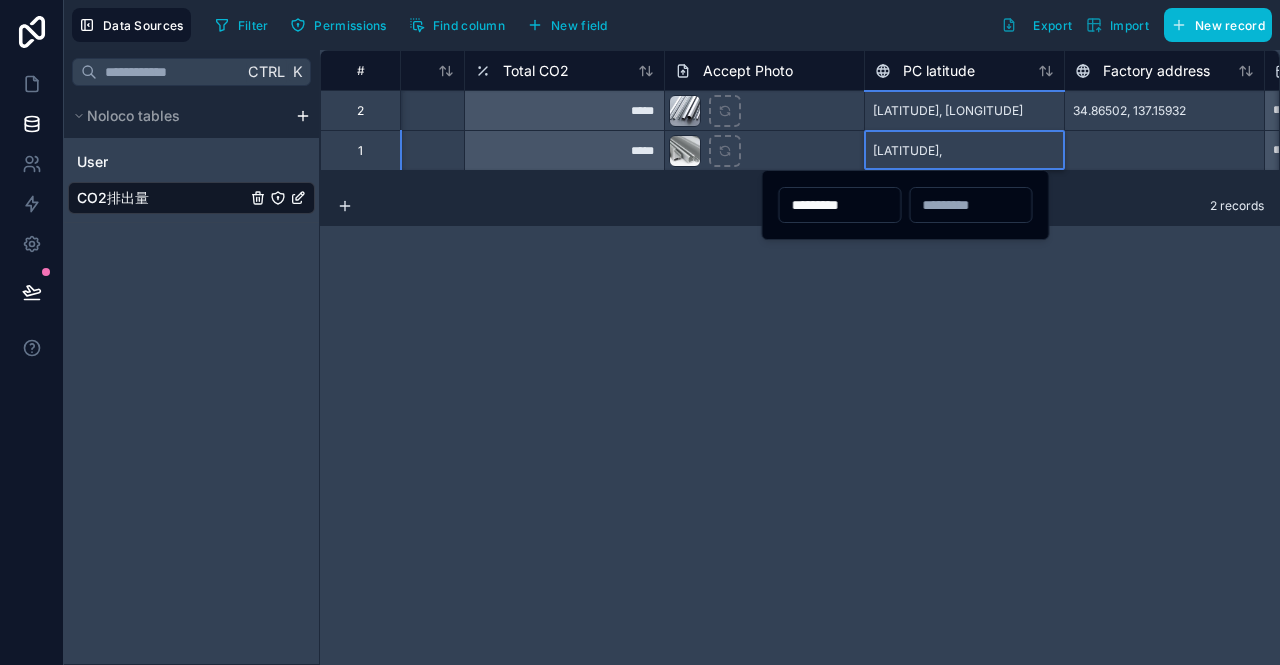 click at bounding box center [970, 205] 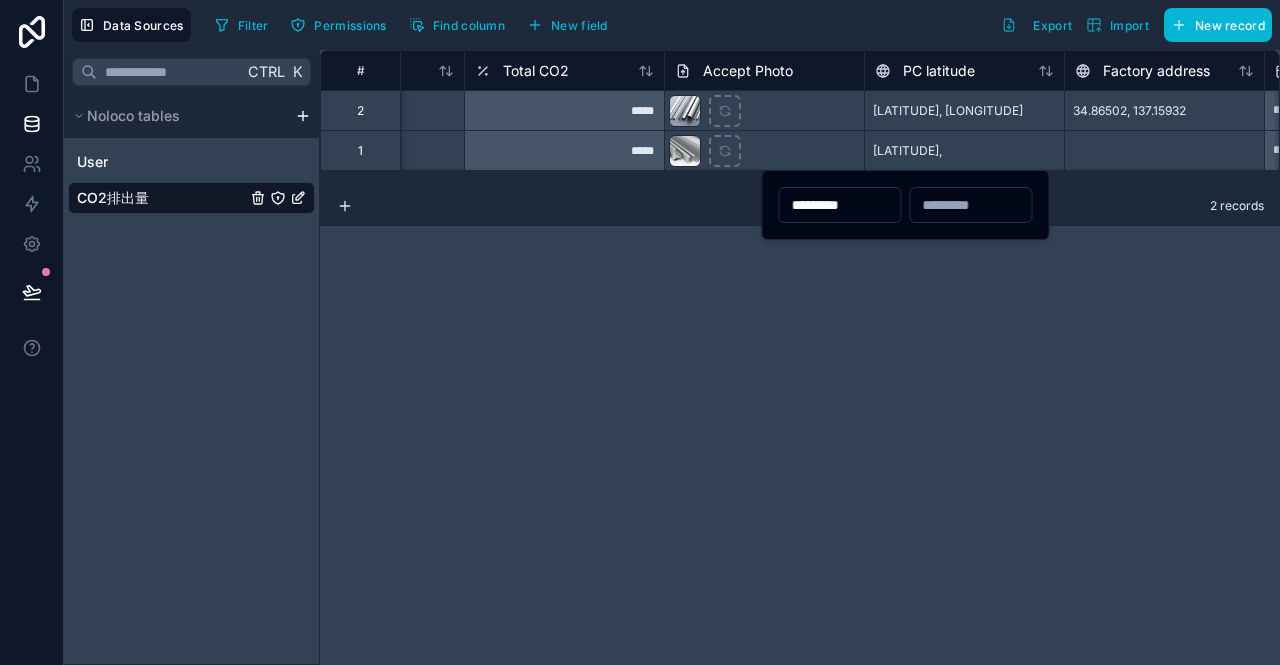 paste on "**********" 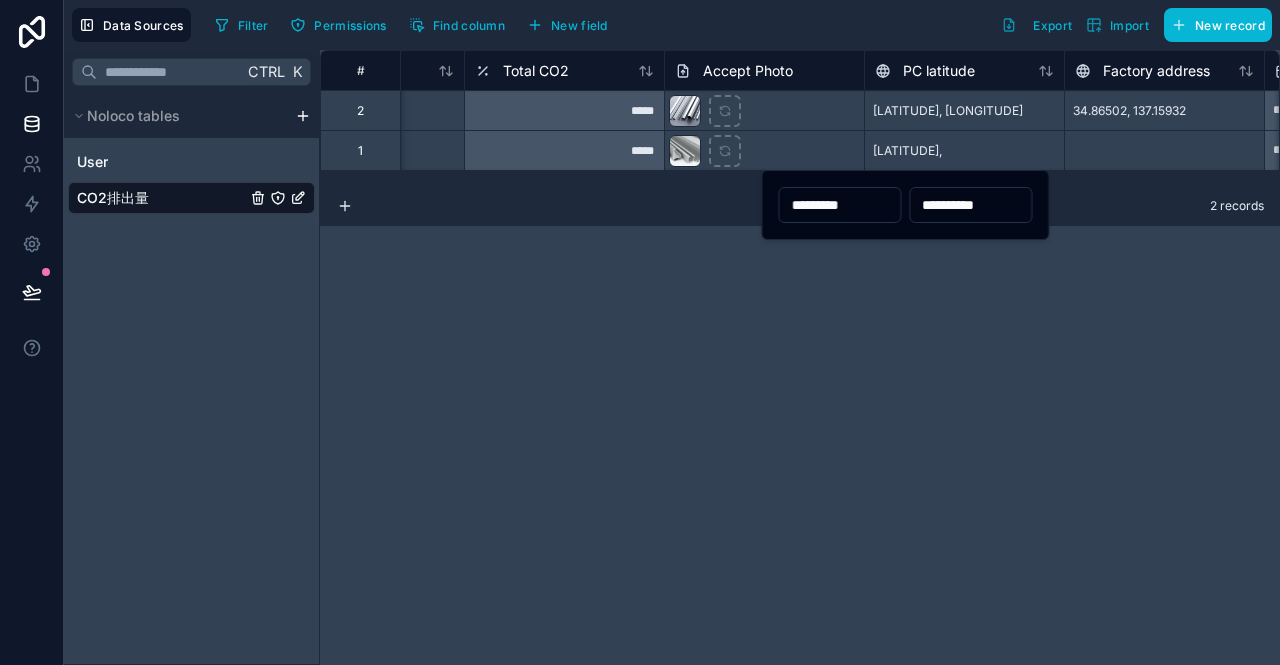 type on "**********" 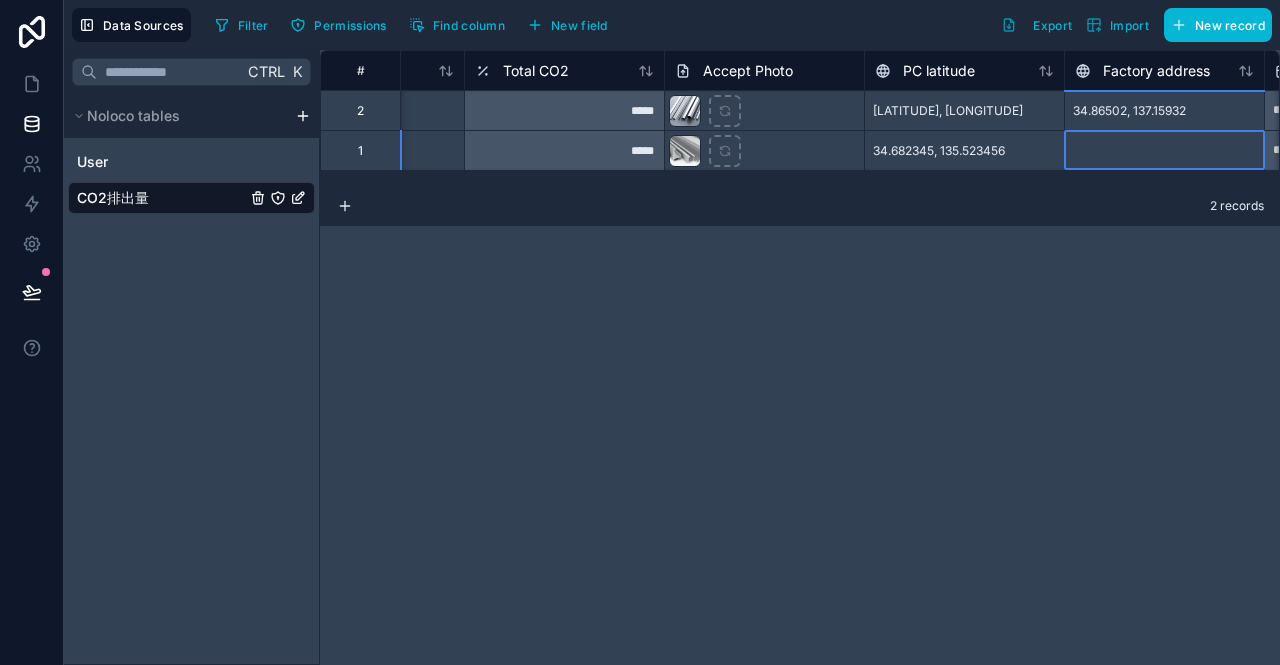 click on "34.86502, 137.15932" at bounding box center [1129, 111] 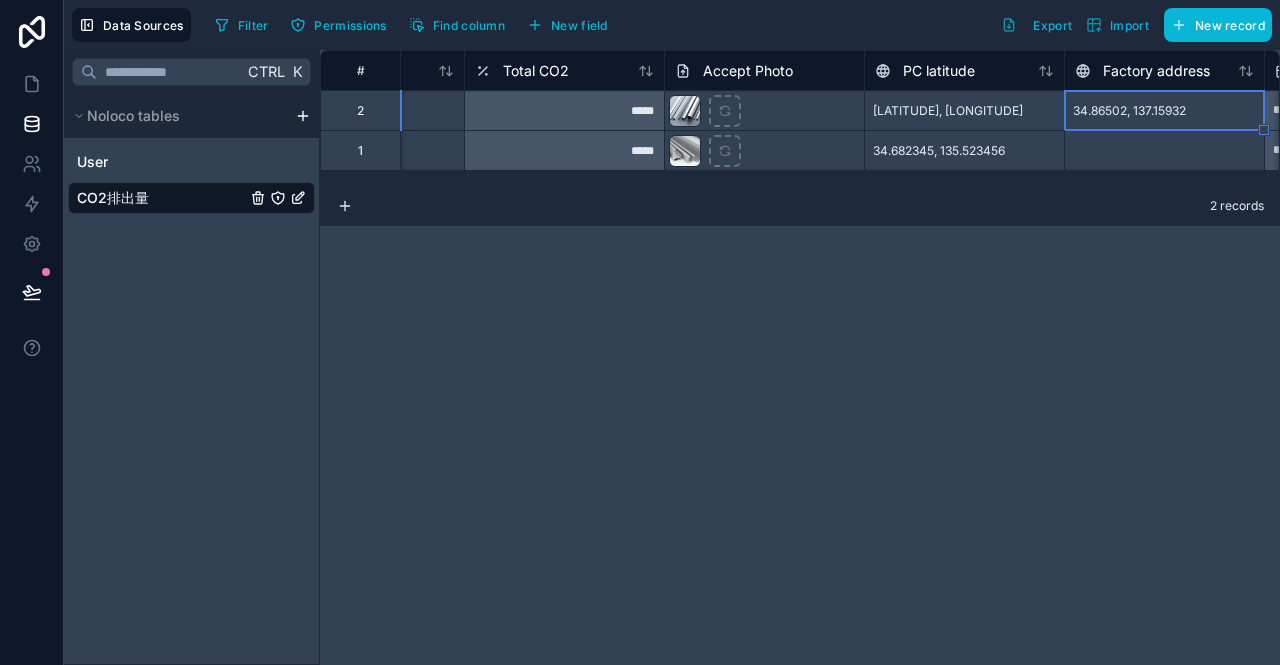 click at bounding box center (1164, 150) 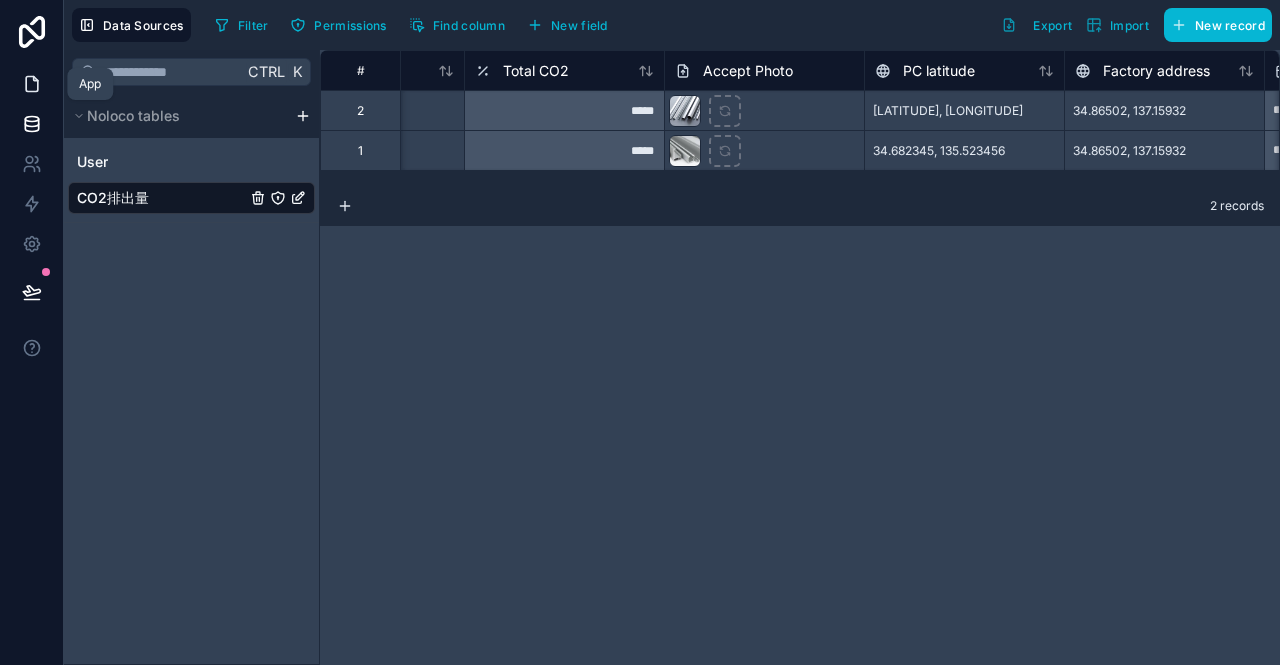 click 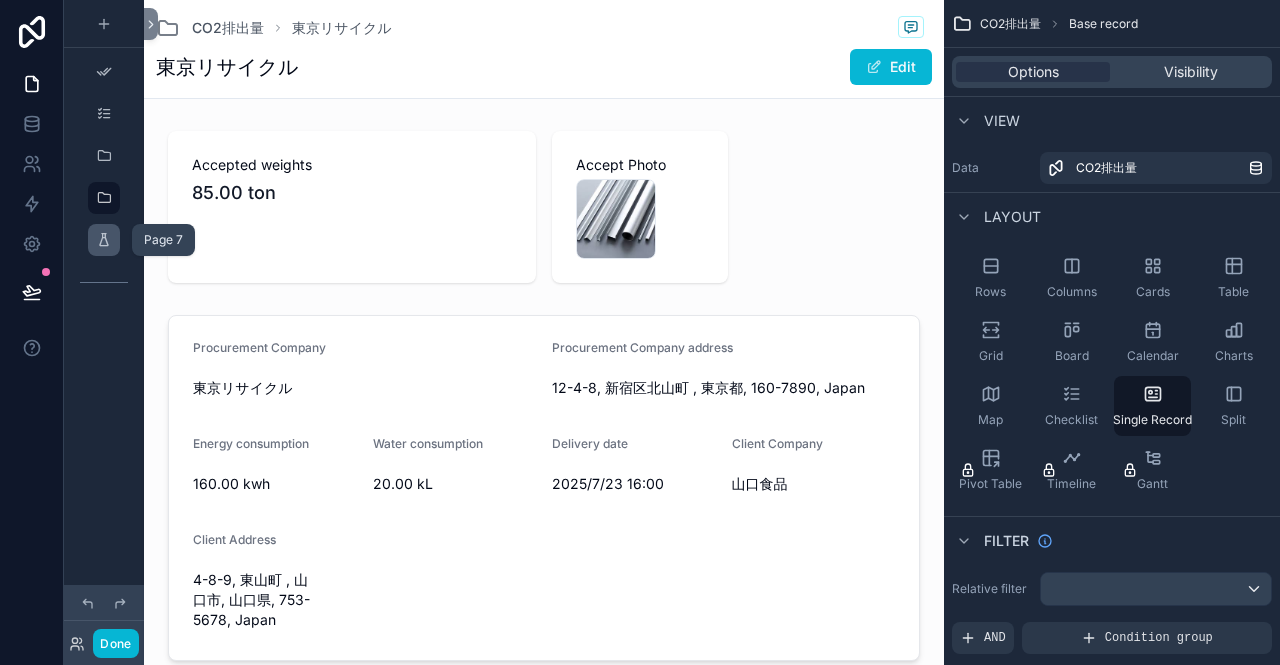 click at bounding box center (104, 240) 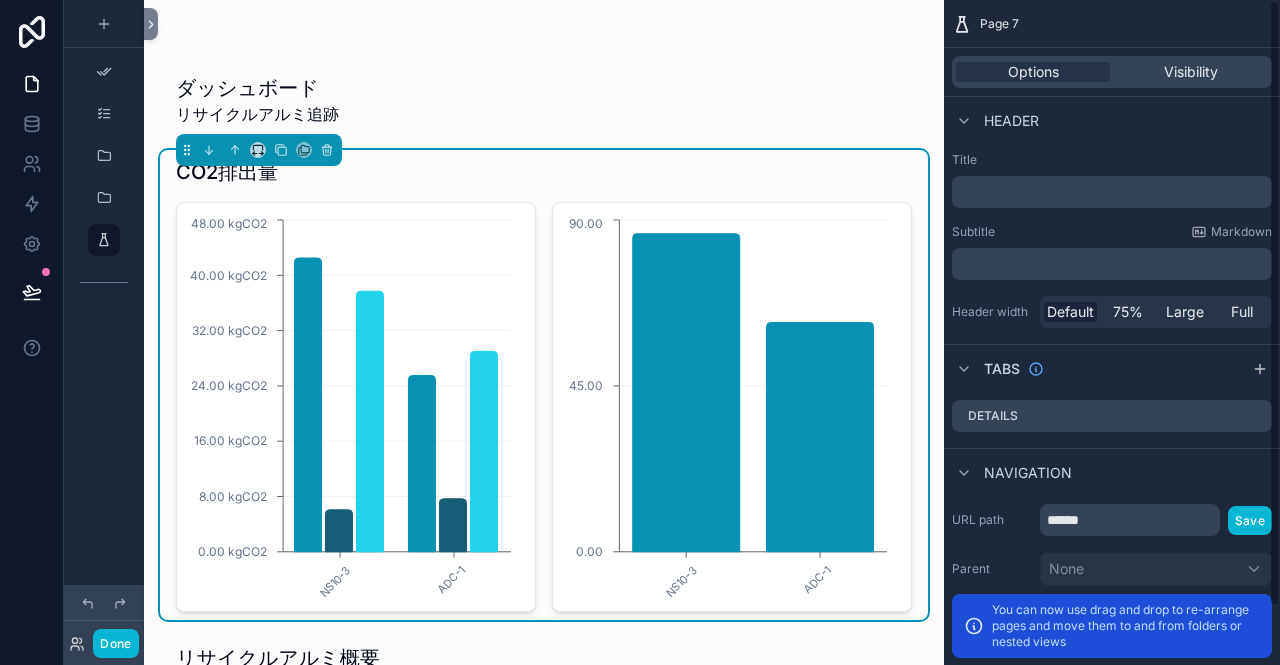 click on "Page 7" at bounding box center (999, 24) 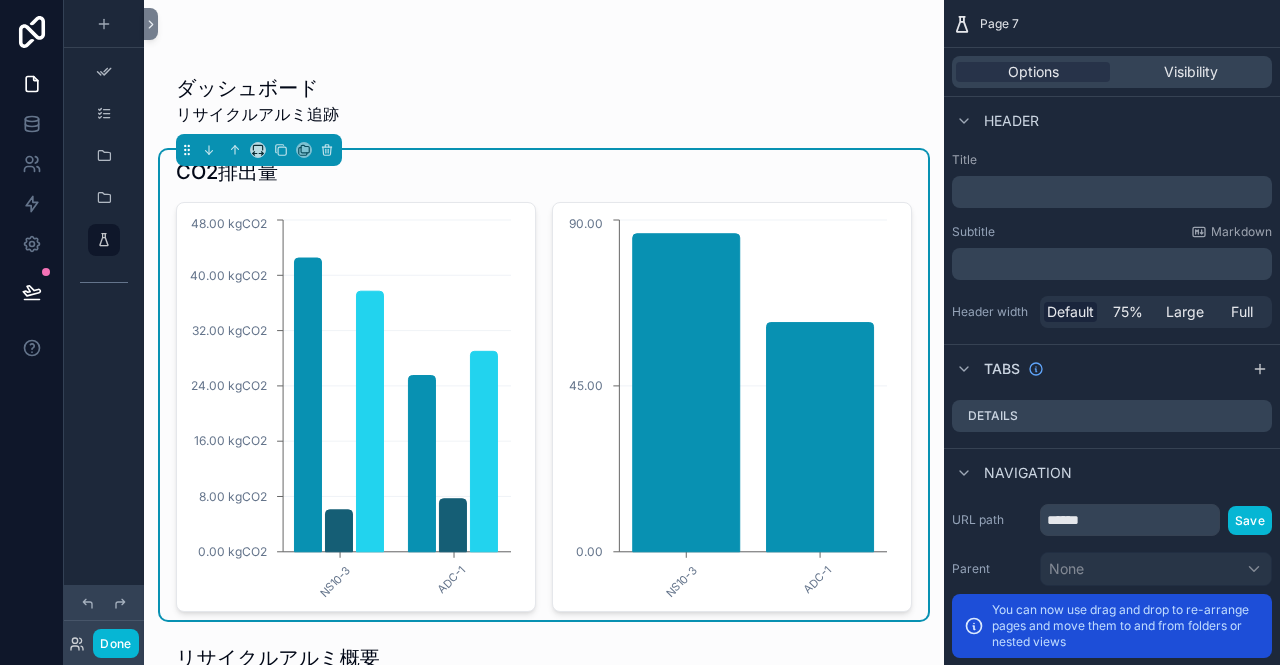 click on "Page 7" at bounding box center [1112, 24] 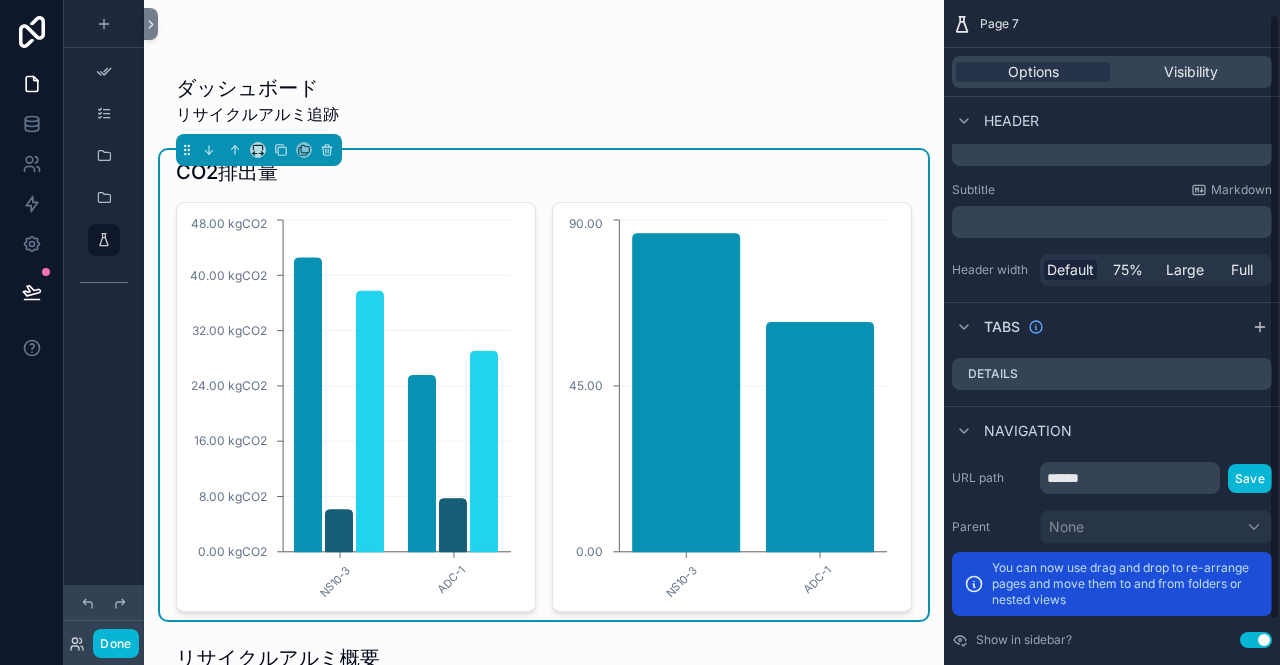 scroll, scrollTop: 64, scrollLeft: 0, axis: vertical 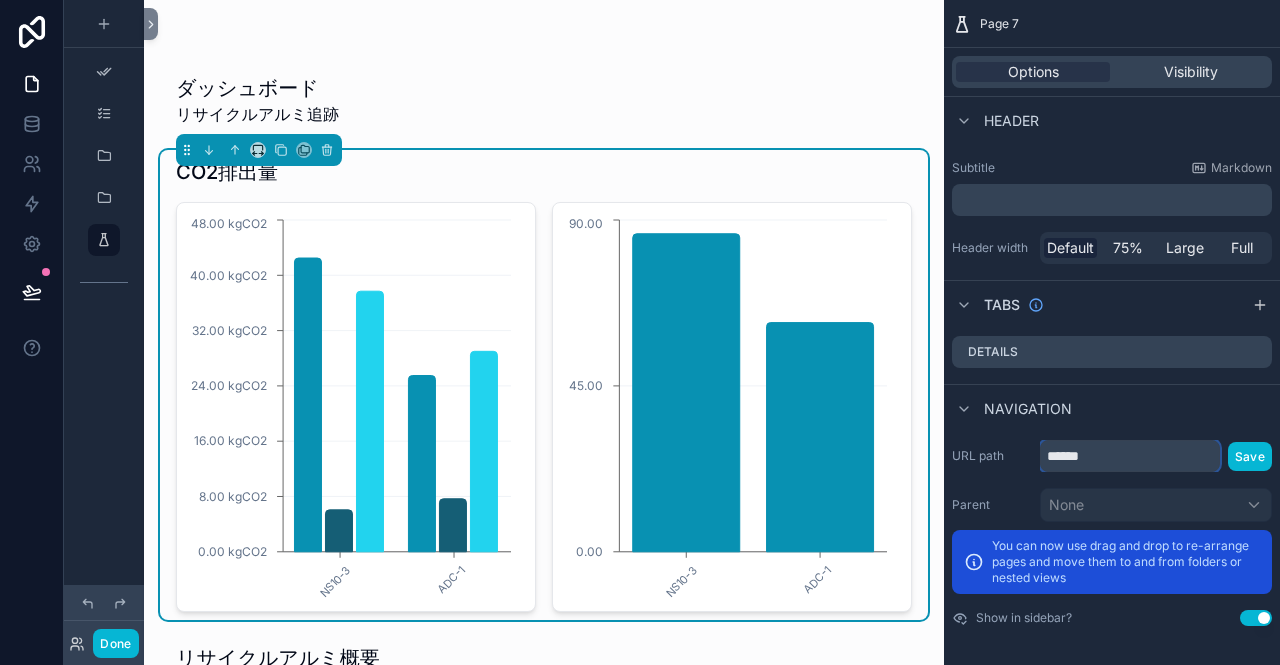 click on "******" at bounding box center [1130, 456] 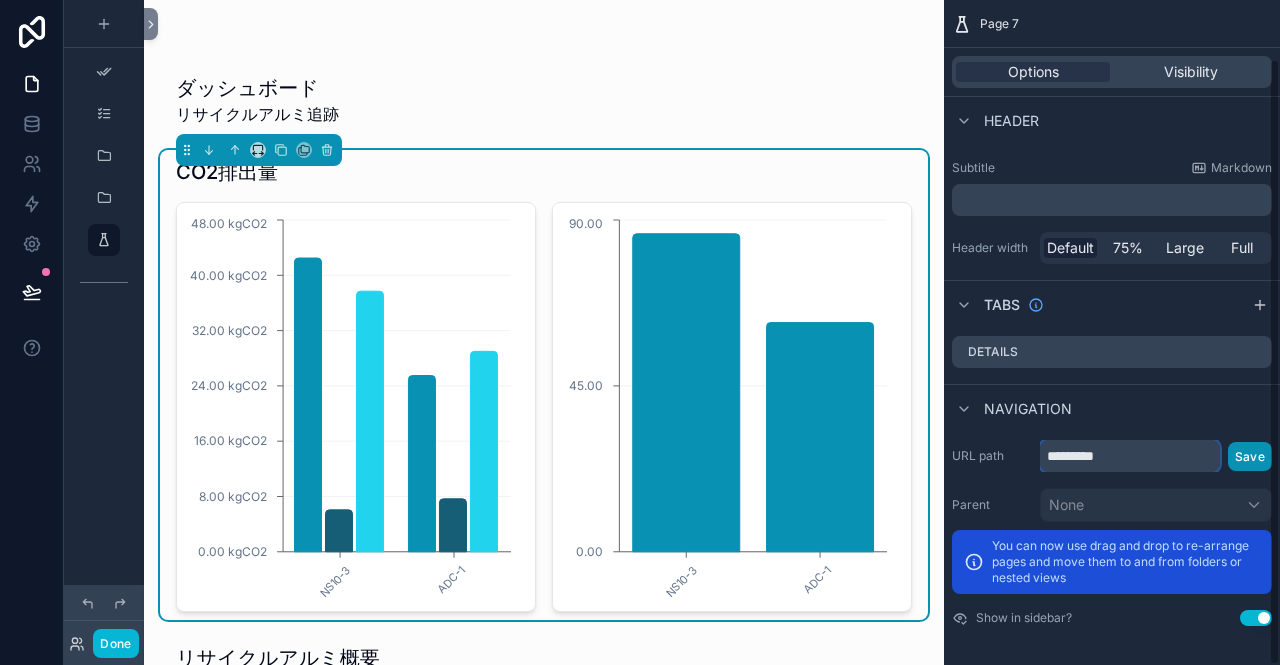 type on "*********" 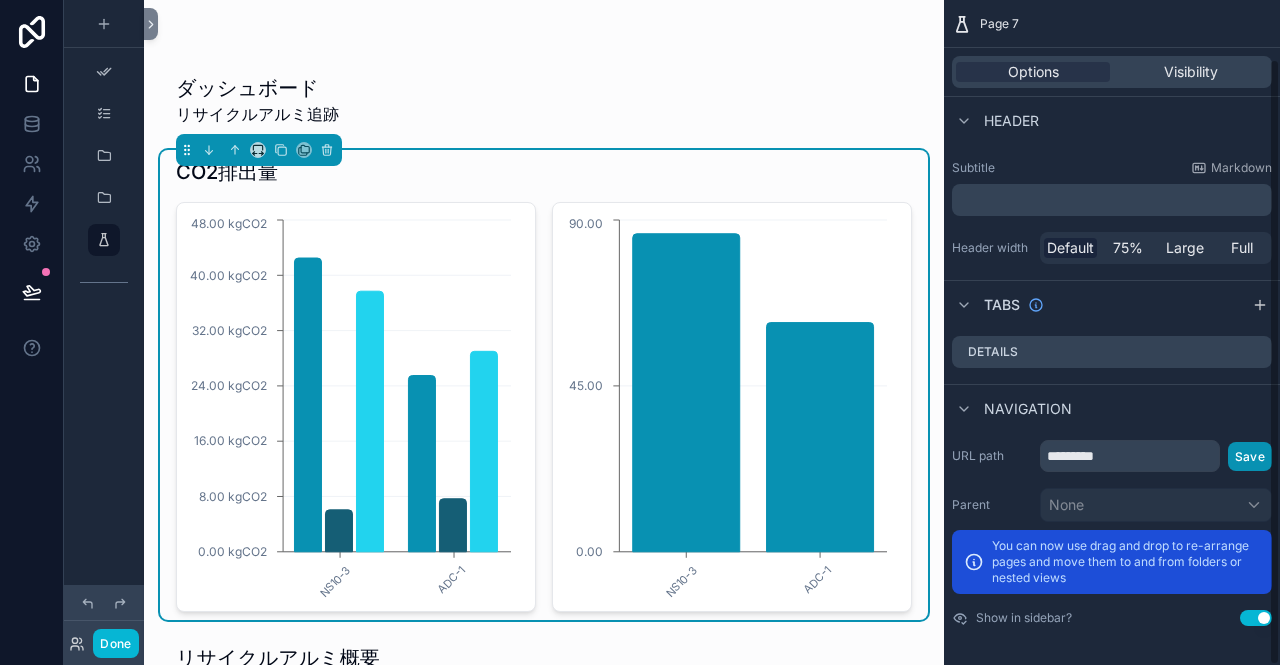 click on "Save" at bounding box center (1250, 456) 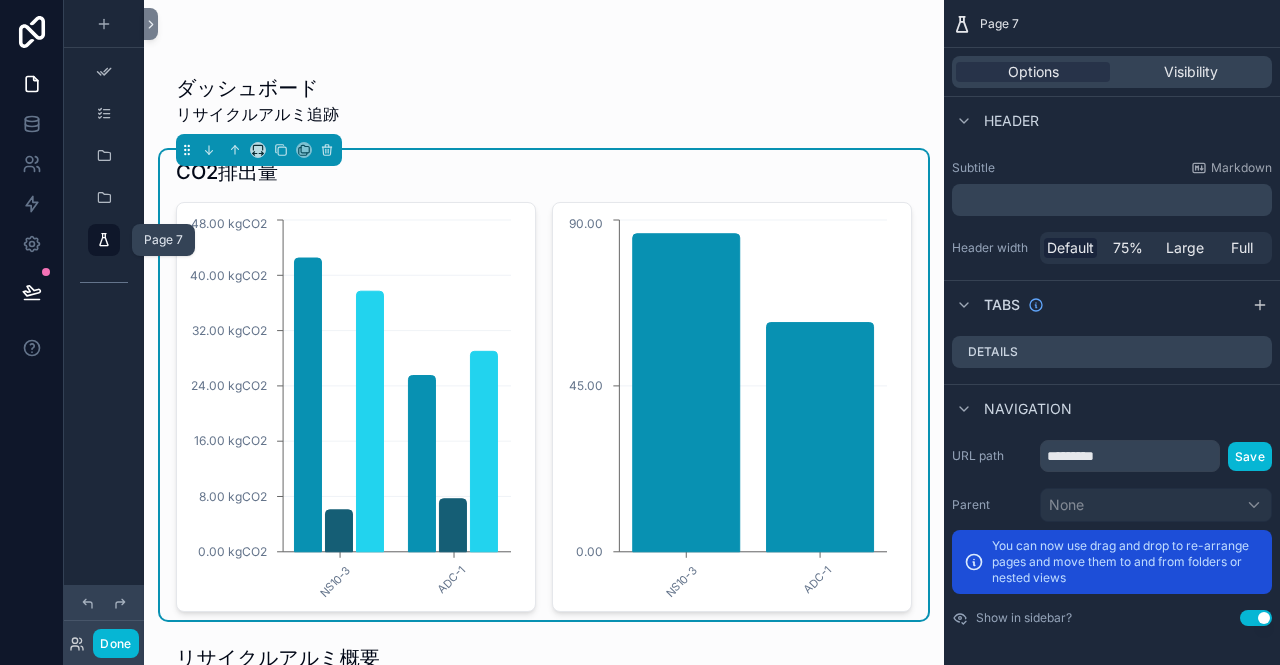 click at bounding box center [104, 240] 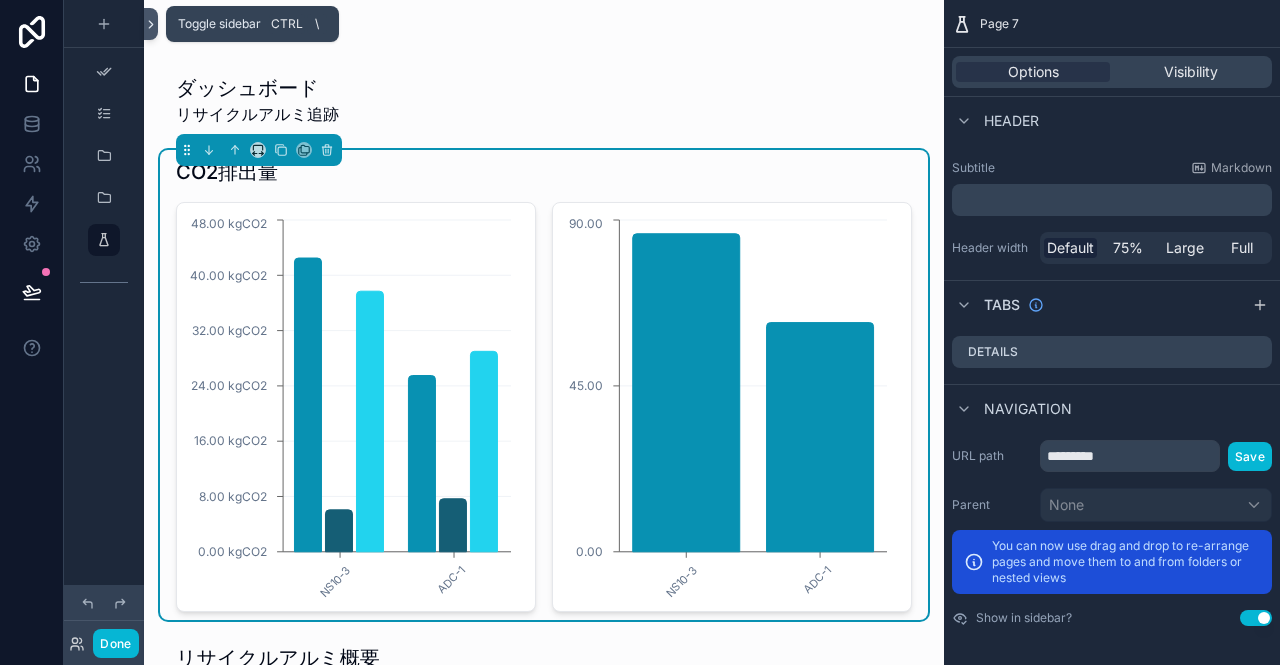click 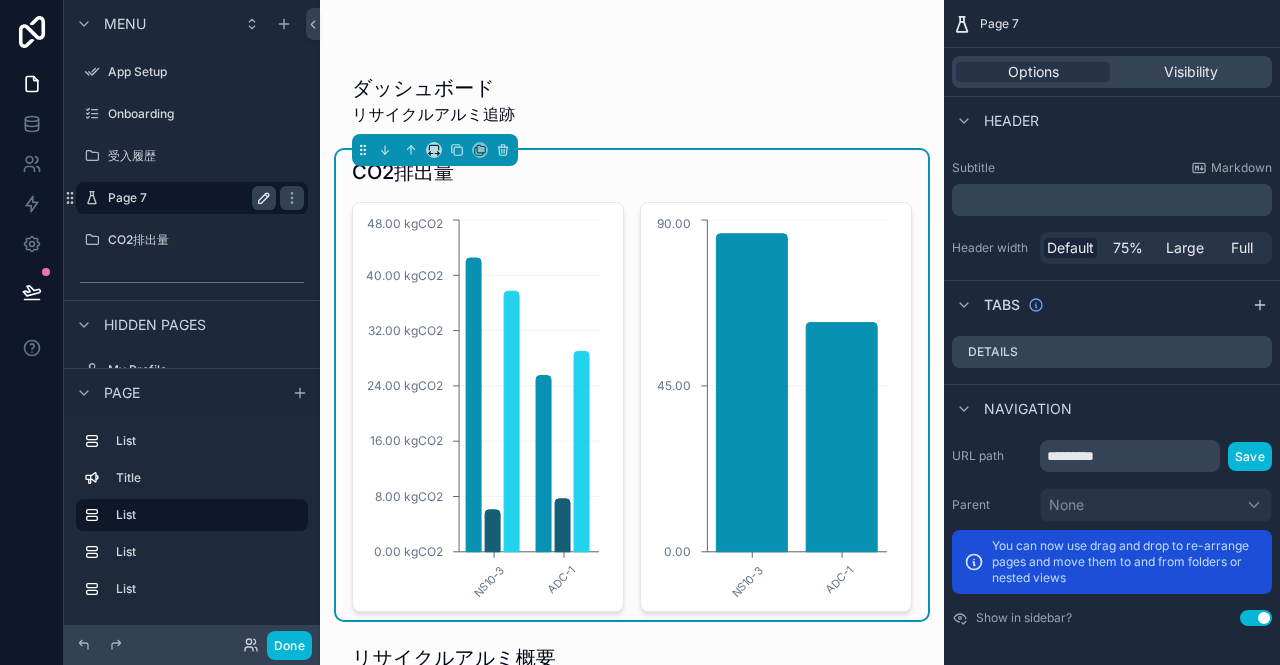 click 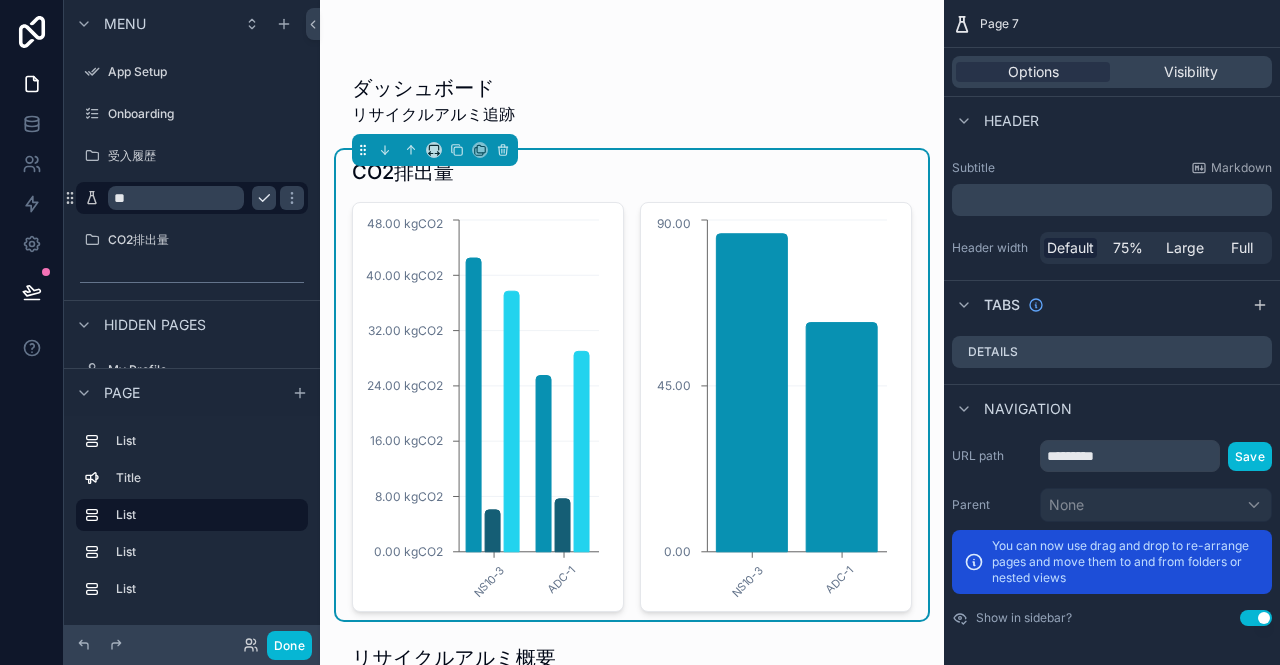 type on "*" 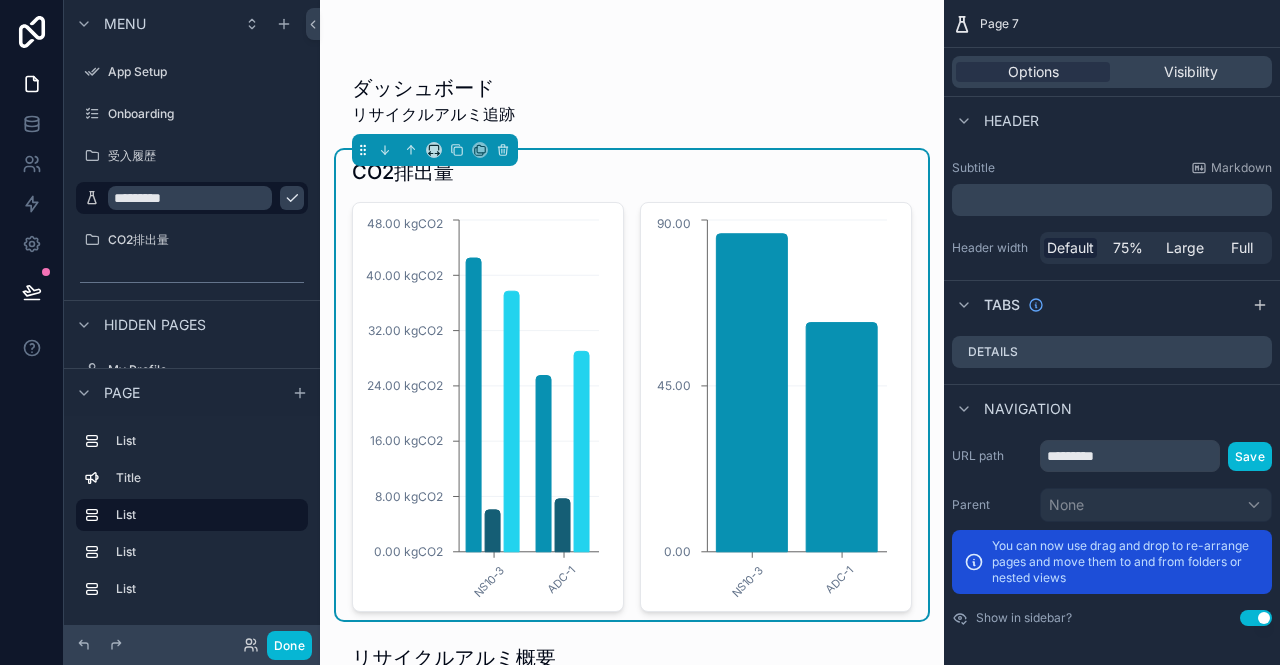 type on "*********" 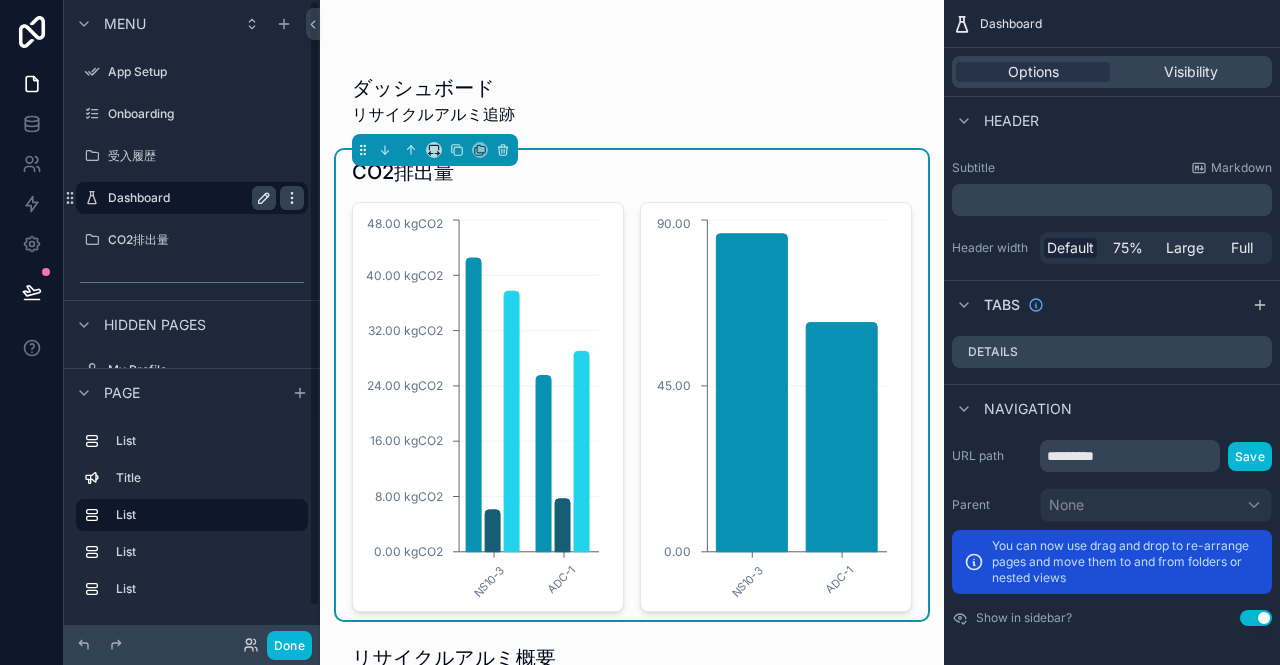 click 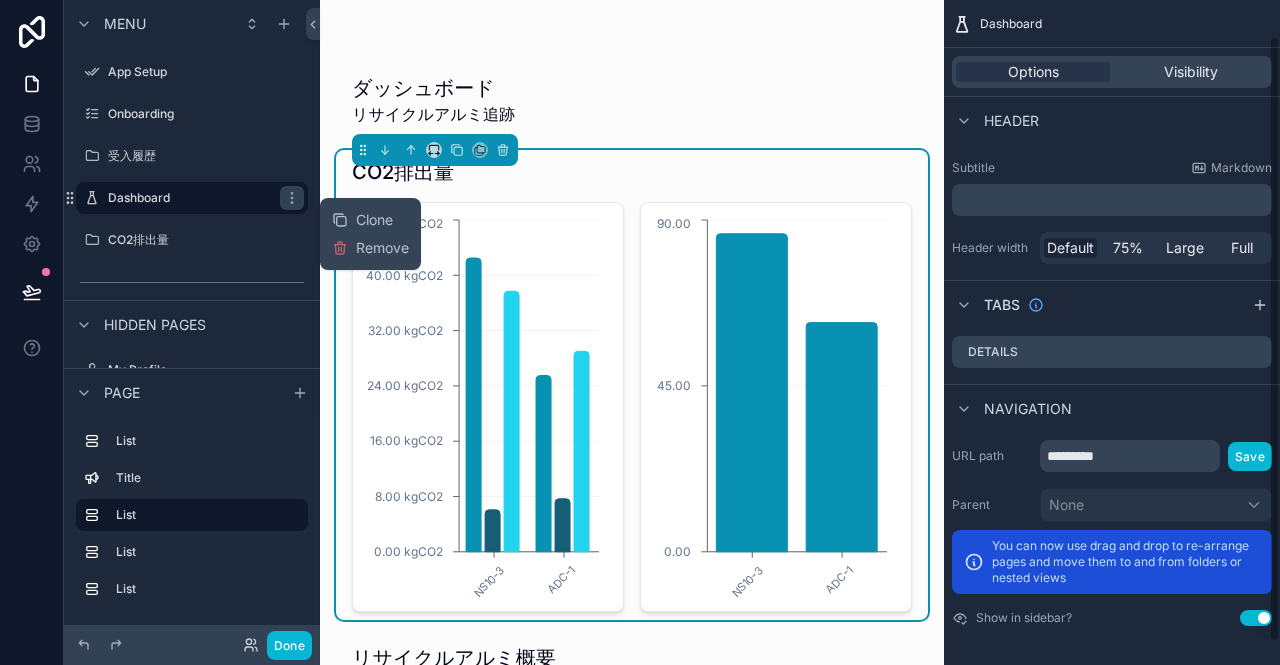 scroll, scrollTop: 0, scrollLeft: 0, axis: both 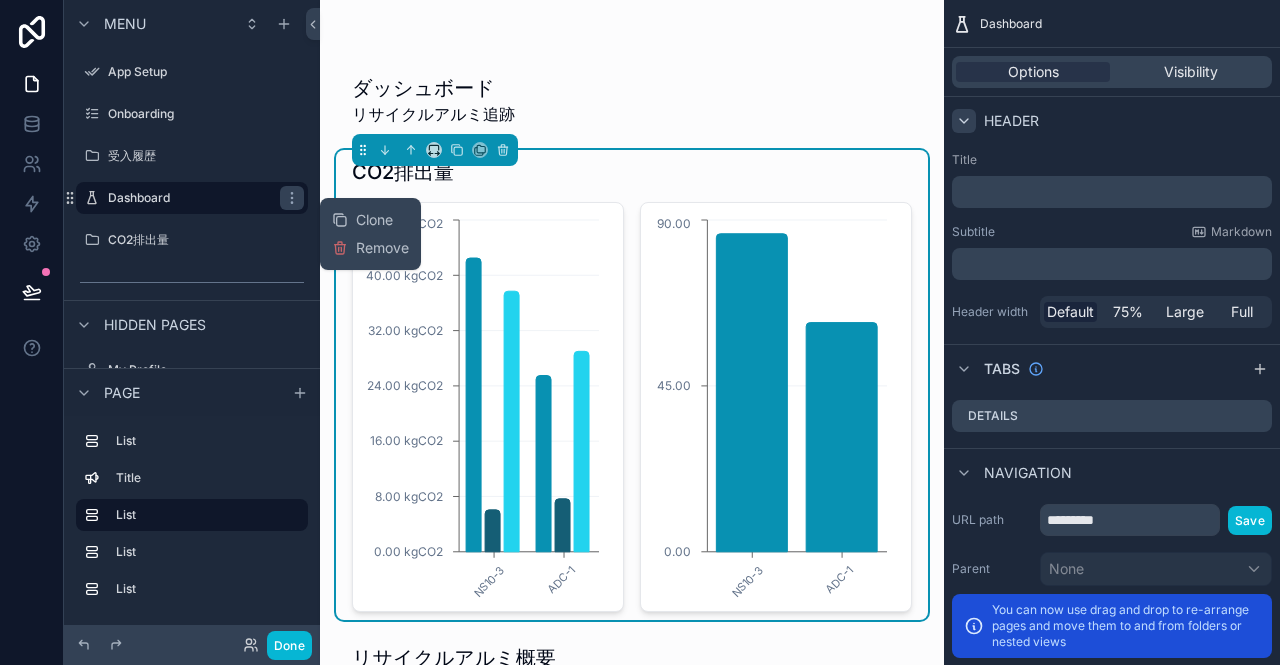 click 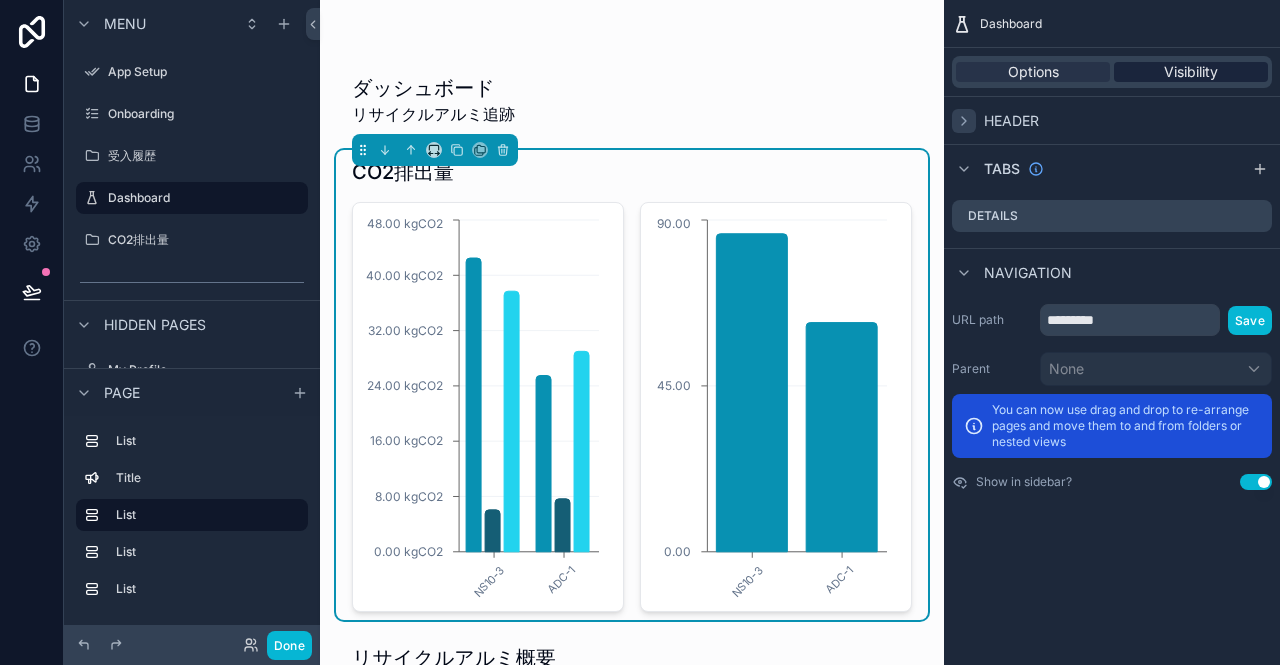 click on "Visibility" at bounding box center (1191, 72) 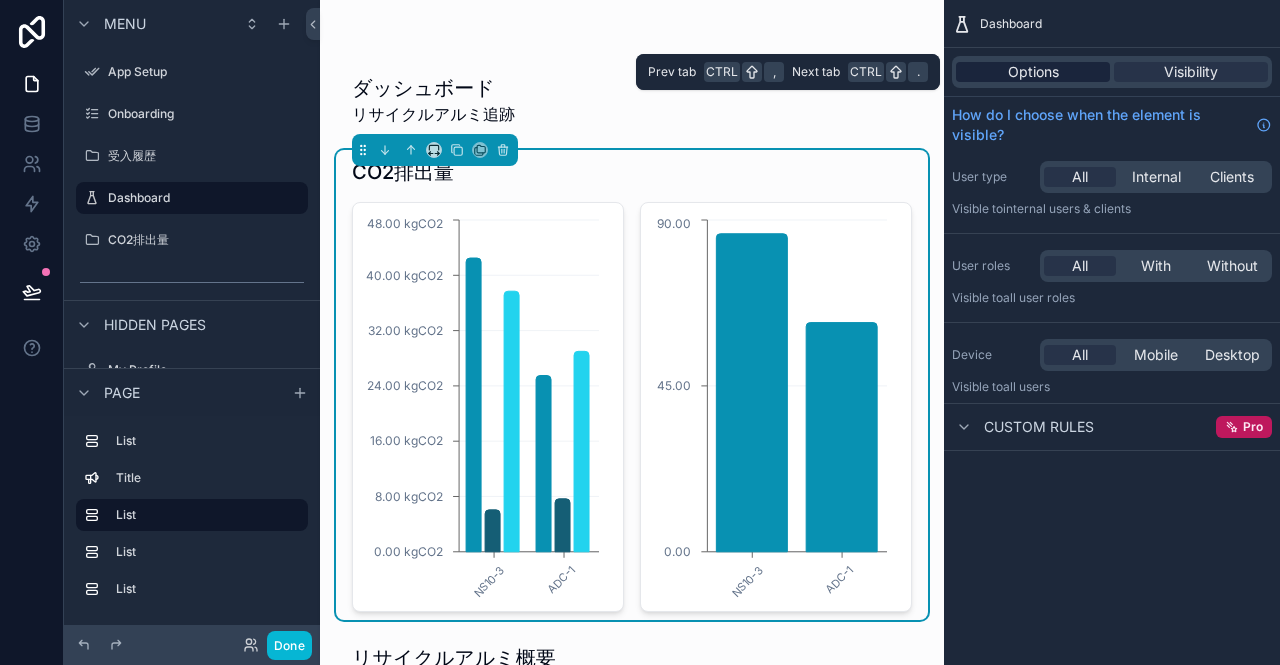 click on "Options" at bounding box center [1033, 72] 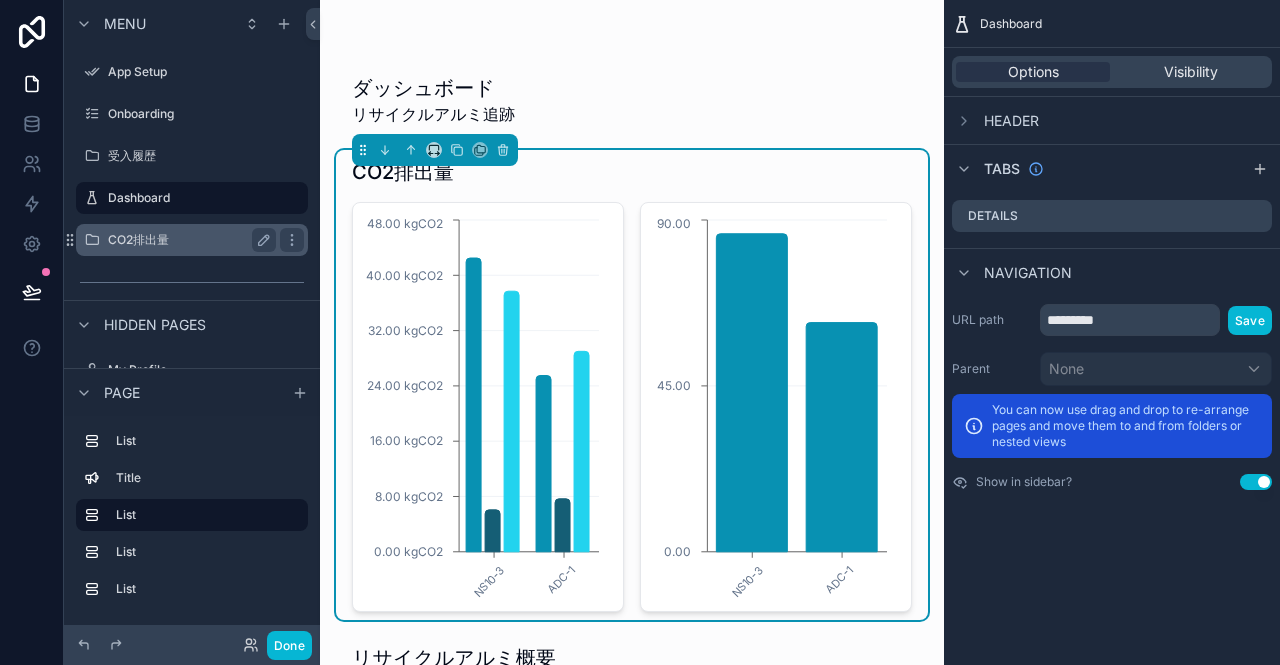 click on "CO2排出量" at bounding box center (188, 240) 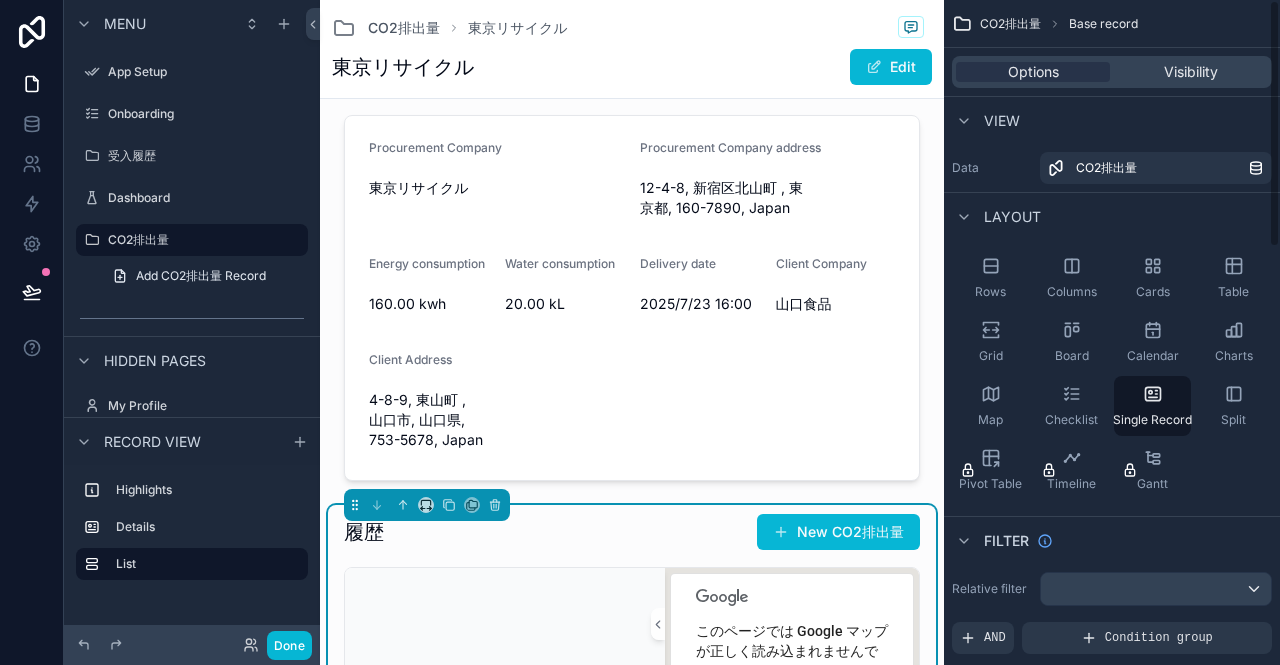 scroll, scrollTop: 0, scrollLeft: 0, axis: both 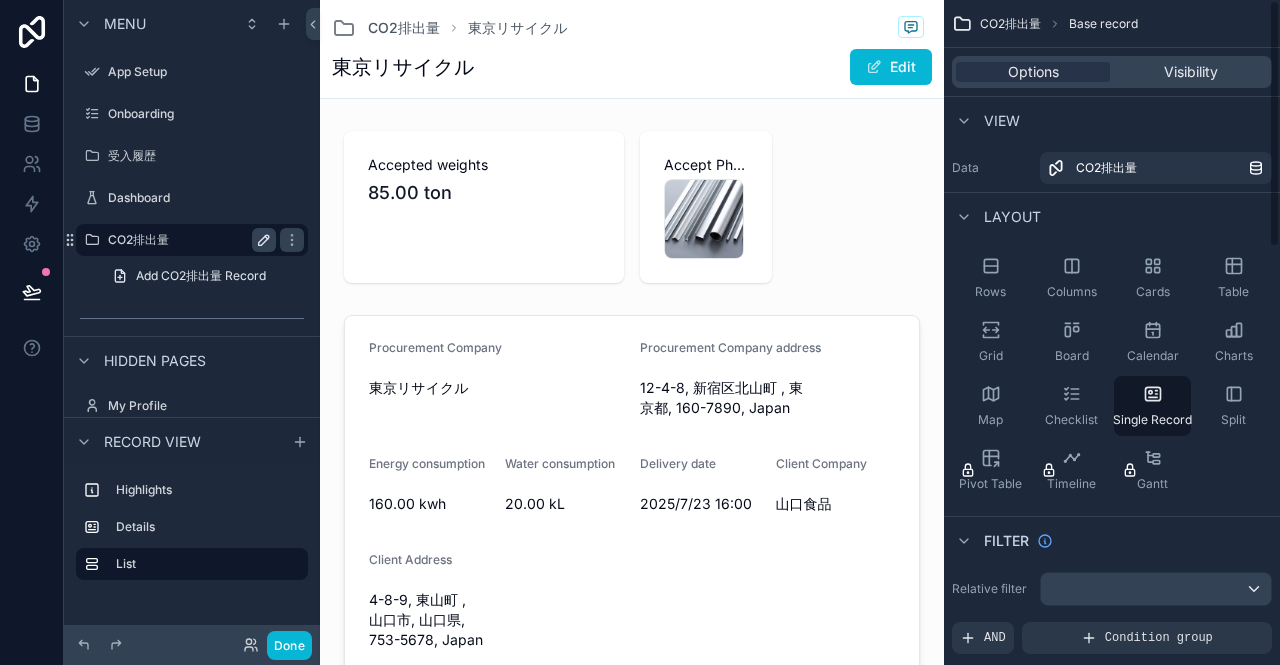 click 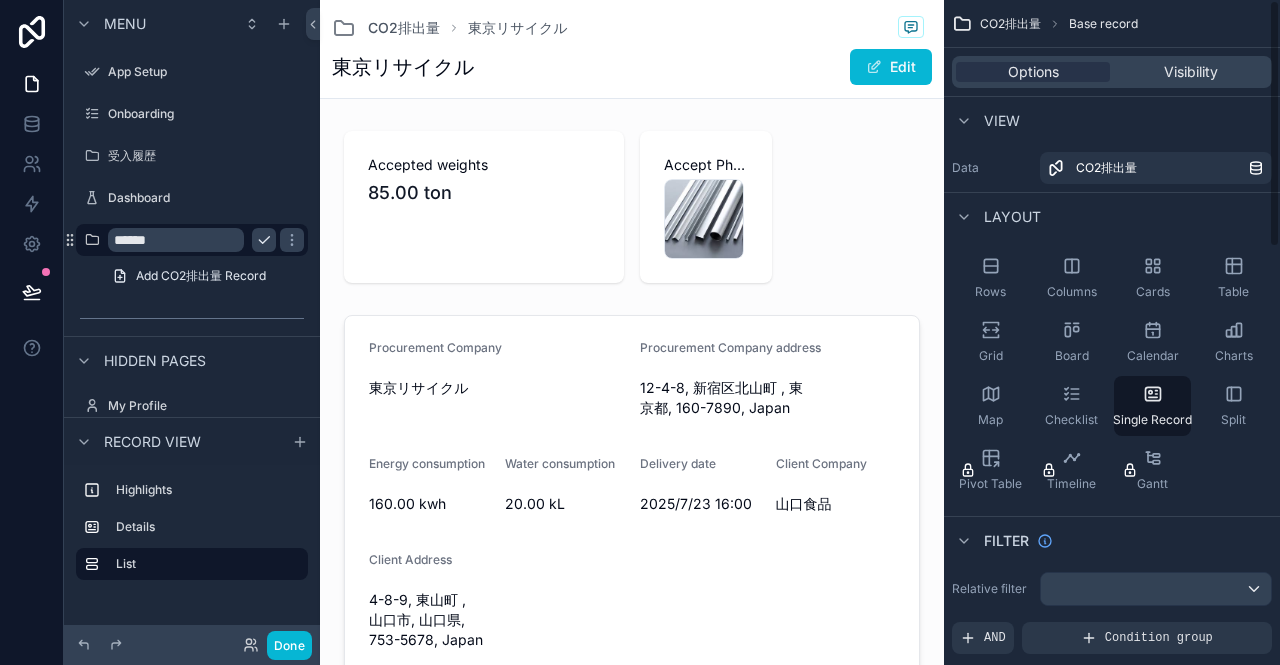 click on "******" at bounding box center [176, 240] 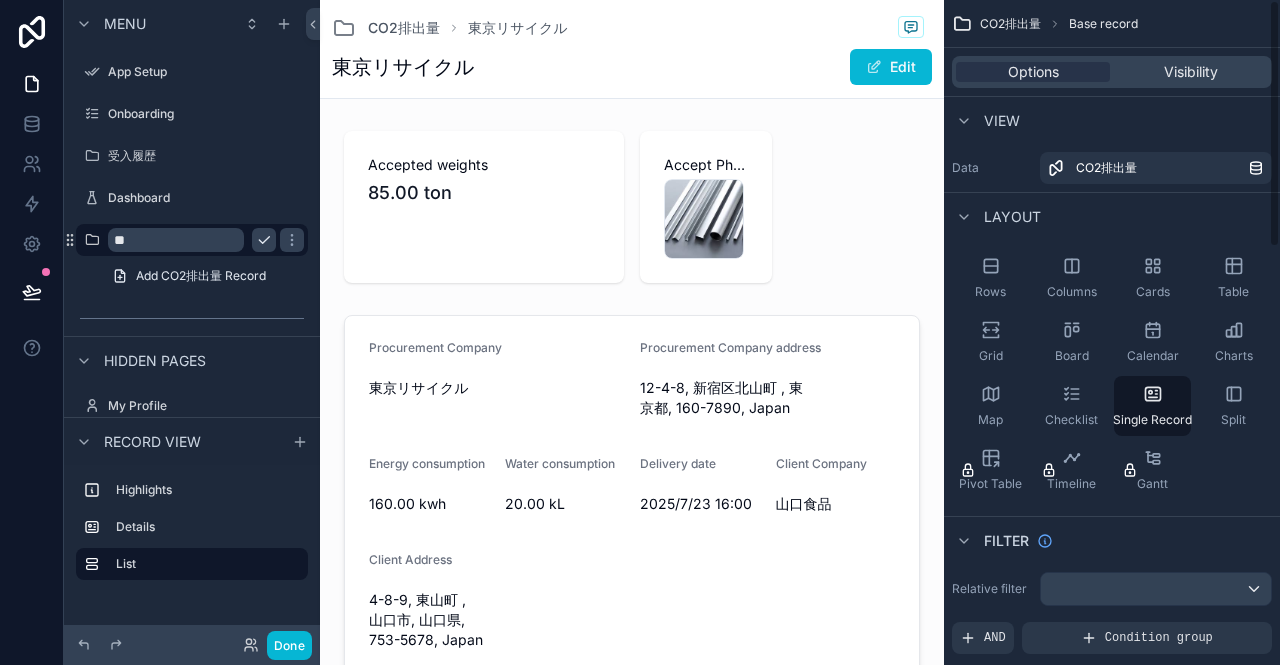 type on "*" 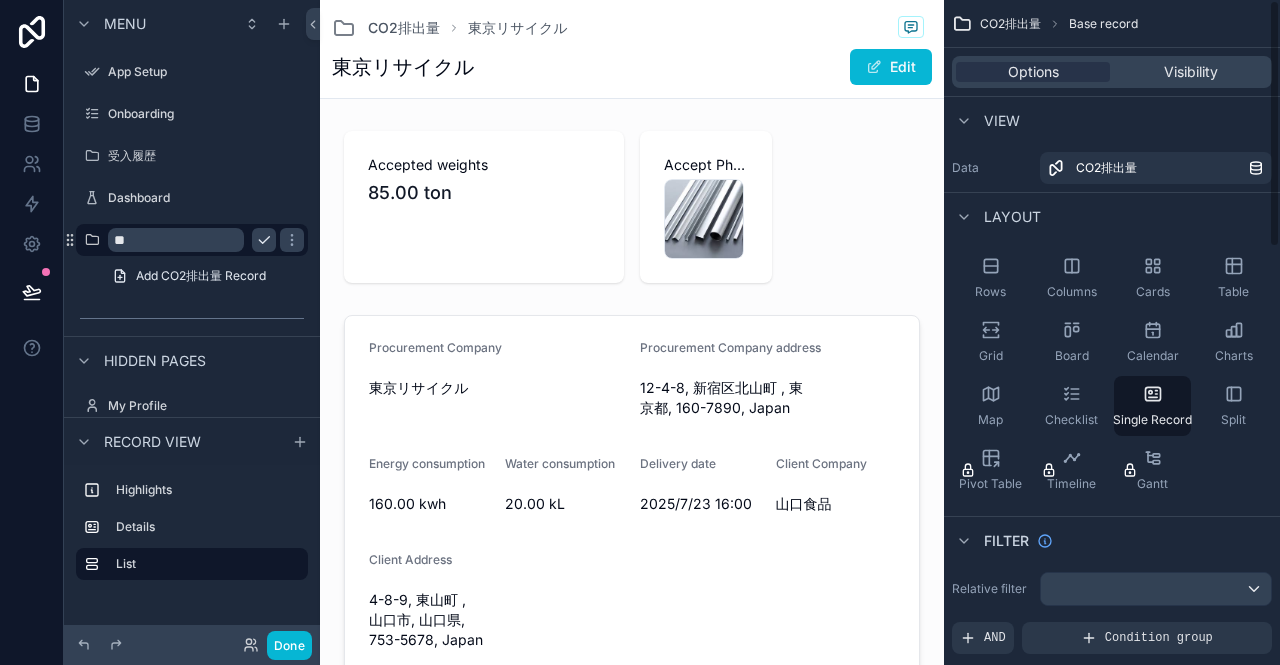 type on "*" 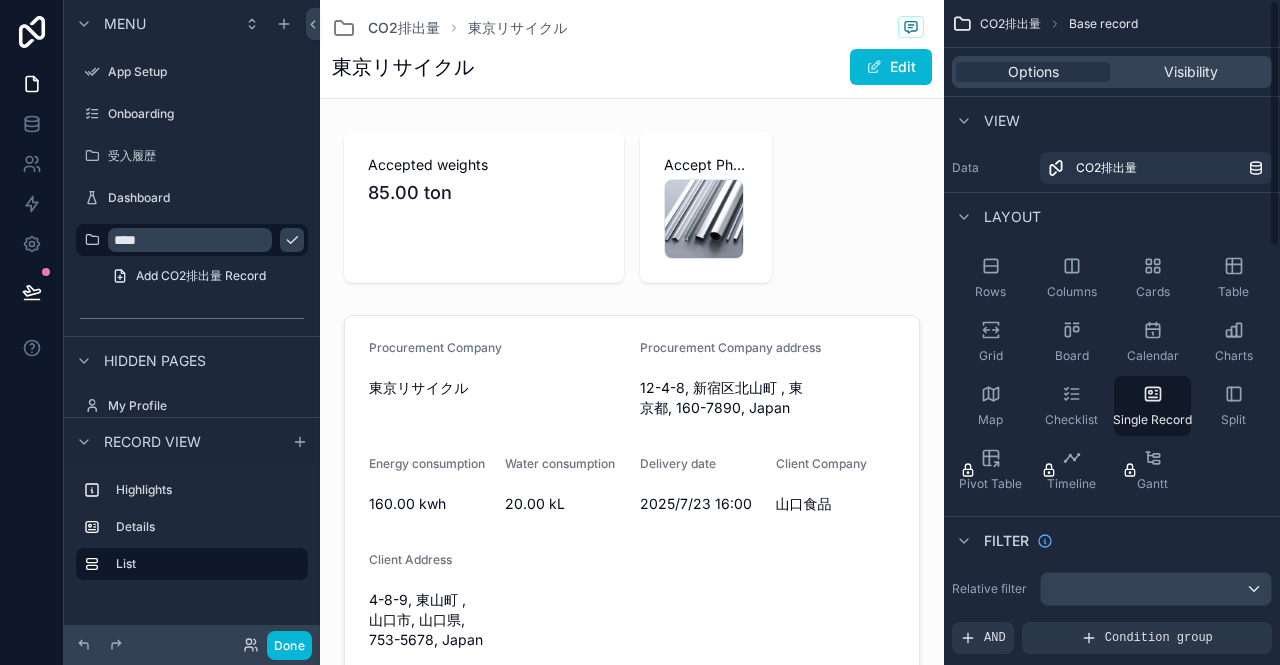 type on "****" 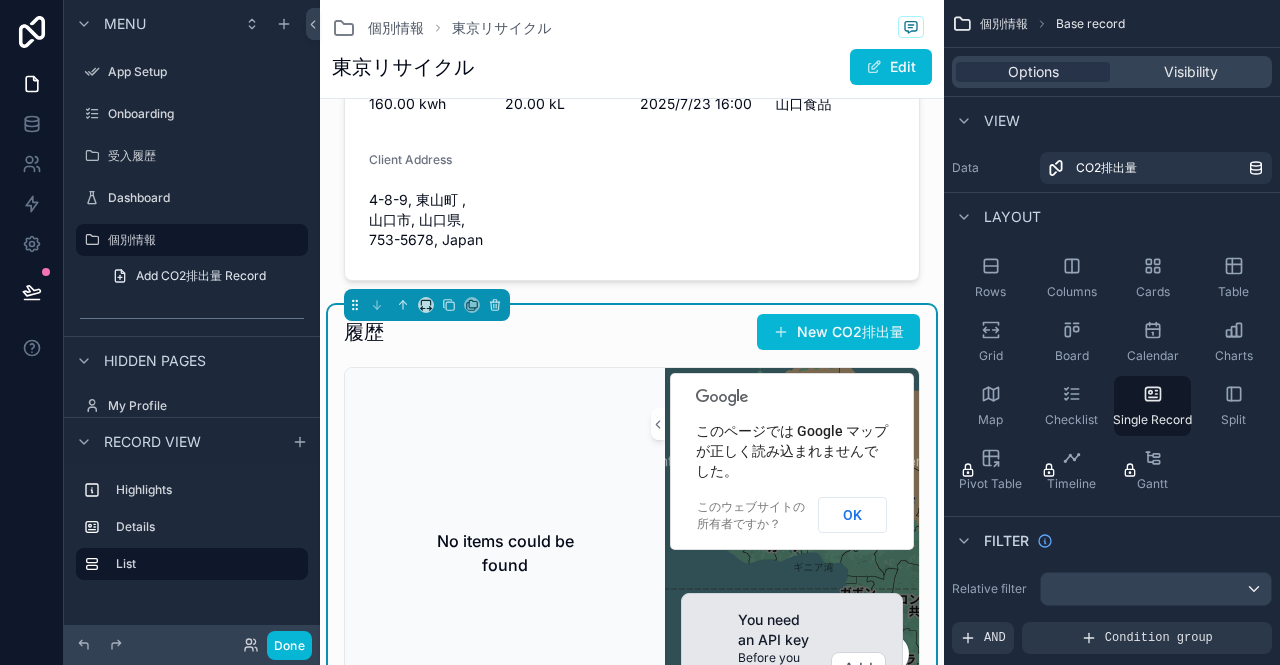 scroll, scrollTop: 600, scrollLeft: 0, axis: vertical 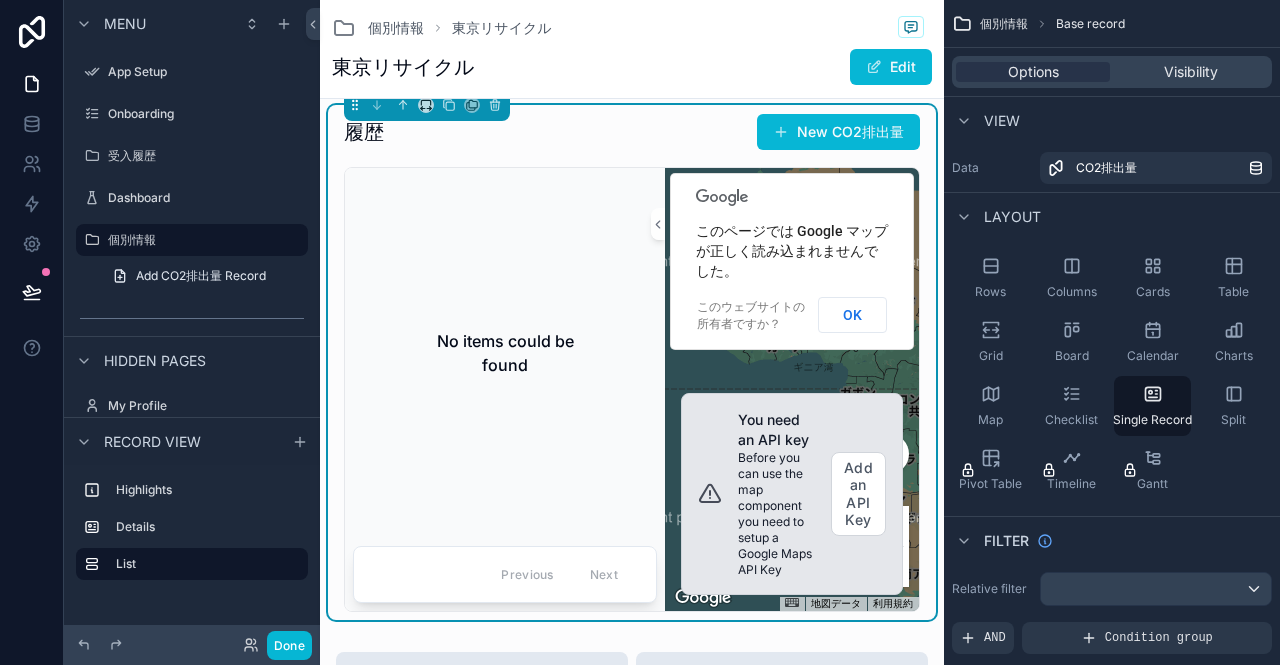 click at bounding box center (632, 478) 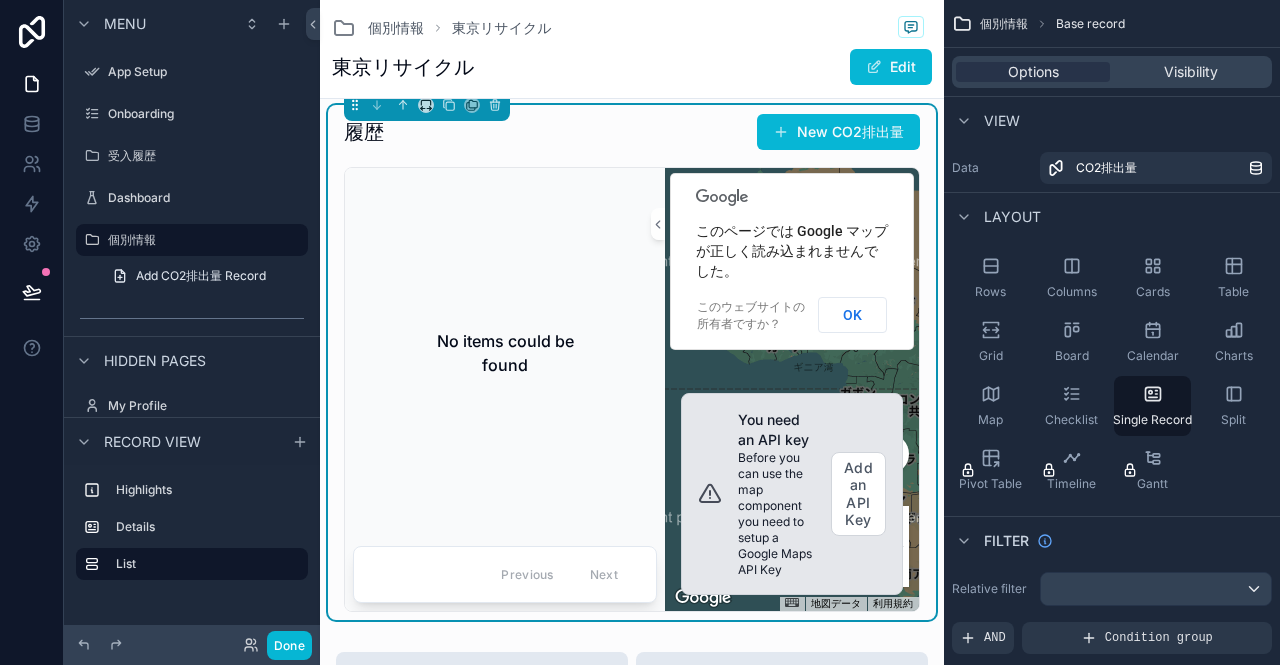 click on "履歴 New CO2排出量" at bounding box center (632, 132) 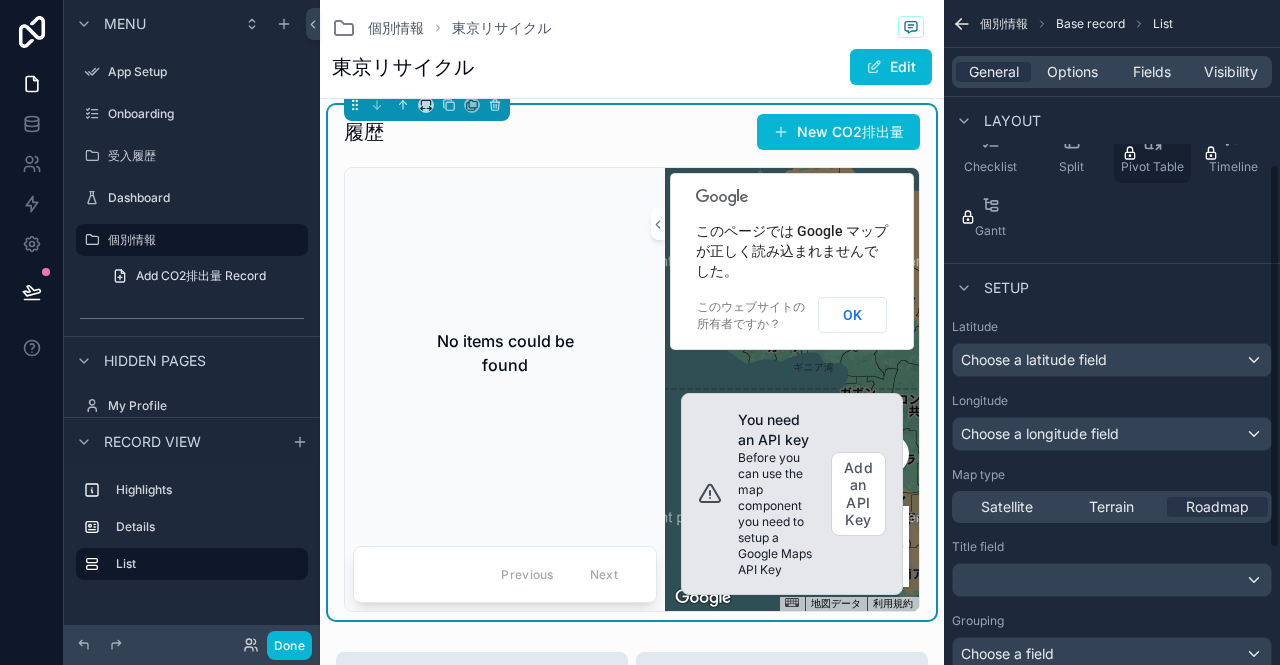 scroll, scrollTop: 300, scrollLeft: 0, axis: vertical 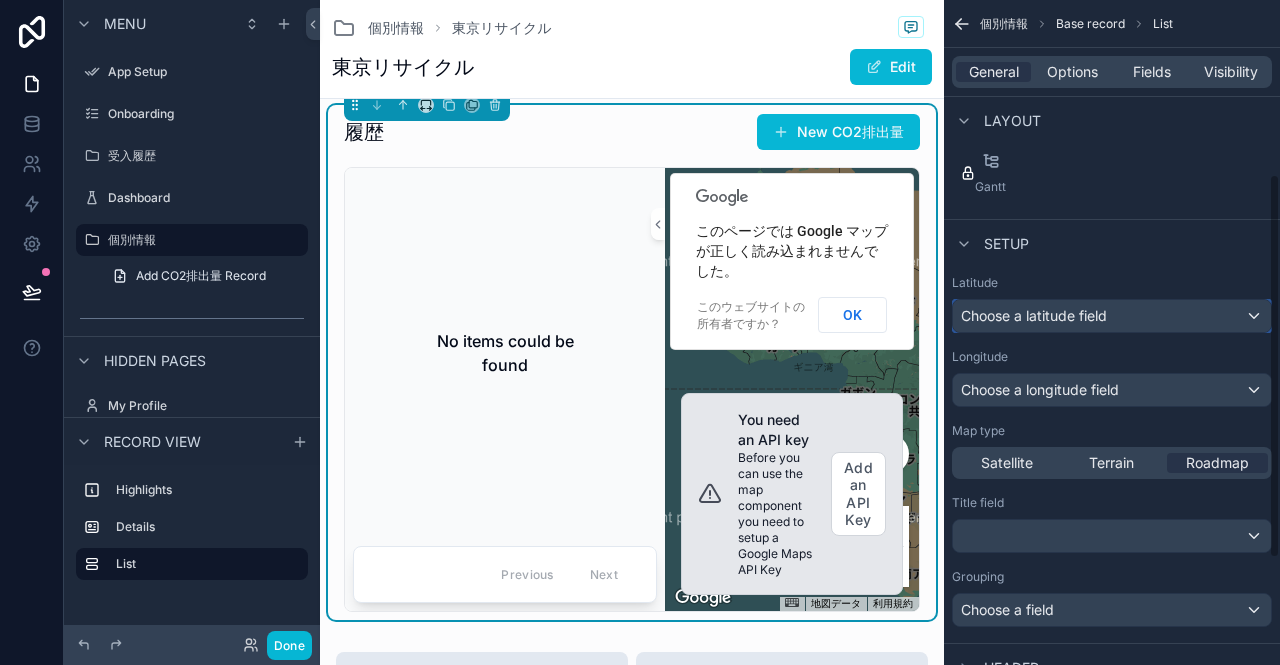 click on "Choose a latitude field" at bounding box center (1034, 315) 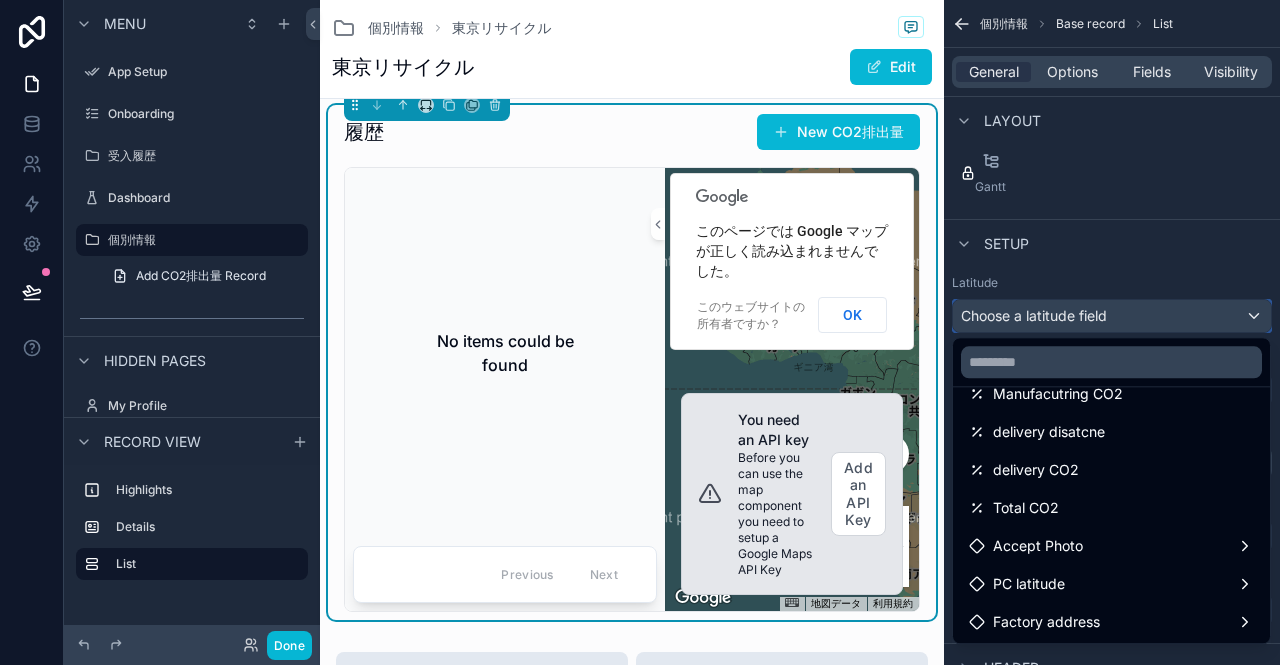 scroll, scrollTop: 408, scrollLeft: 0, axis: vertical 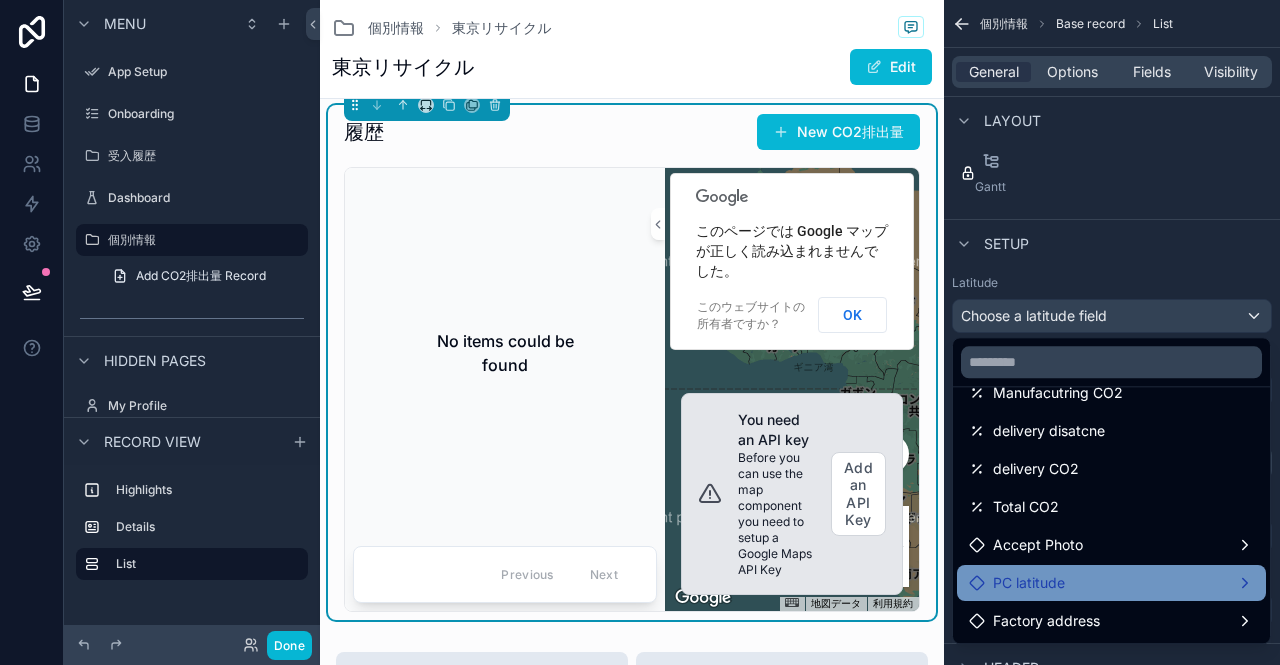 click on "PC latitude" at bounding box center (1111, 583) 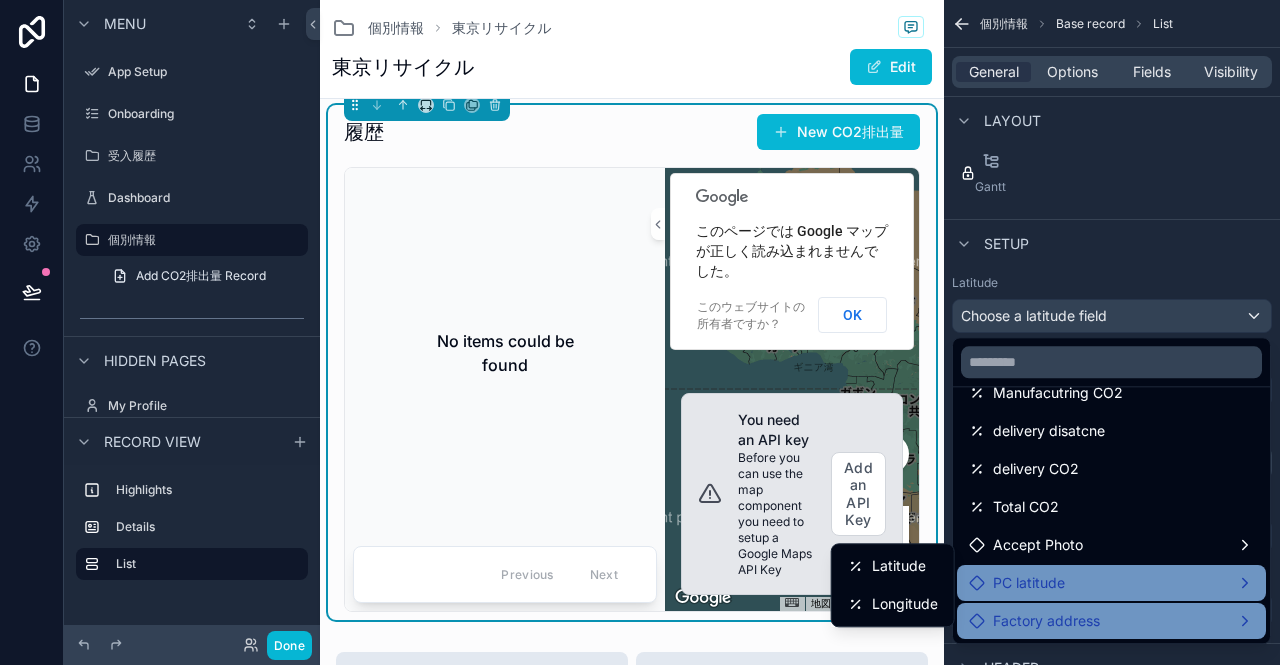 click on "Factory address" at bounding box center [1046, 621] 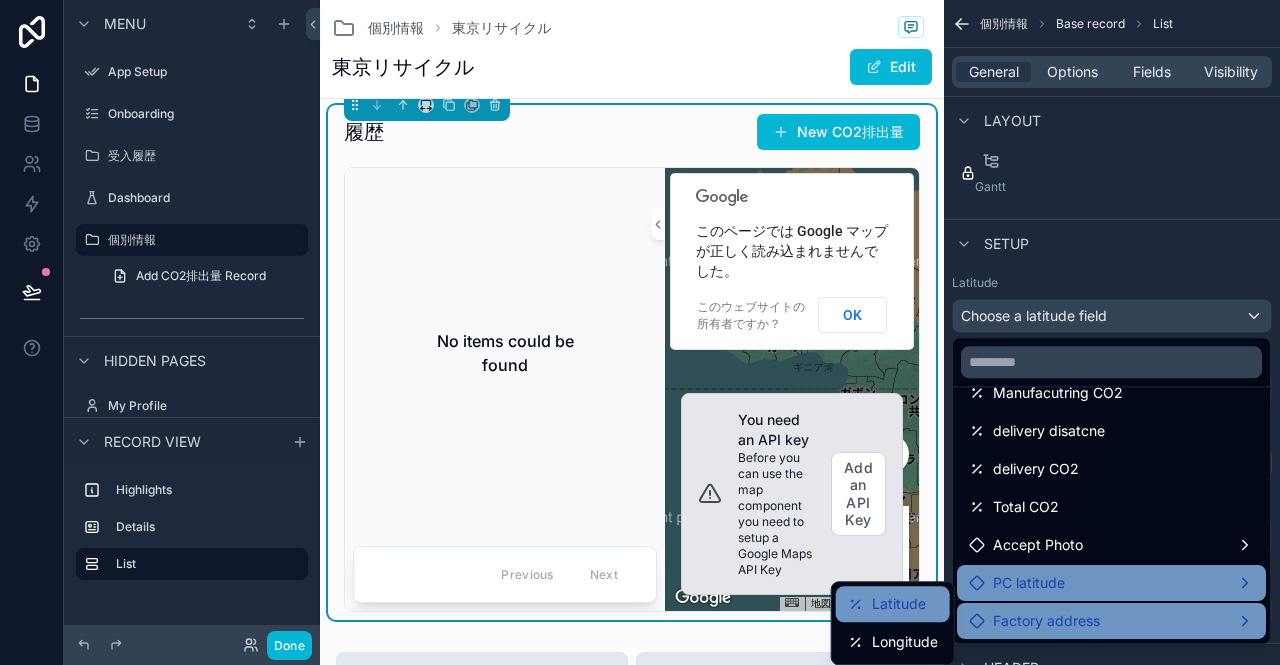 click on "Latitude" at bounding box center [899, 604] 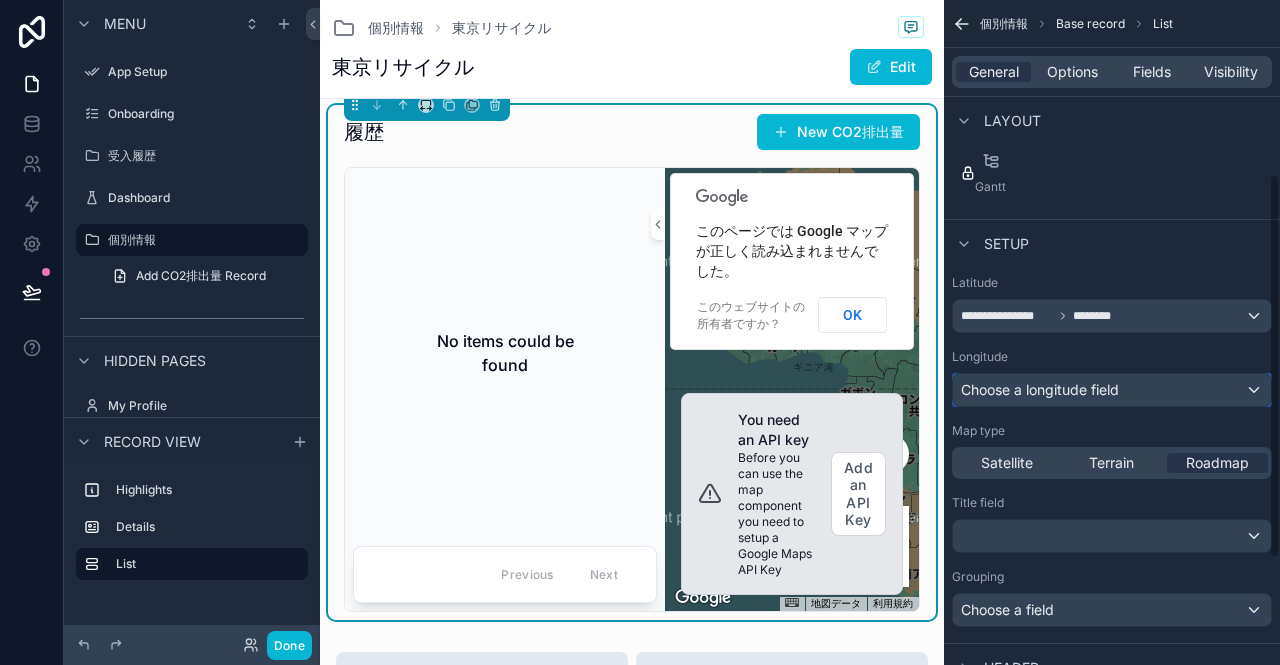 click on "Choose a longitude field" at bounding box center [1040, 389] 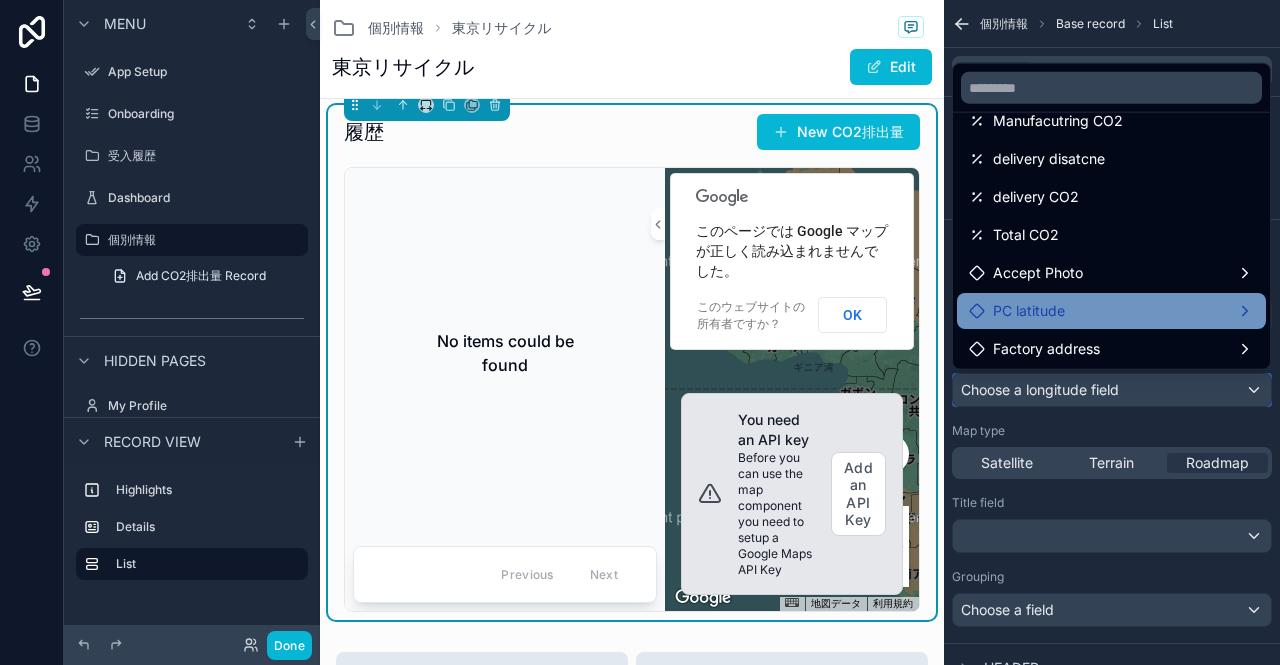 scroll, scrollTop: 408, scrollLeft: 0, axis: vertical 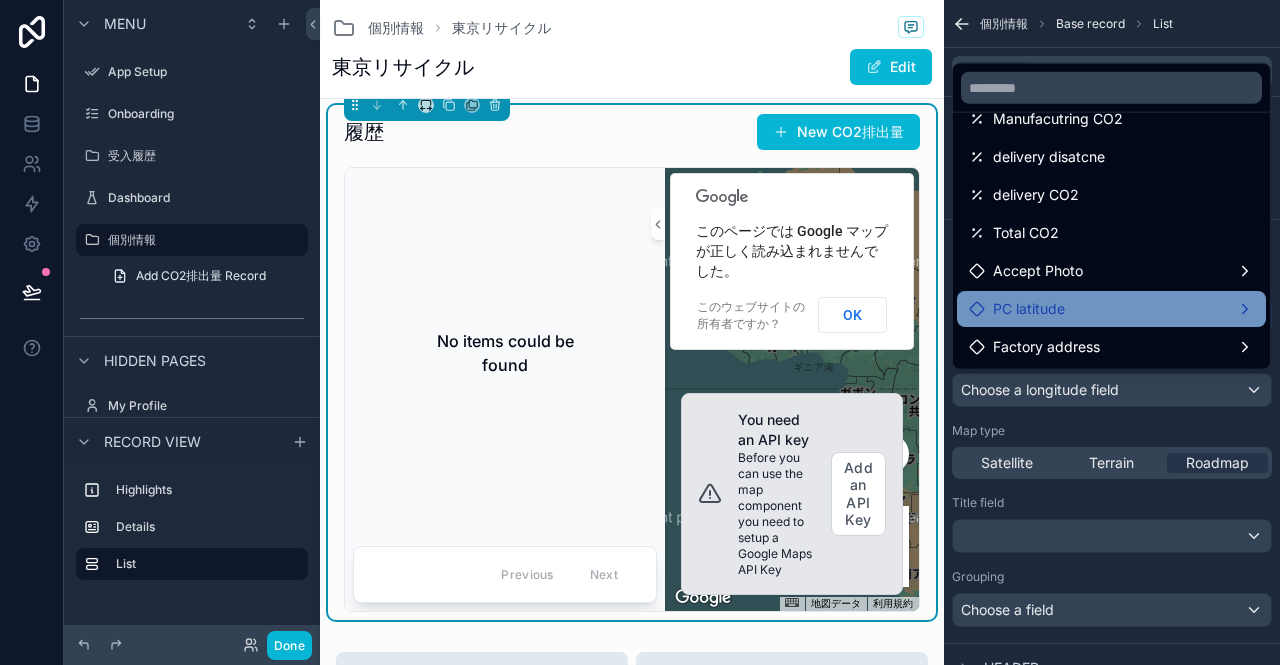 click on "PC latitude" at bounding box center (1111, 309) 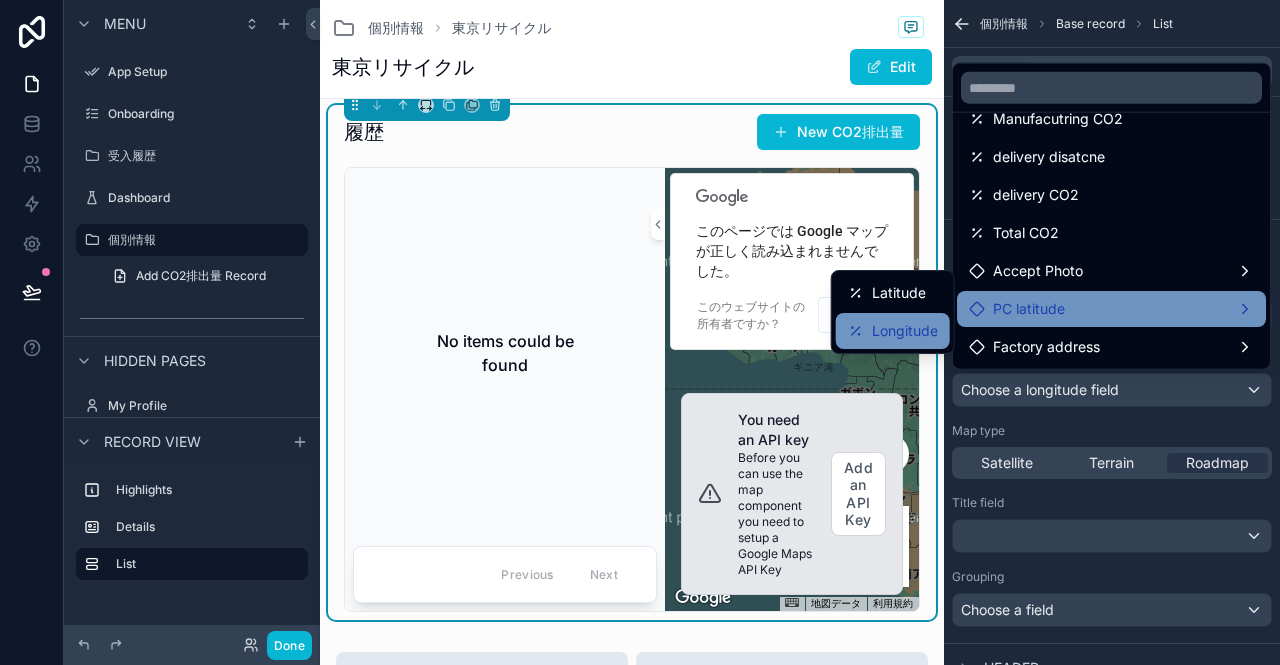 click on "Longitude" at bounding box center (905, 331) 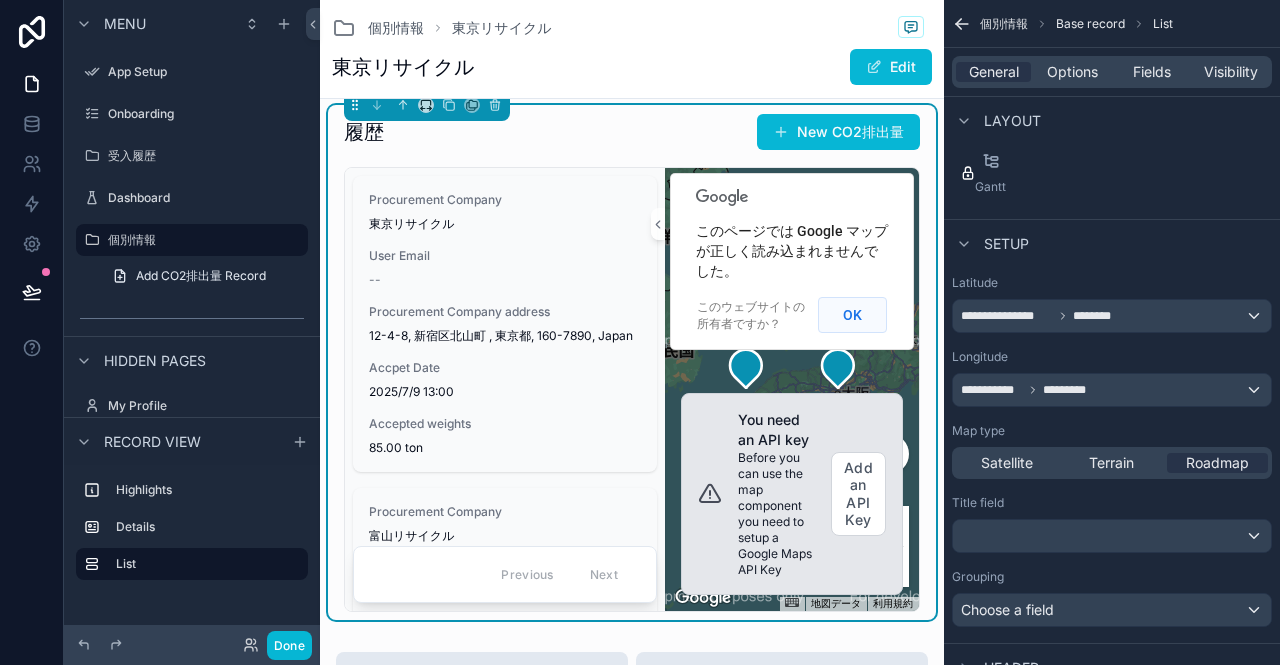 click on "OK" at bounding box center [852, 315] 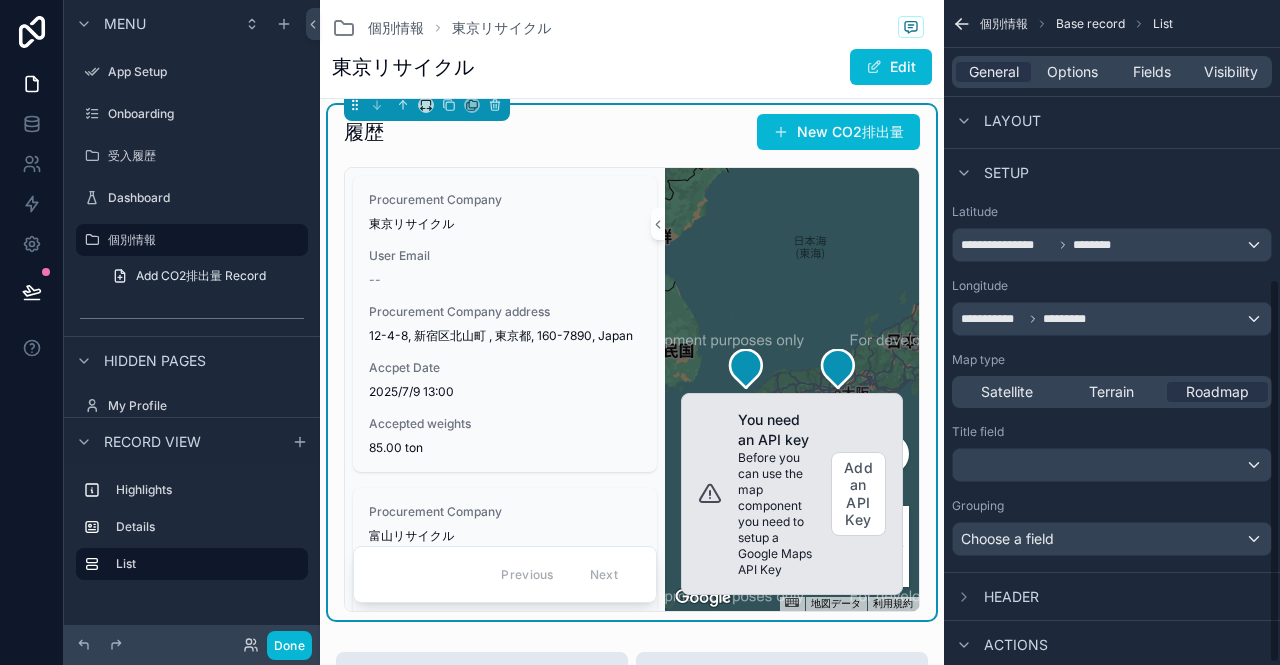 scroll, scrollTop: 483, scrollLeft: 0, axis: vertical 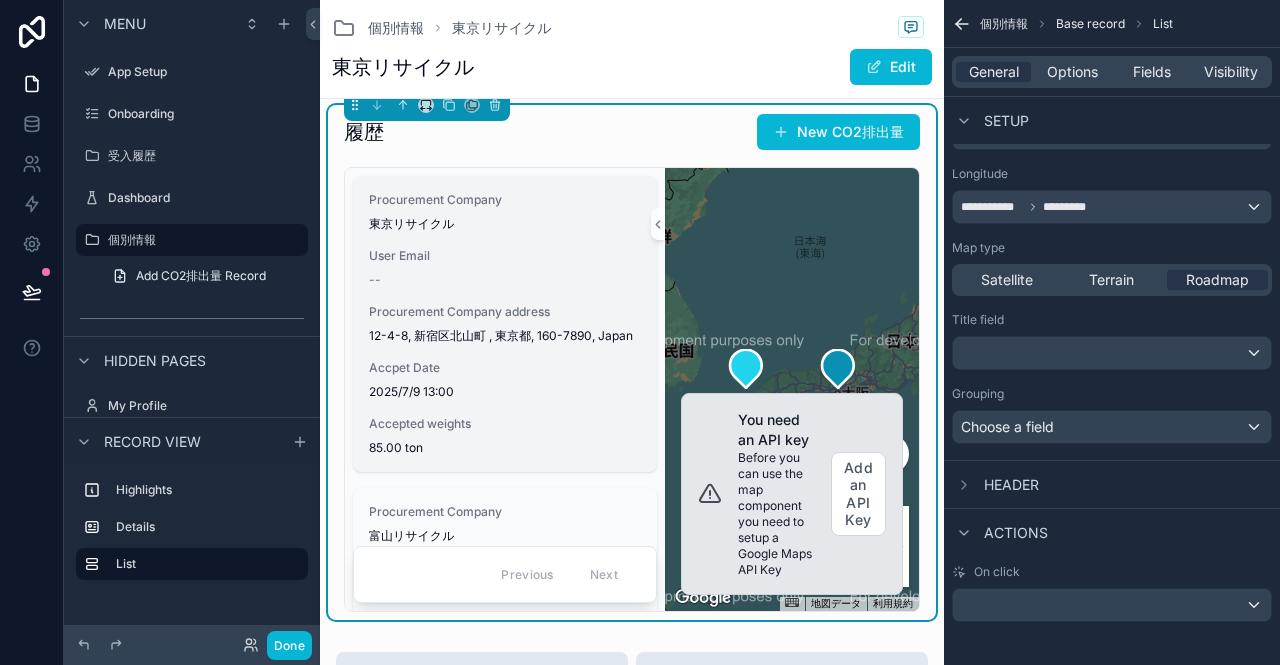 click on "Procurement Company 東京リサイクル User Email -- Procurement Company address 12-4-8, [CITY], [STATE], [POSTAL_CODE], Japan Accpet Date 2025/7/9 13:00 Accepted weights 85.00 ton" at bounding box center [505, 324] 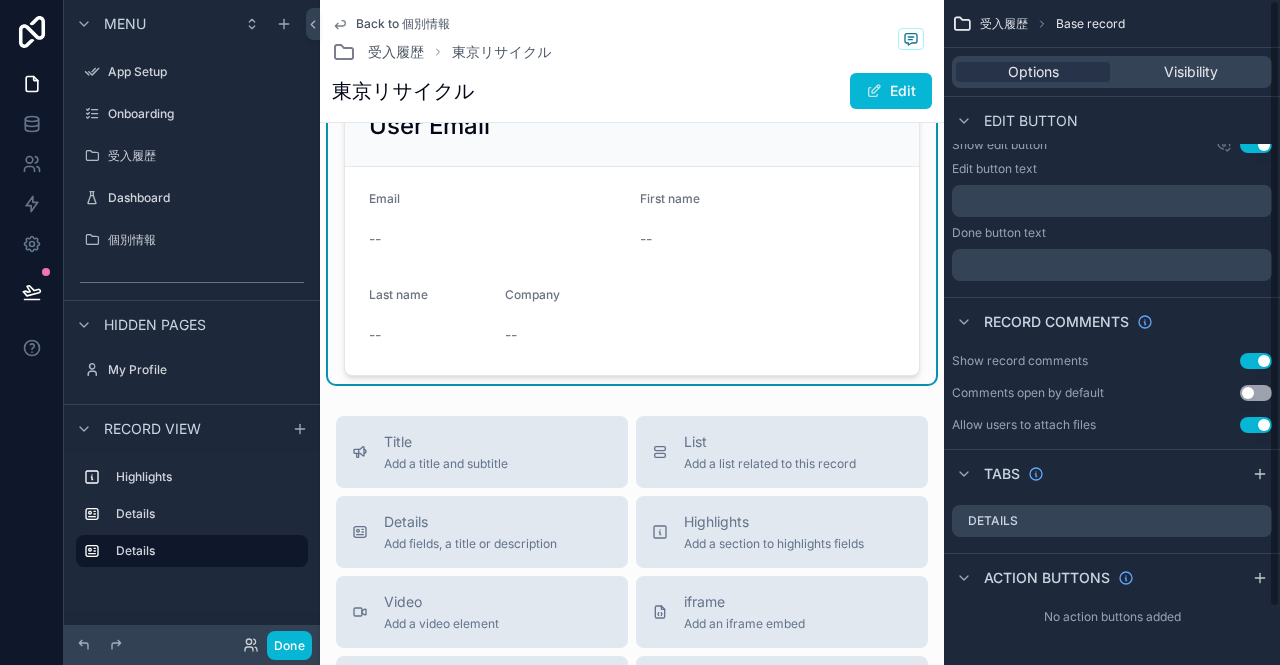 scroll, scrollTop: 0, scrollLeft: 0, axis: both 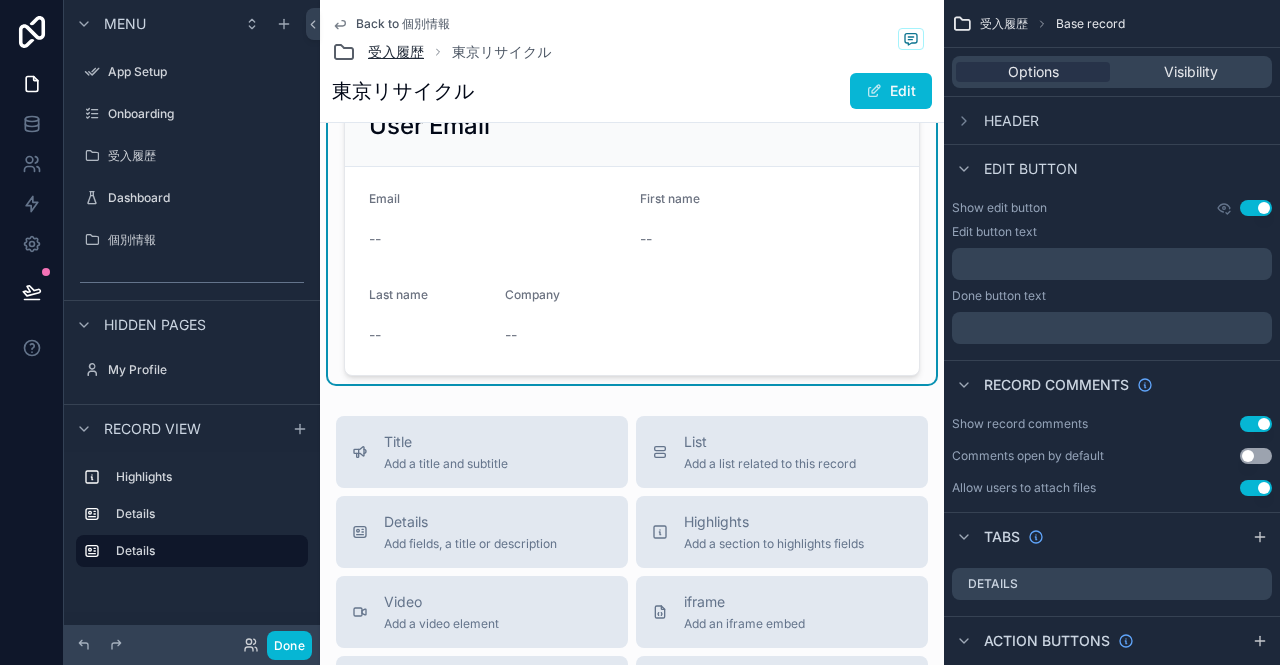 click on "受入履歴" at bounding box center (396, 52) 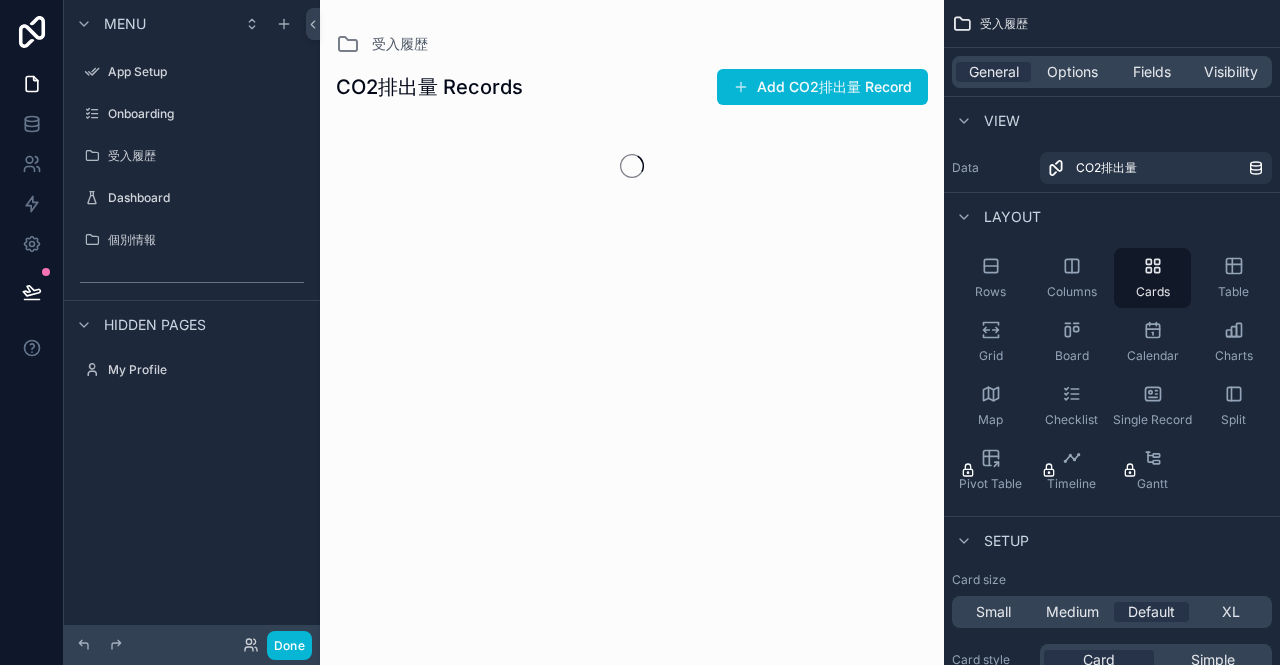 scroll, scrollTop: 0, scrollLeft: 0, axis: both 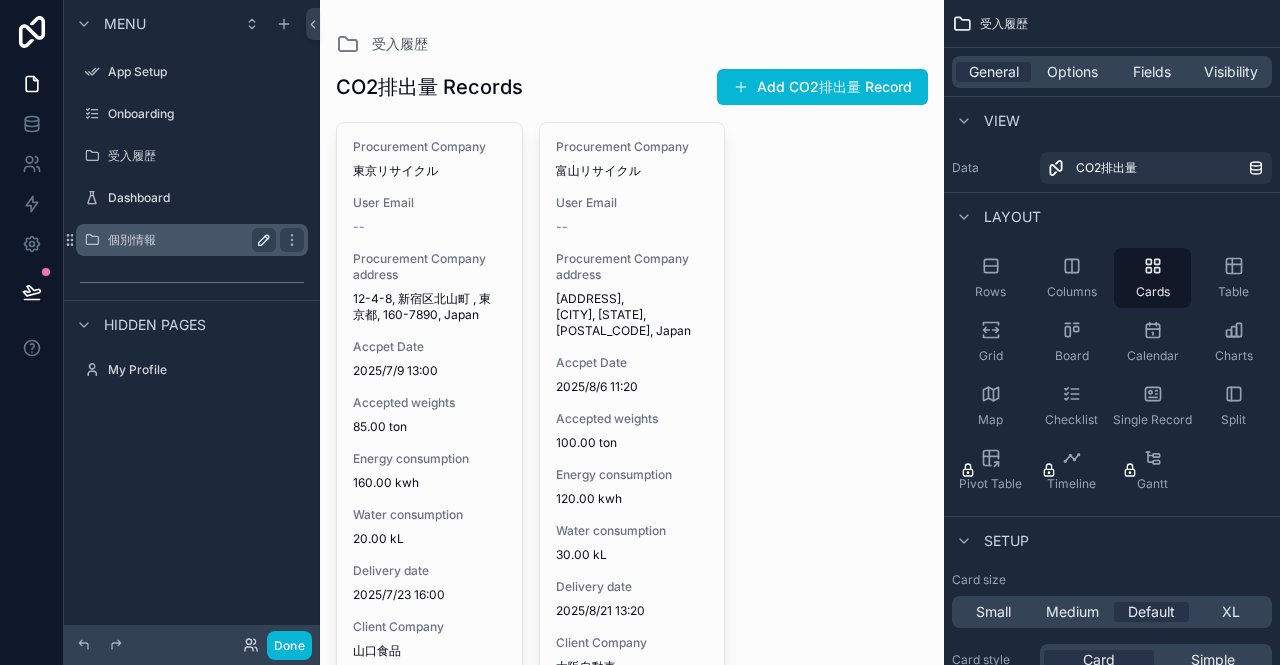 click on "個別情報" at bounding box center [188, 240] 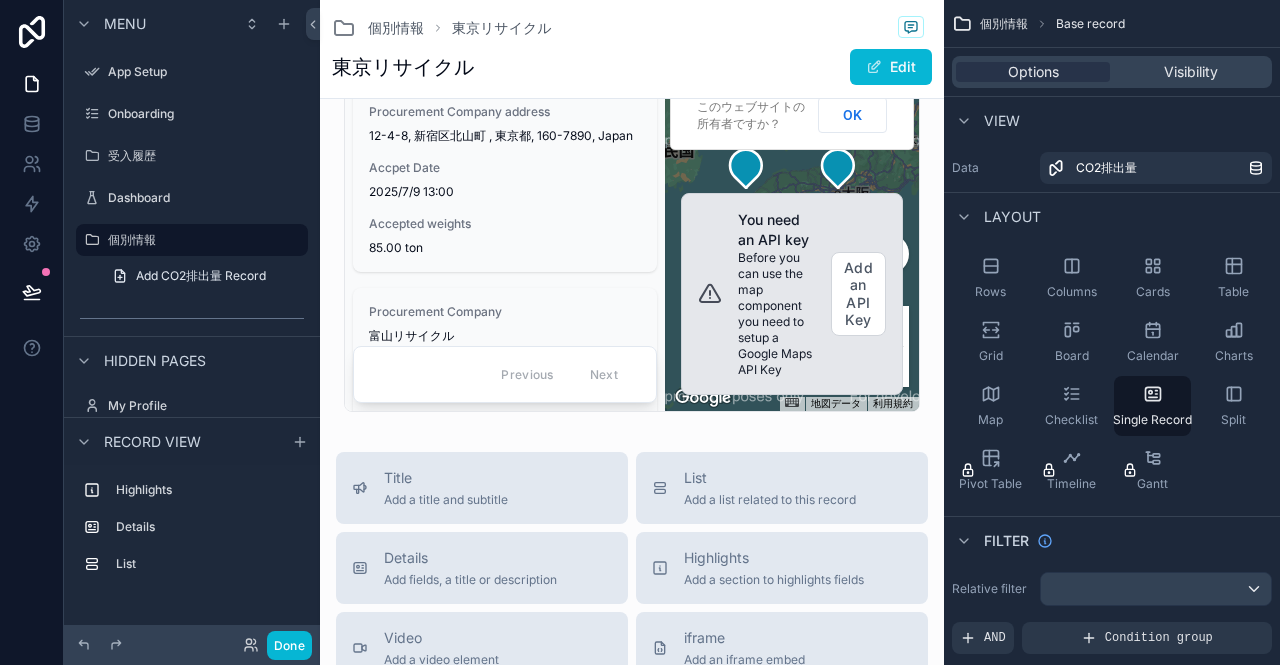 scroll, scrollTop: 900, scrollLeft: 0, axis: vertical 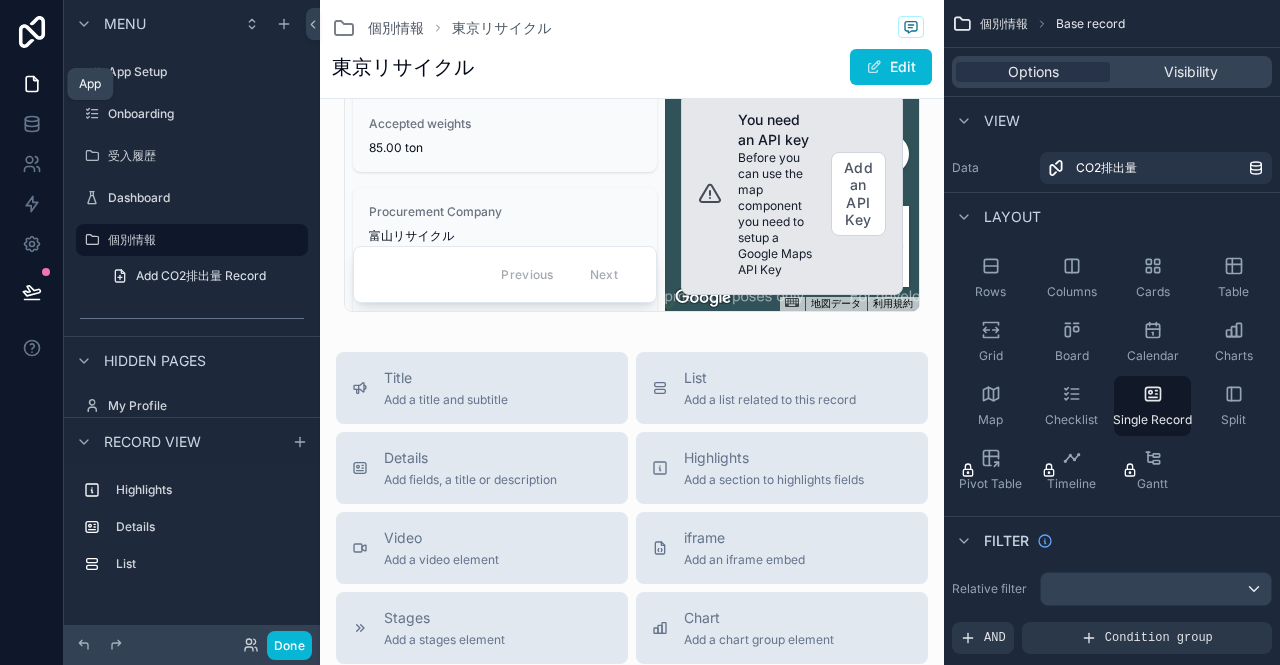 click 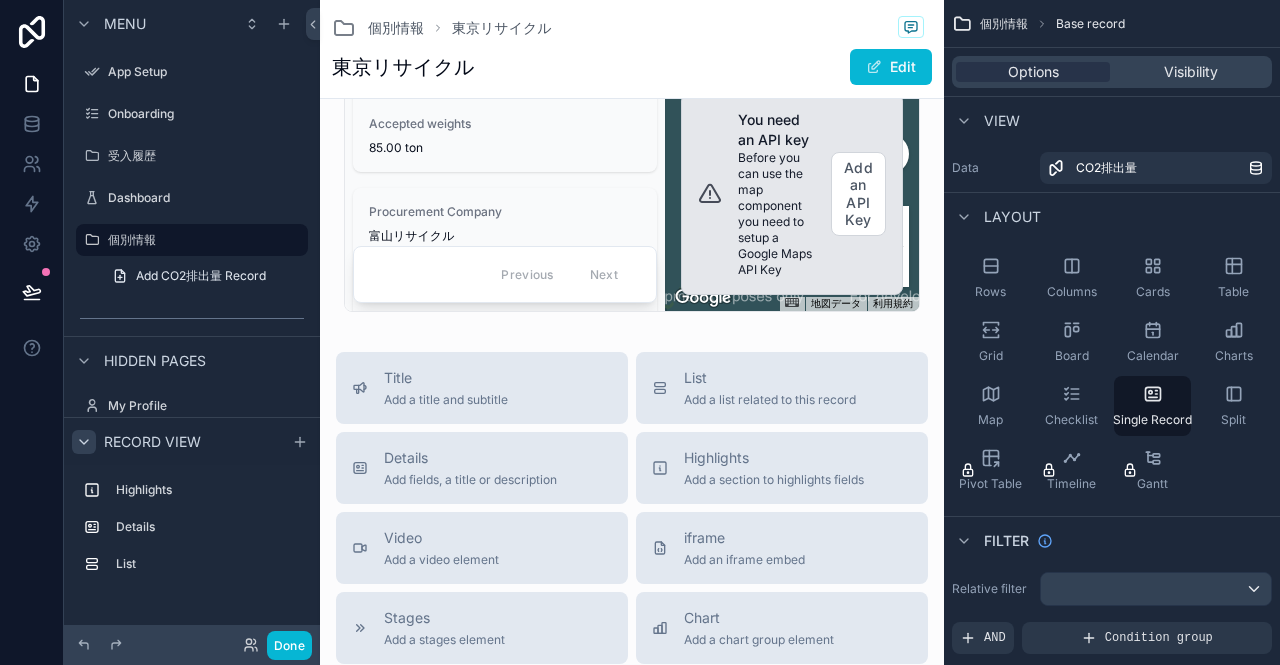 click 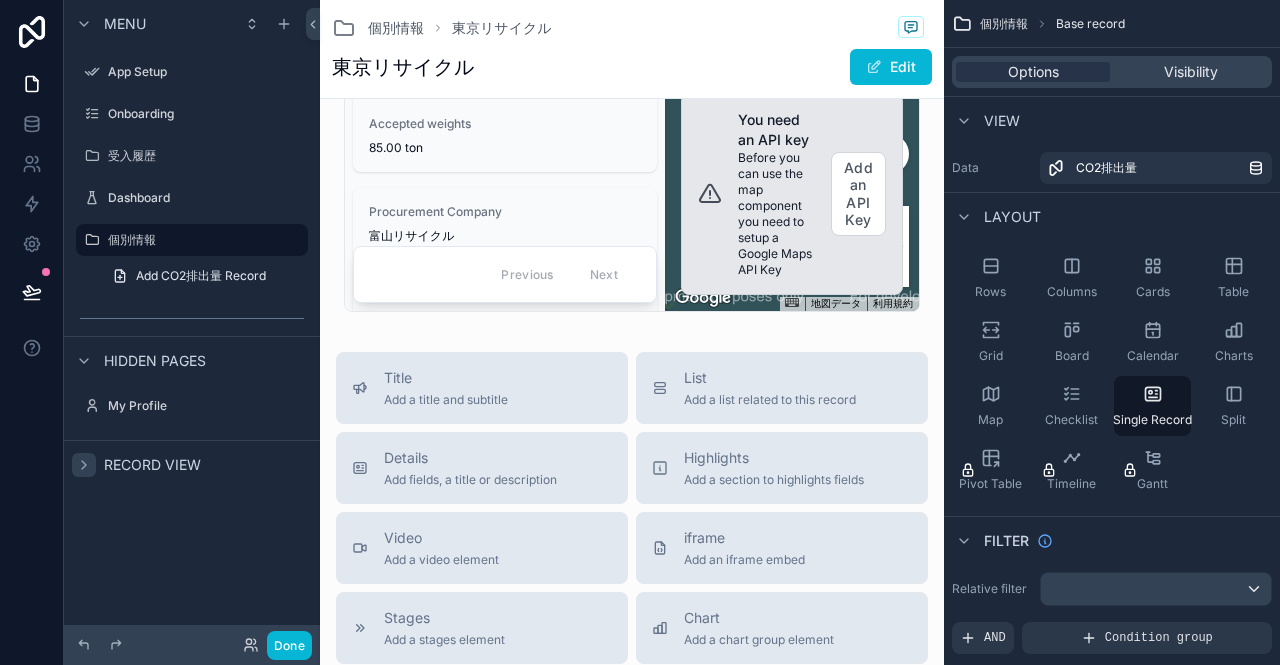 click 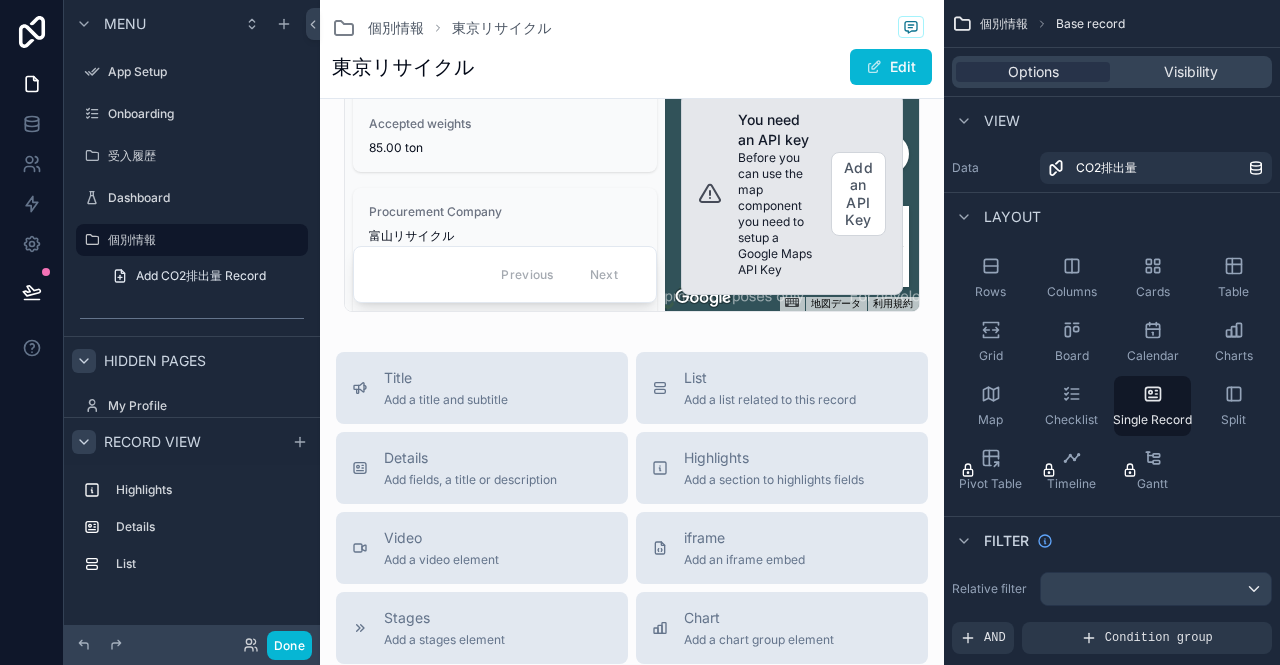 click 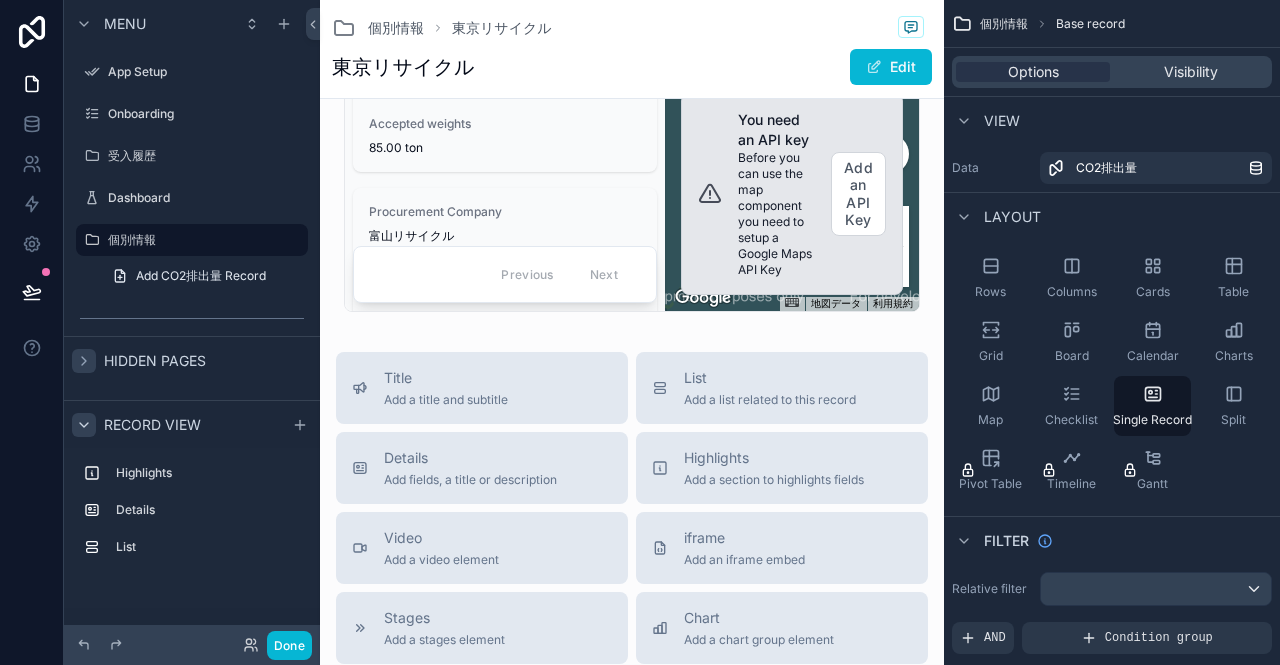 click at bounding box center [84, 425] 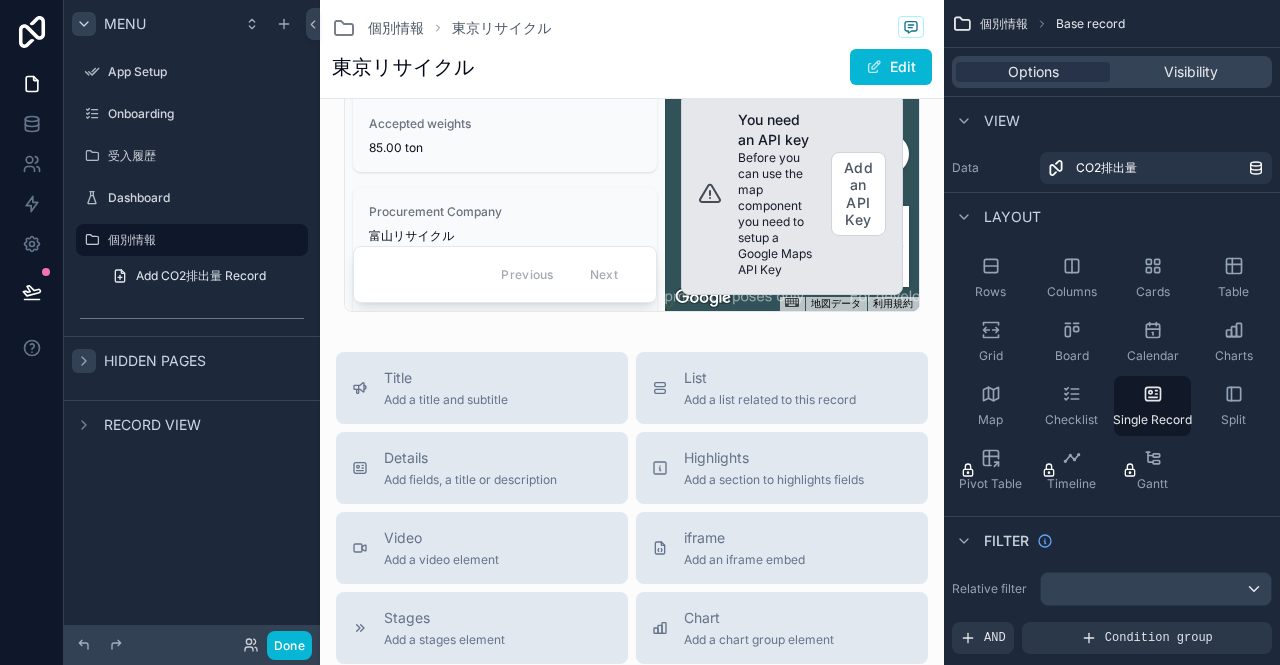 click at bounding box center [84, 24] 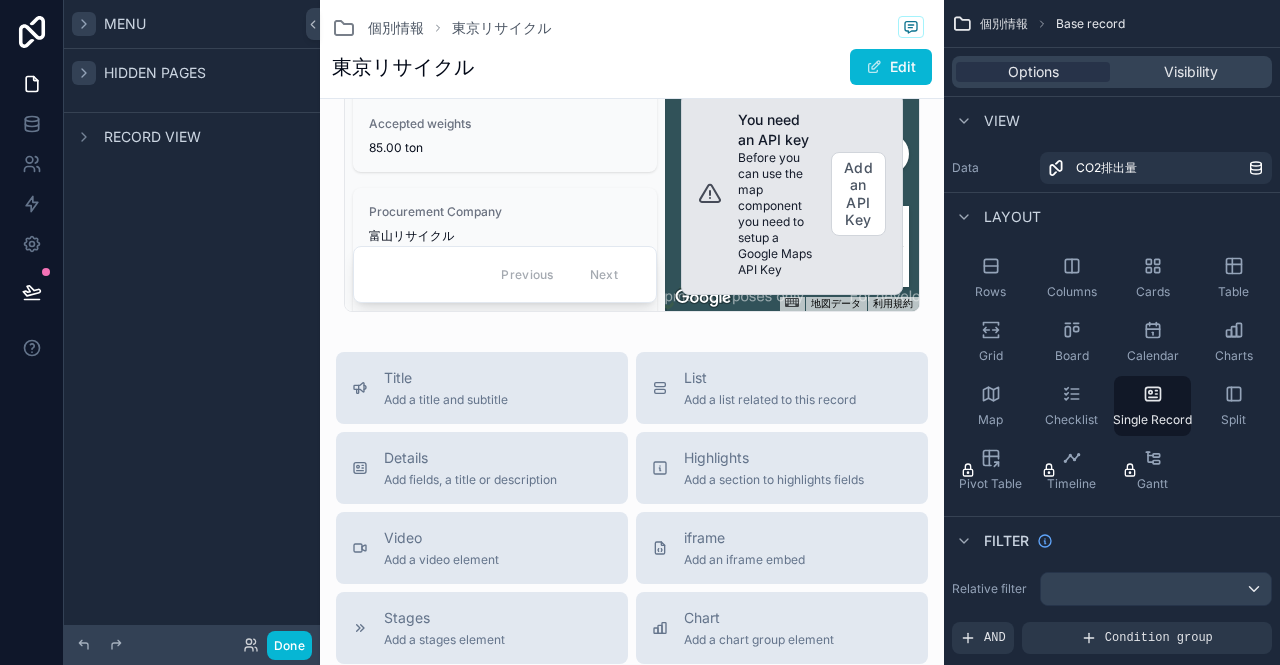 click 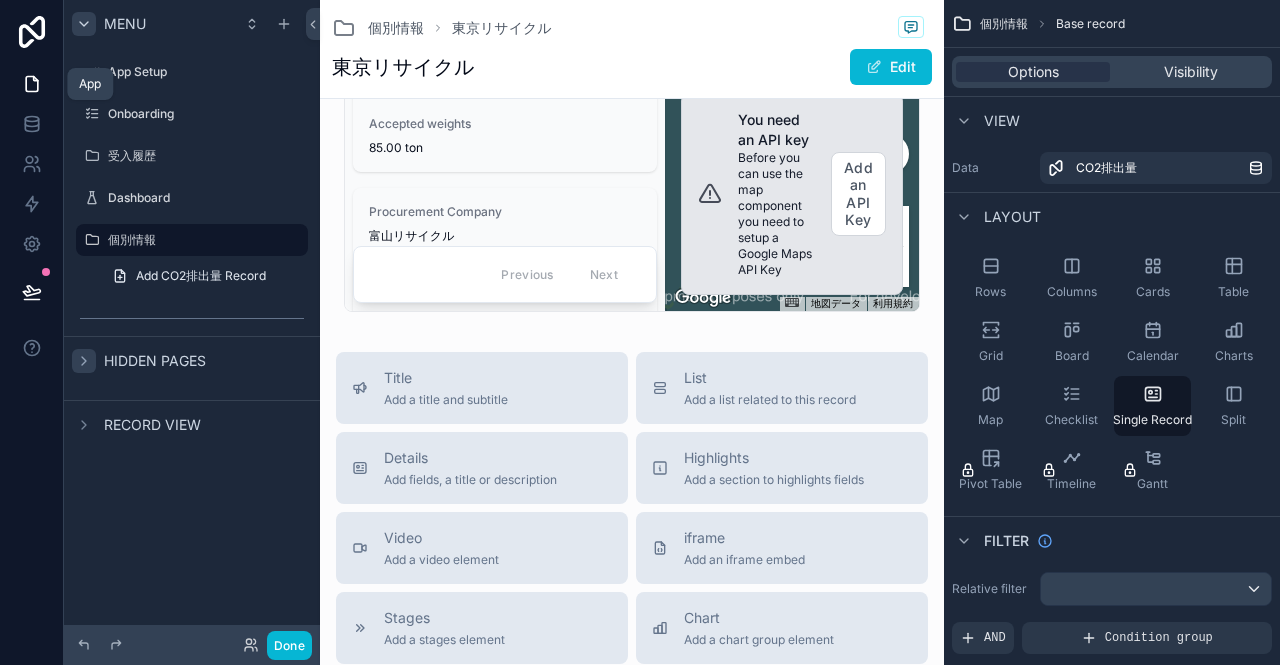 click 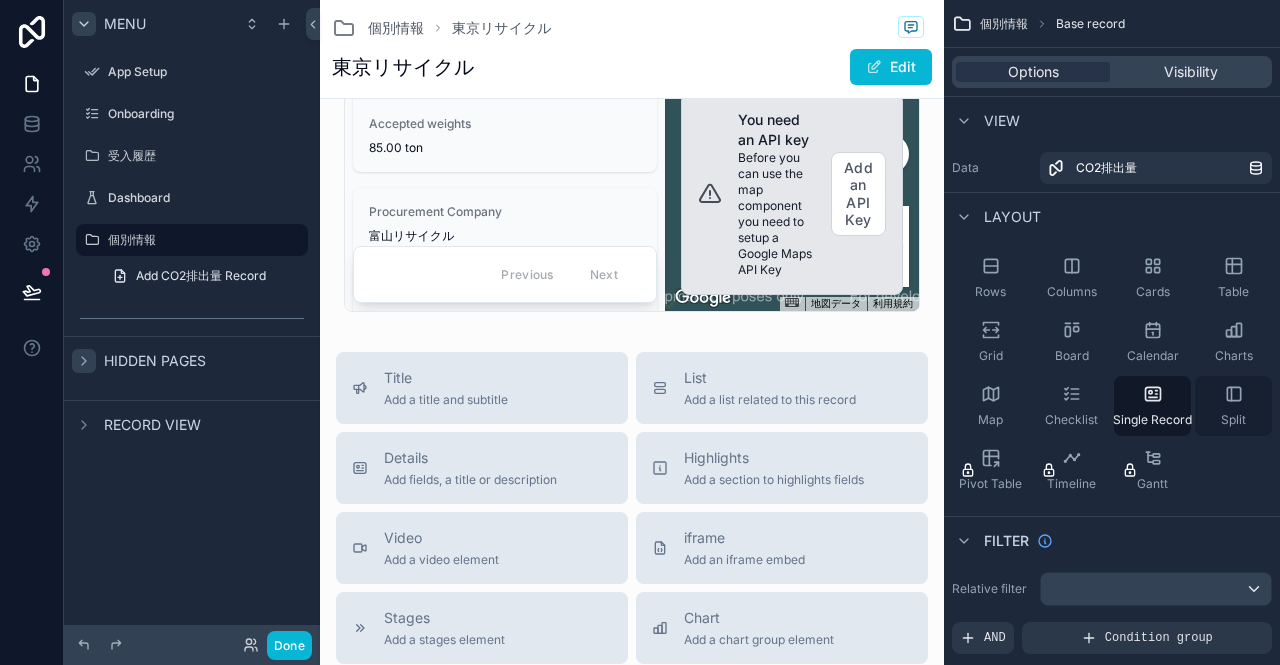 scroll, scrollTop: 100, scrollLeft: 0, axis: vertical 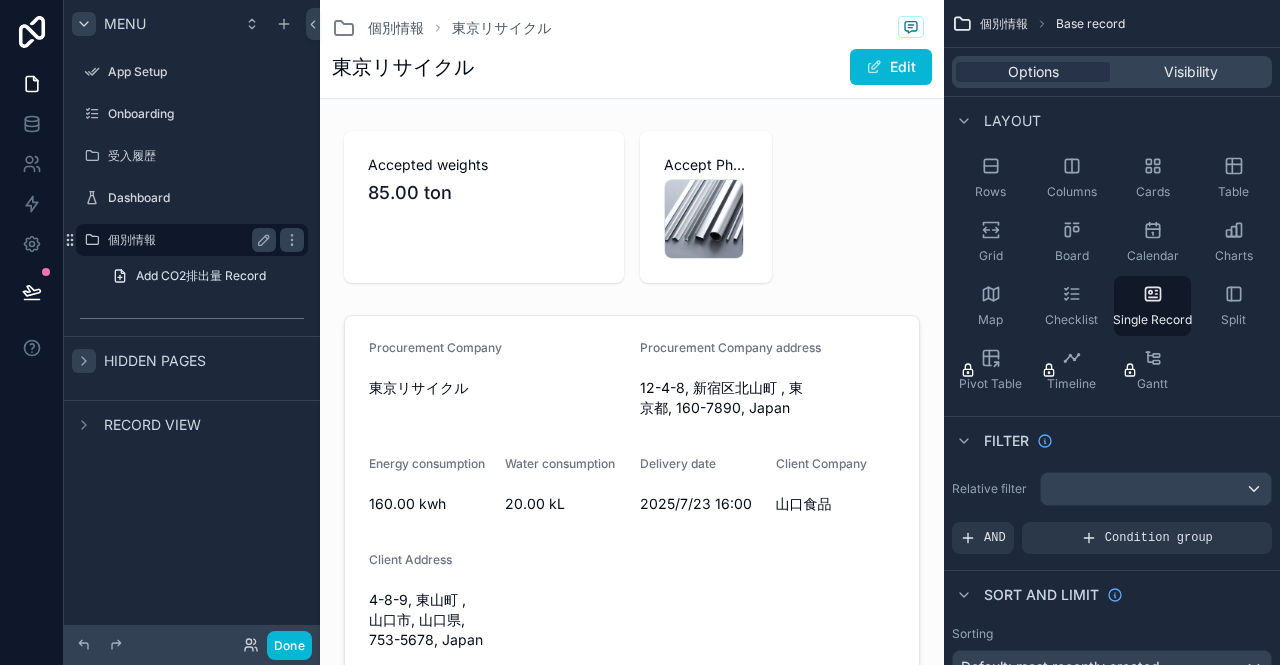 click on "個別情報" at bounding box center (188, 240) 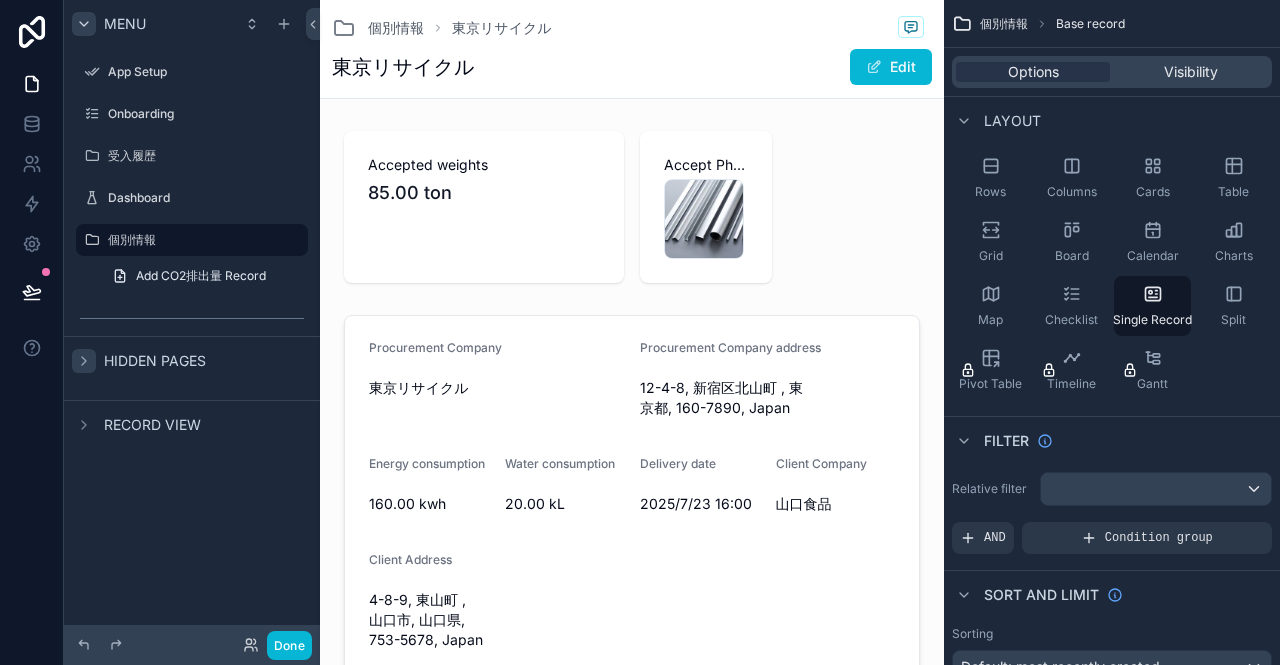 click at bounding box center [632, 1078] 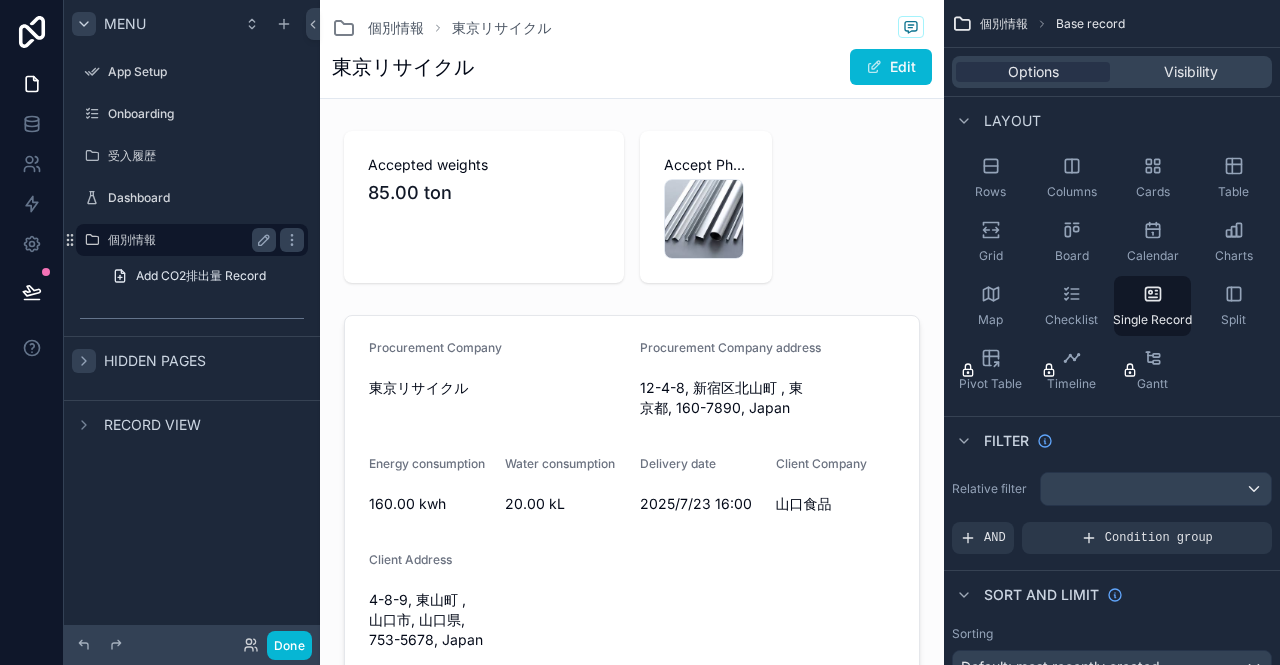 click on "個別情報" at bounding box center [188, 240] 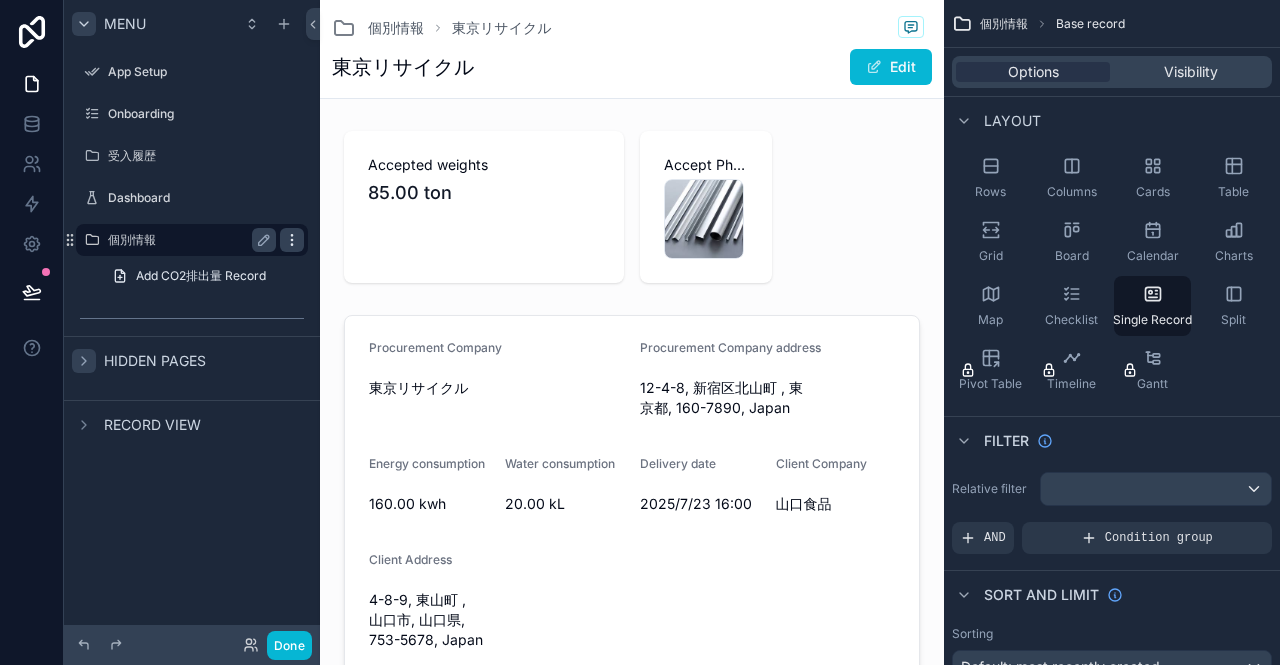 click 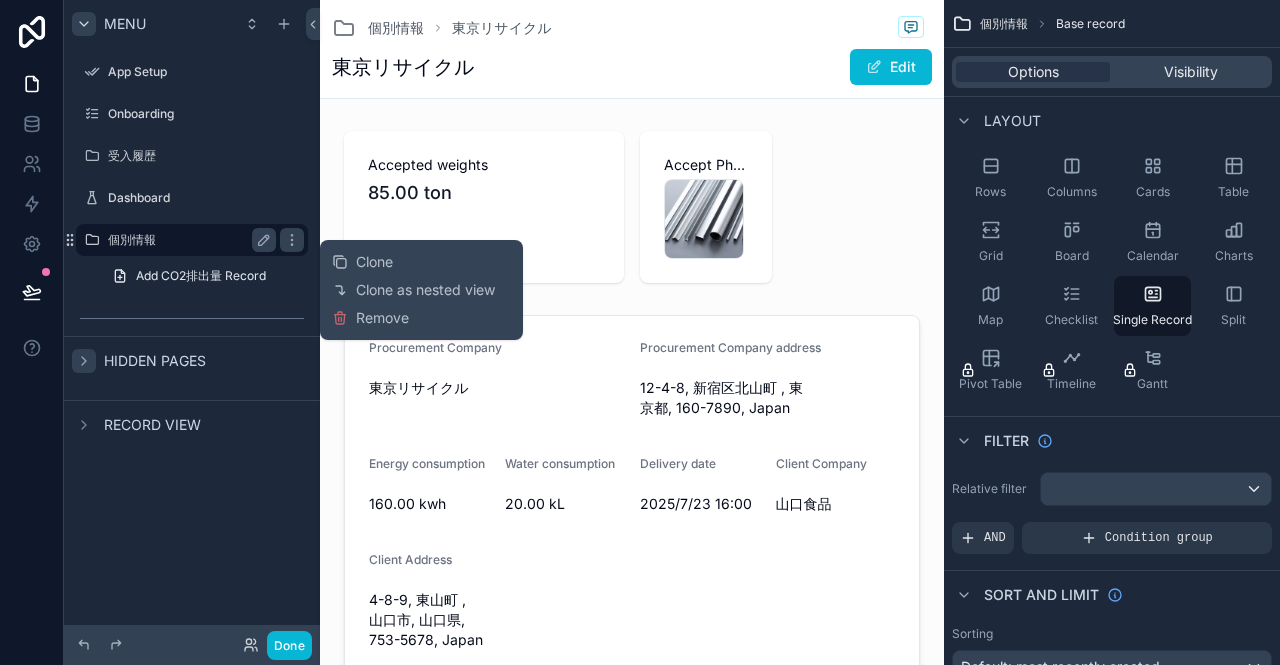 click on "個別情報" at bounding box center (188, 240) 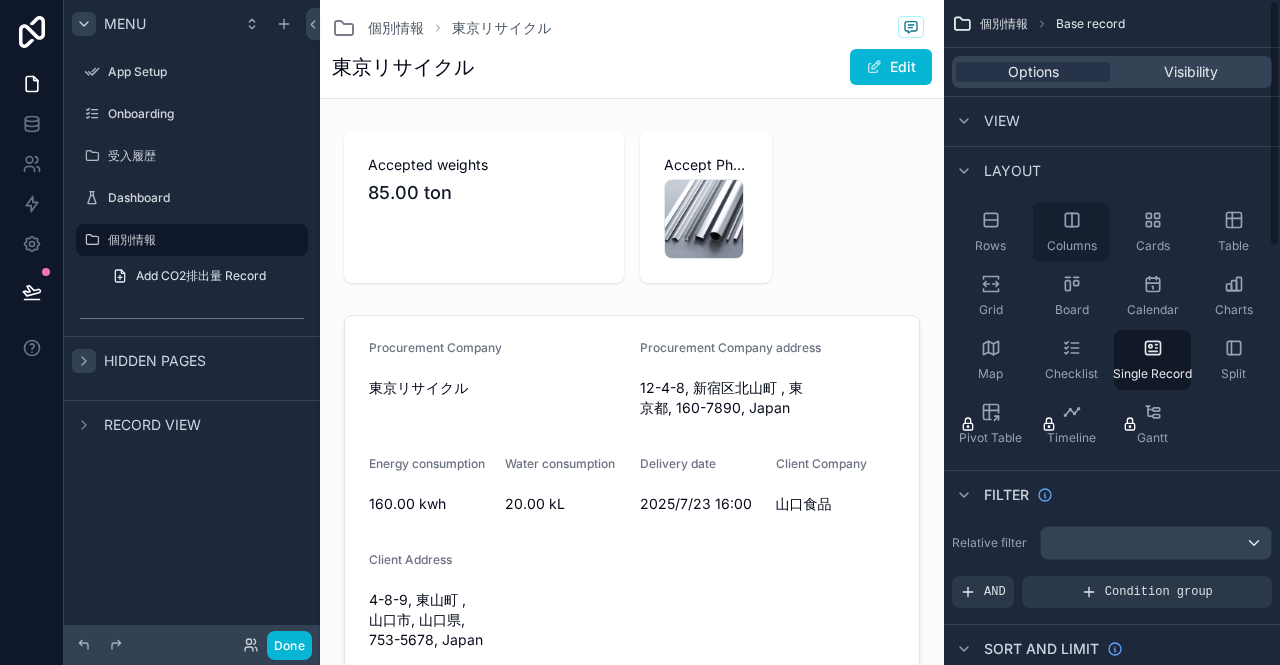 scroll, scrollTop: 0, scrollLeft: 0, axis: both 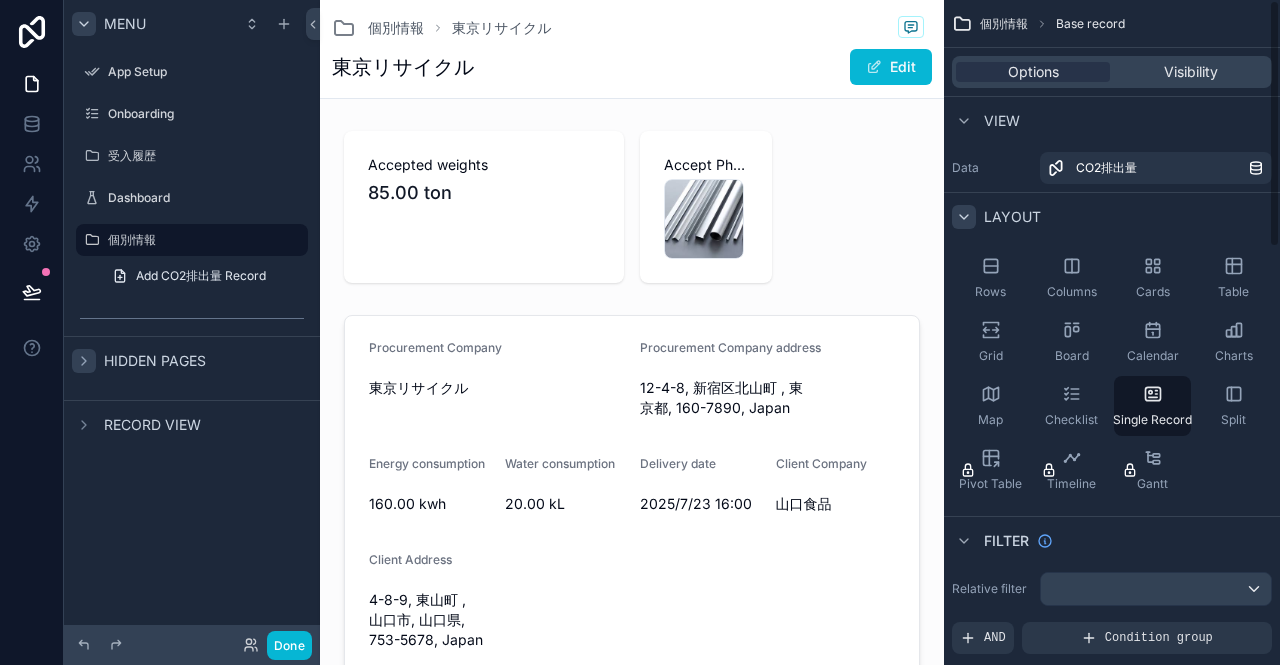click 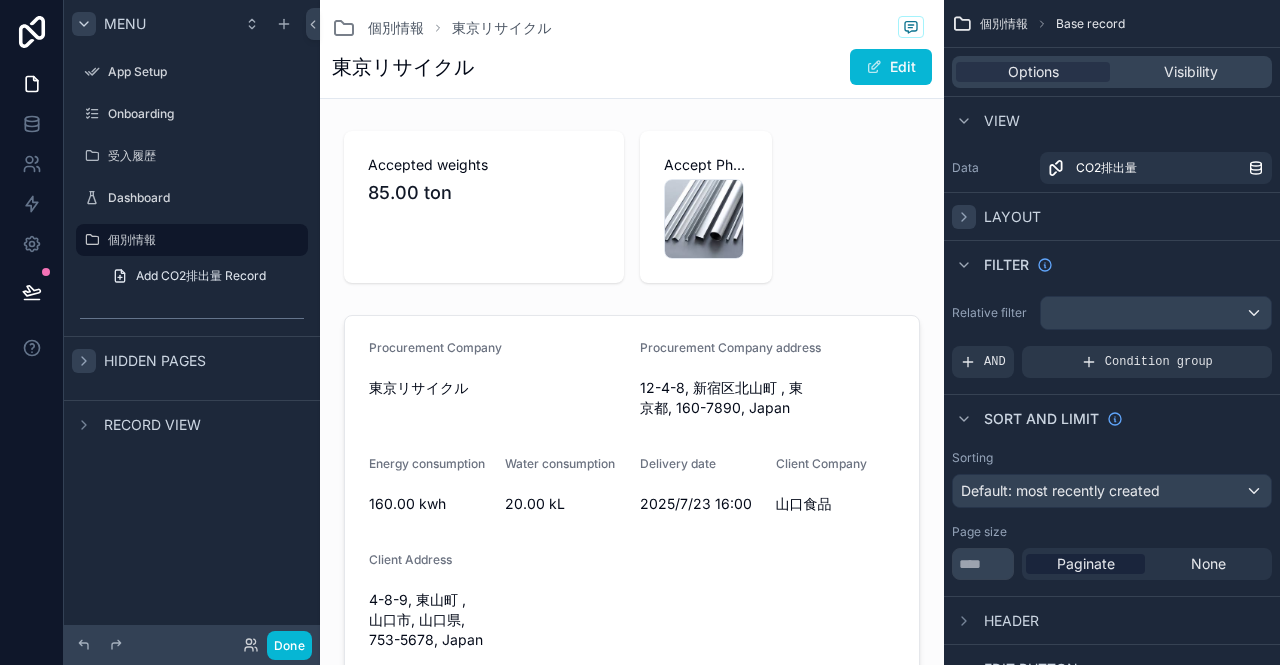 click on "Filter" at bounding box center [1002, 265] 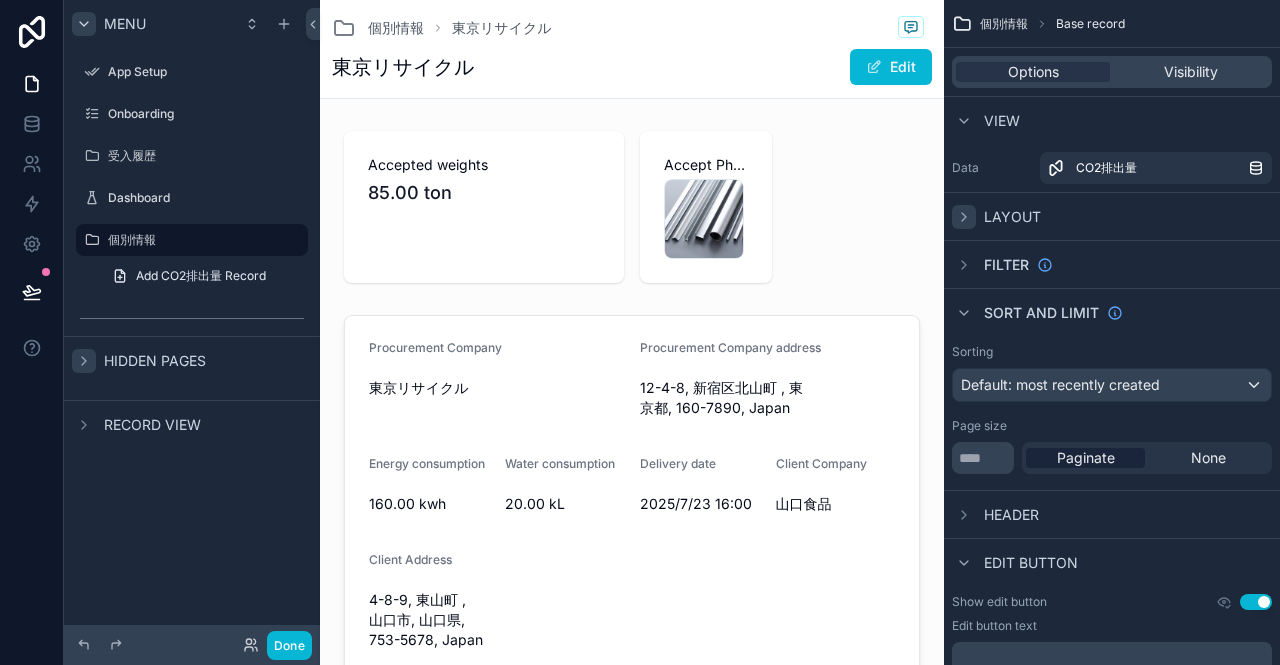 click on "Filter" at bounding box center [1002, 265] 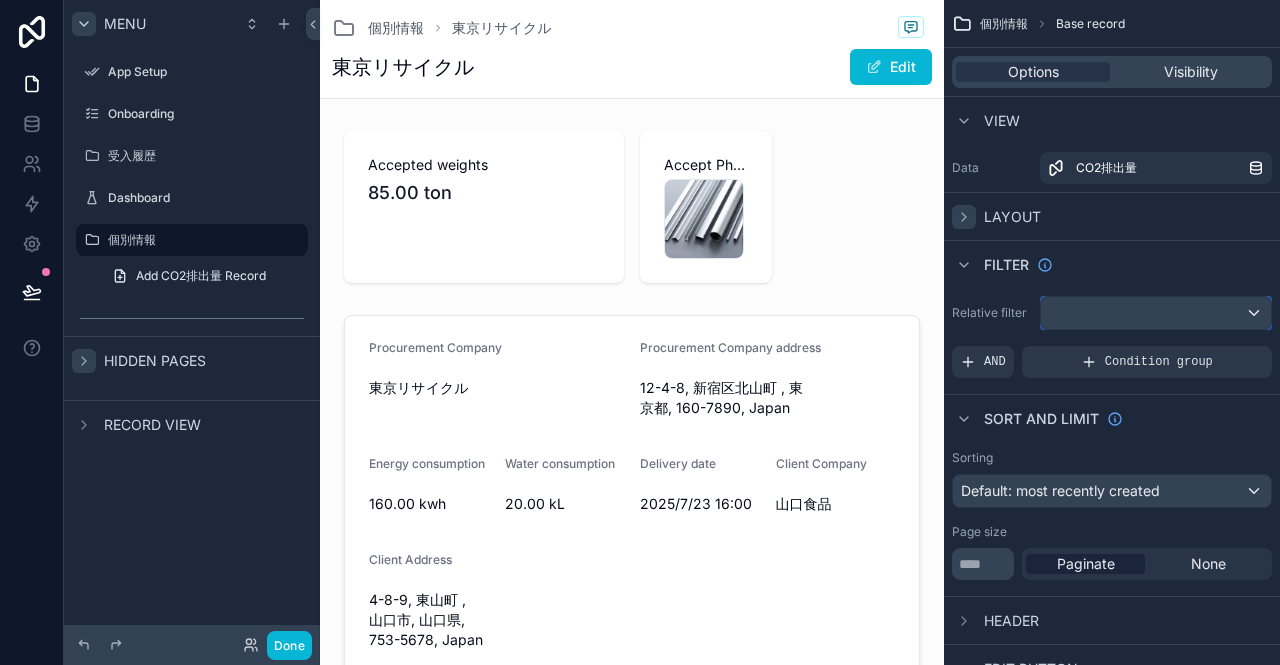 click at bounding box center (1156, 313) 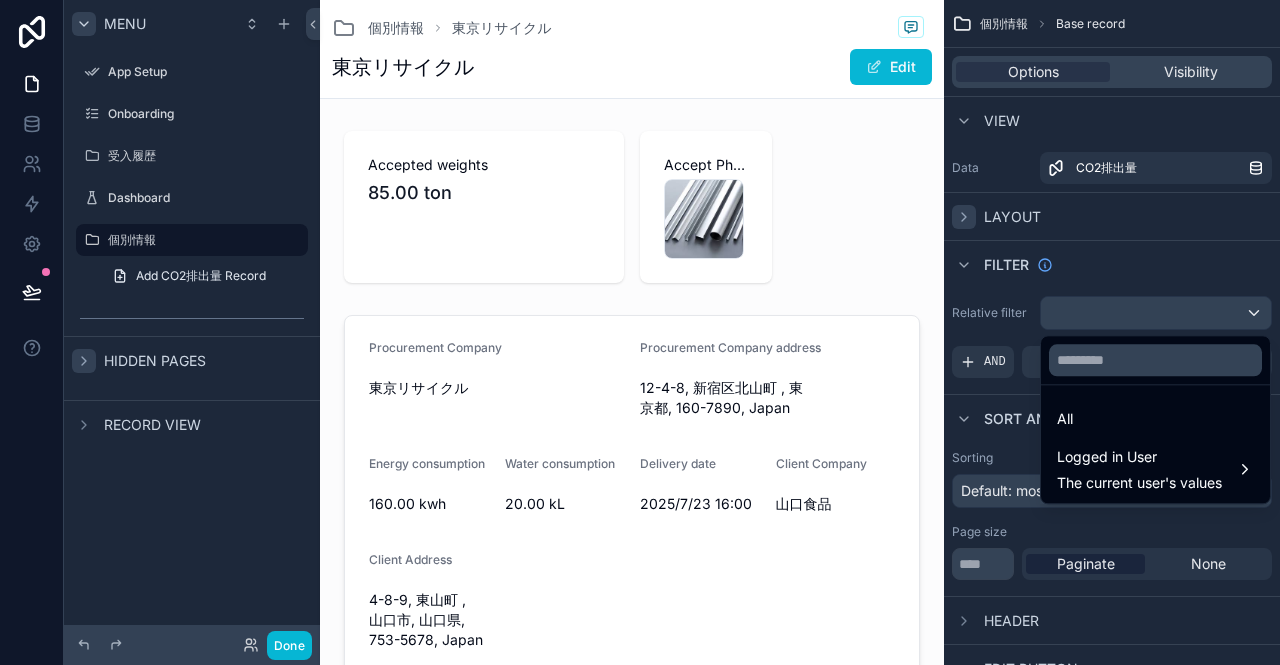 click at bounding box center [640, 332] 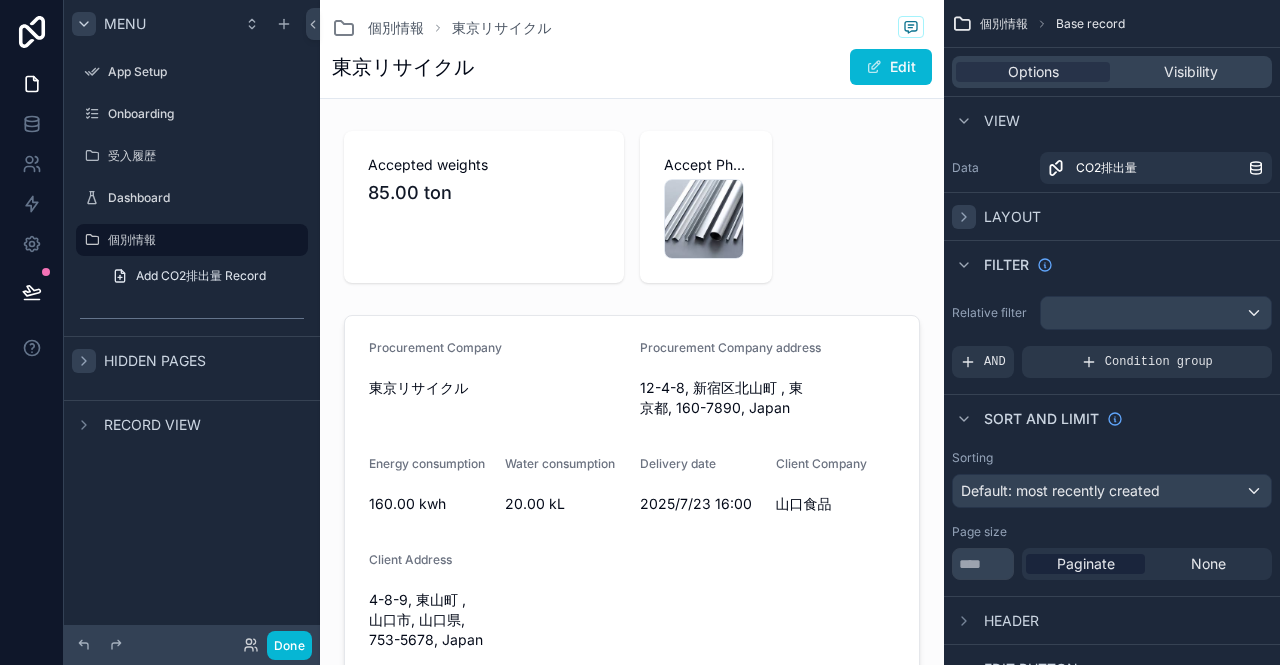scroll, scrollTop: 200, scrollLeft: 0, axis: vertical 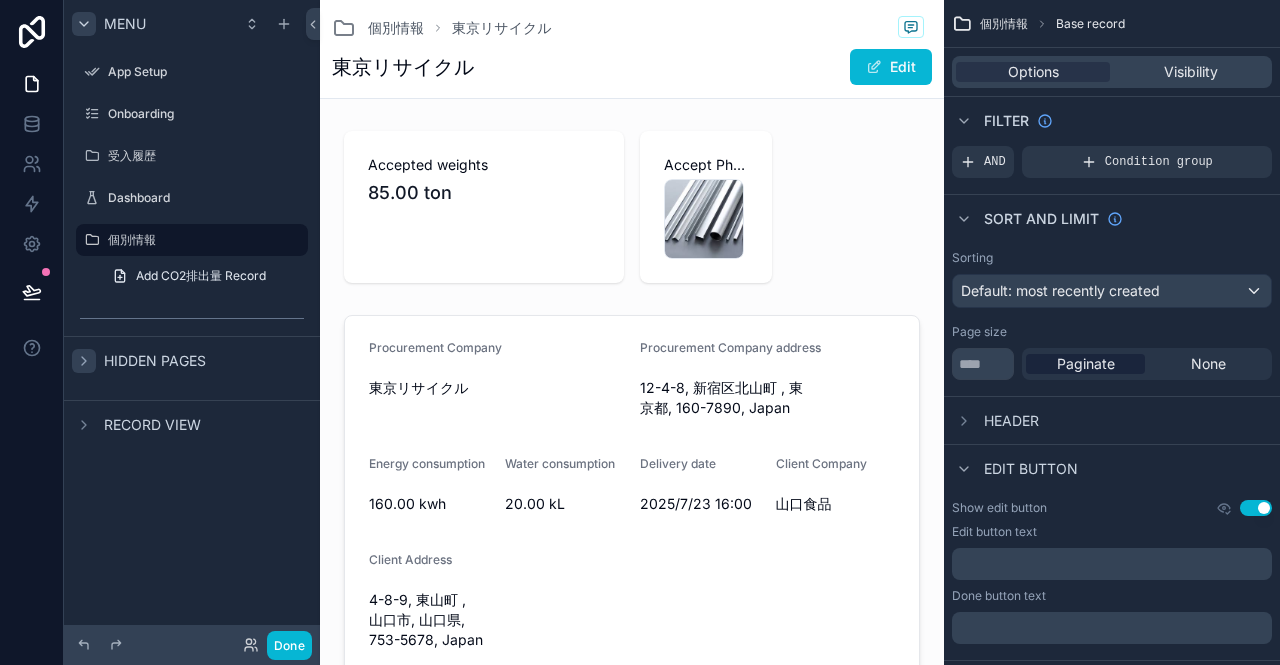click on "Header" at bounding box center (1011, 421) 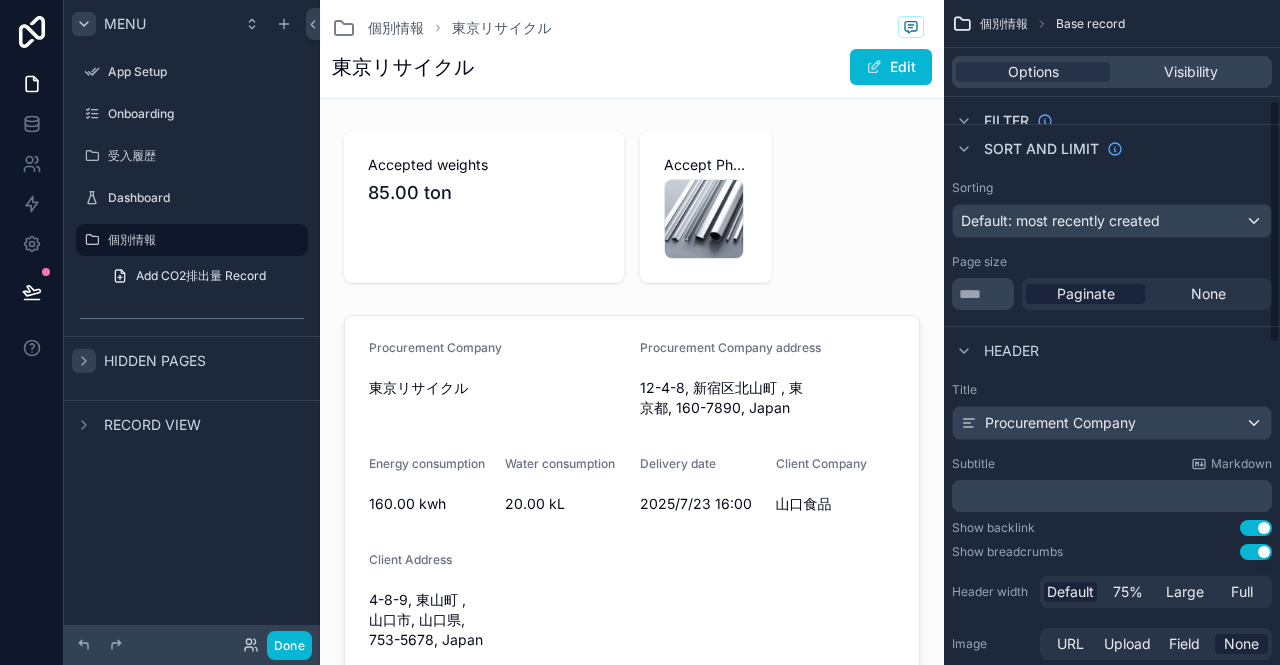 scroll, scrollTop: 274, scrollLeft: 0, axis: vertical 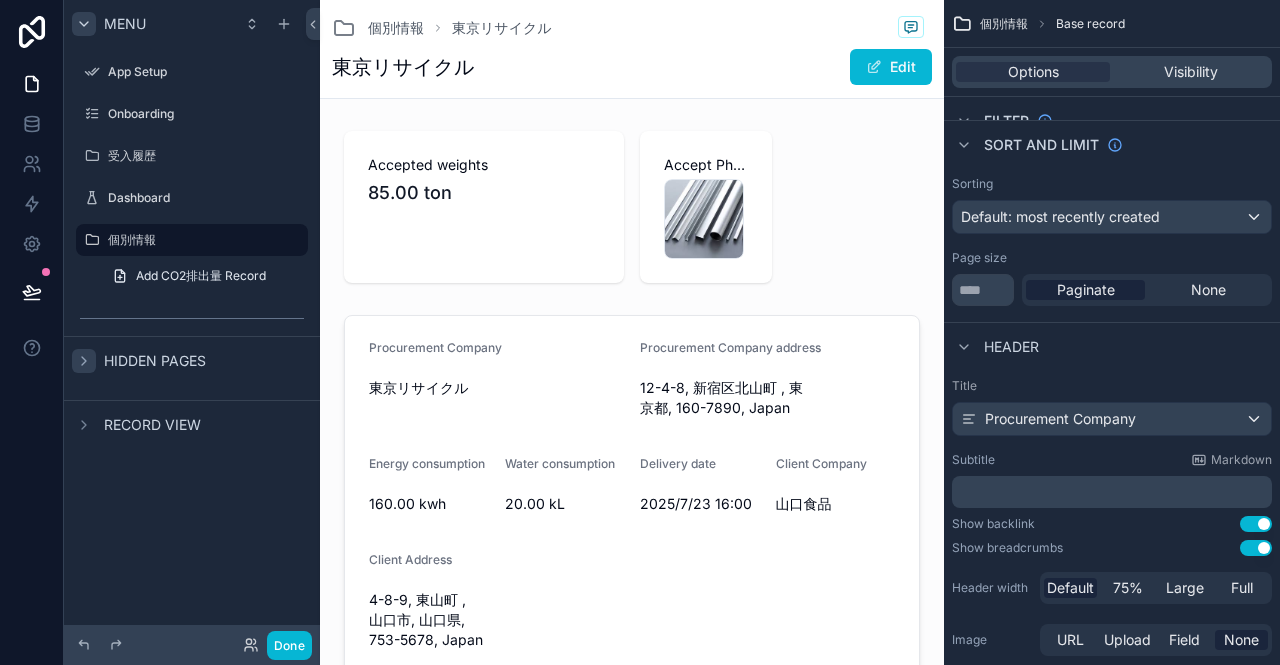 click on "Header" at bounding box center [1011, 347] 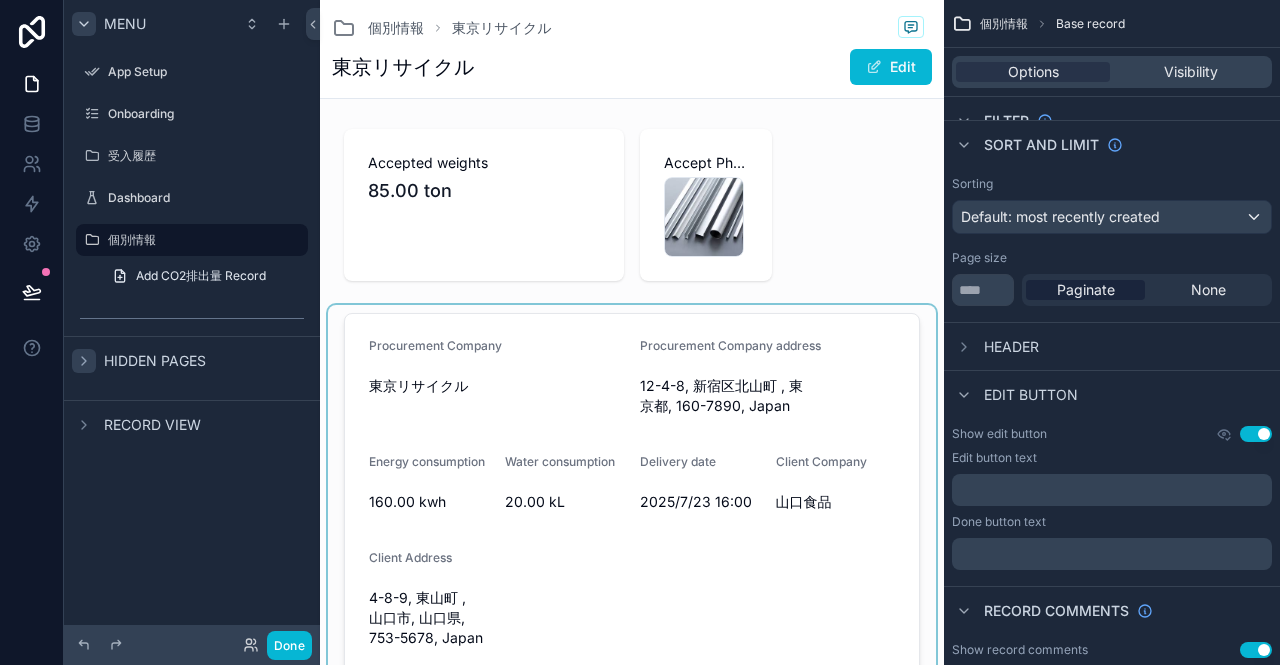 scroll, scrollTop: 0, scrollLeft: 0, axis: both 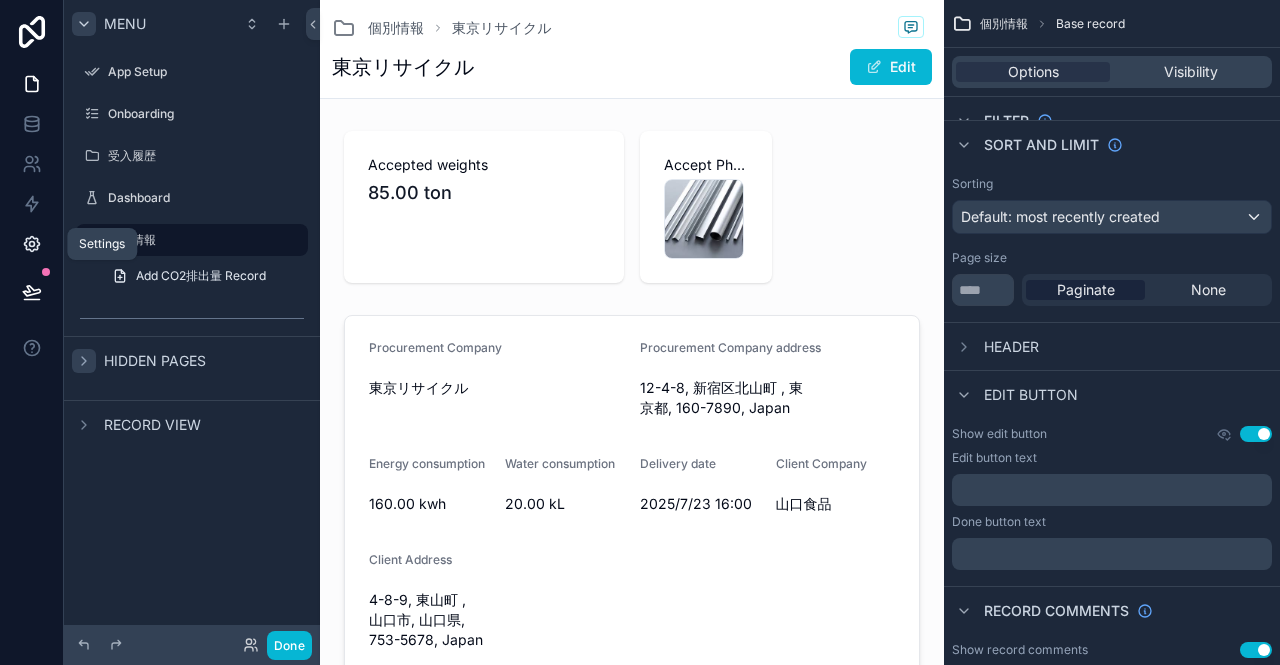 click 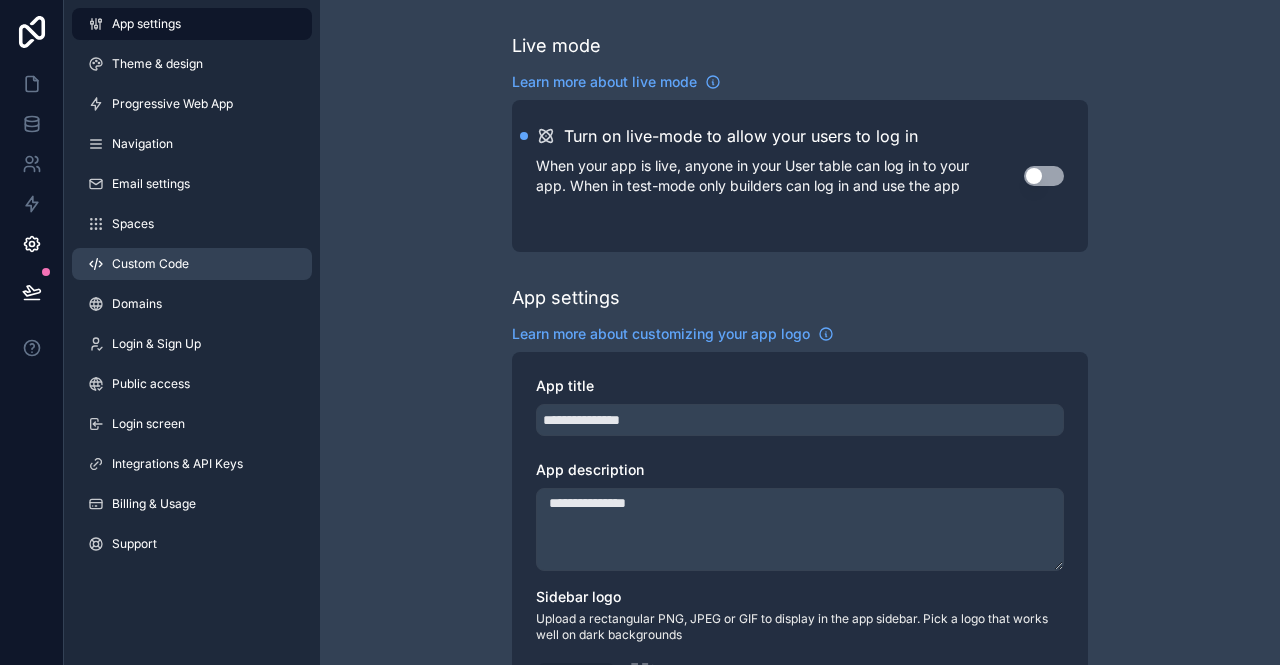 click on "Custom Code" at bounding box center [150, 264] 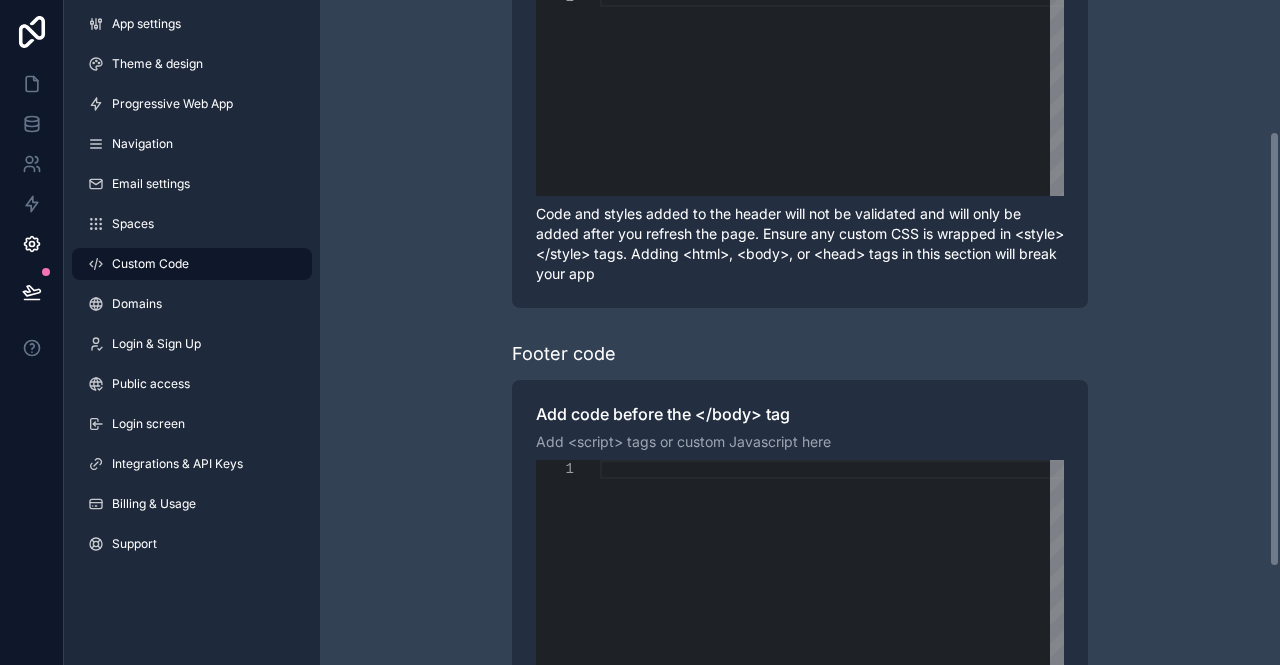 scroll, scrollTop: 300, scrollLeft: 0, axis: vertical 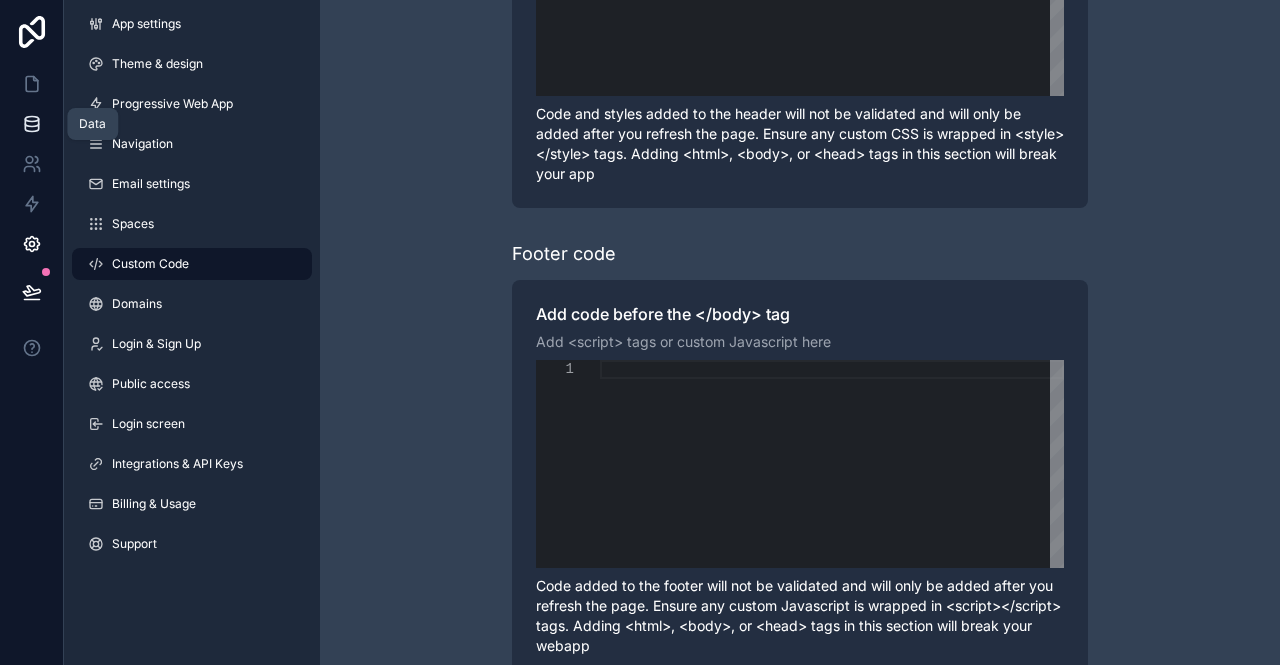 click 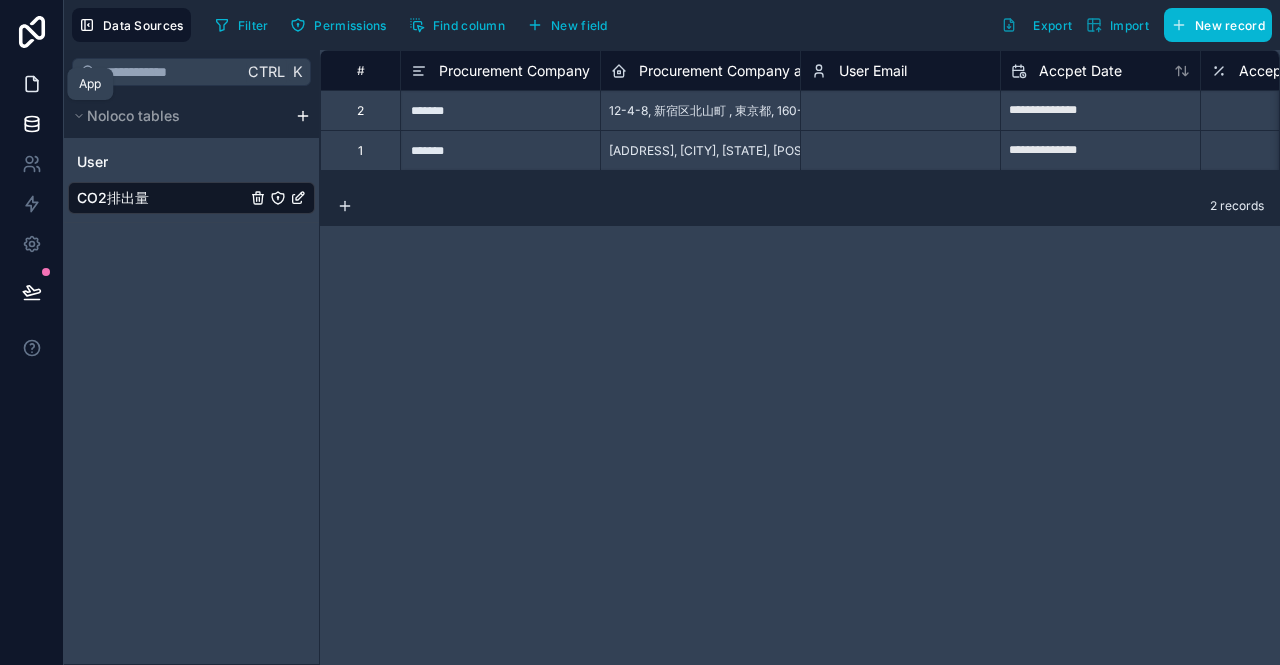 click 